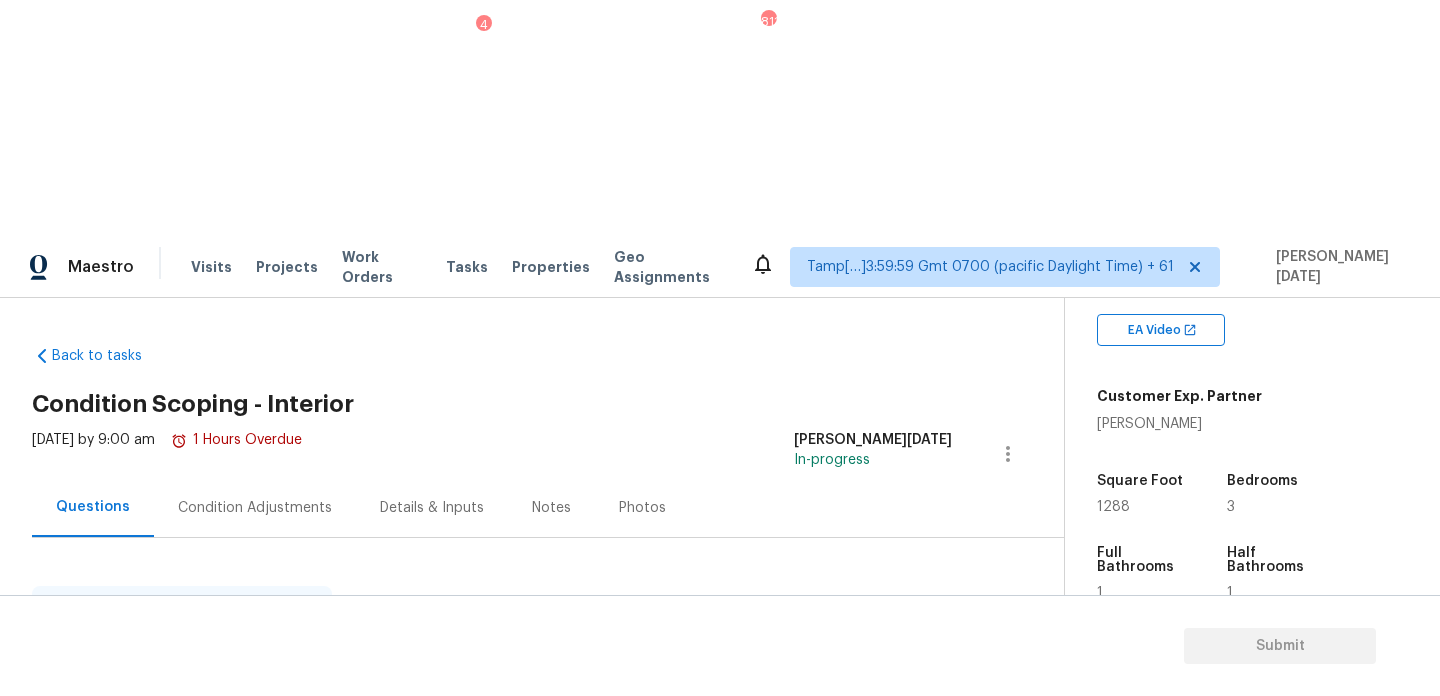scroll, scrollTop: 54, scrollLeft: 0, axis: vertical 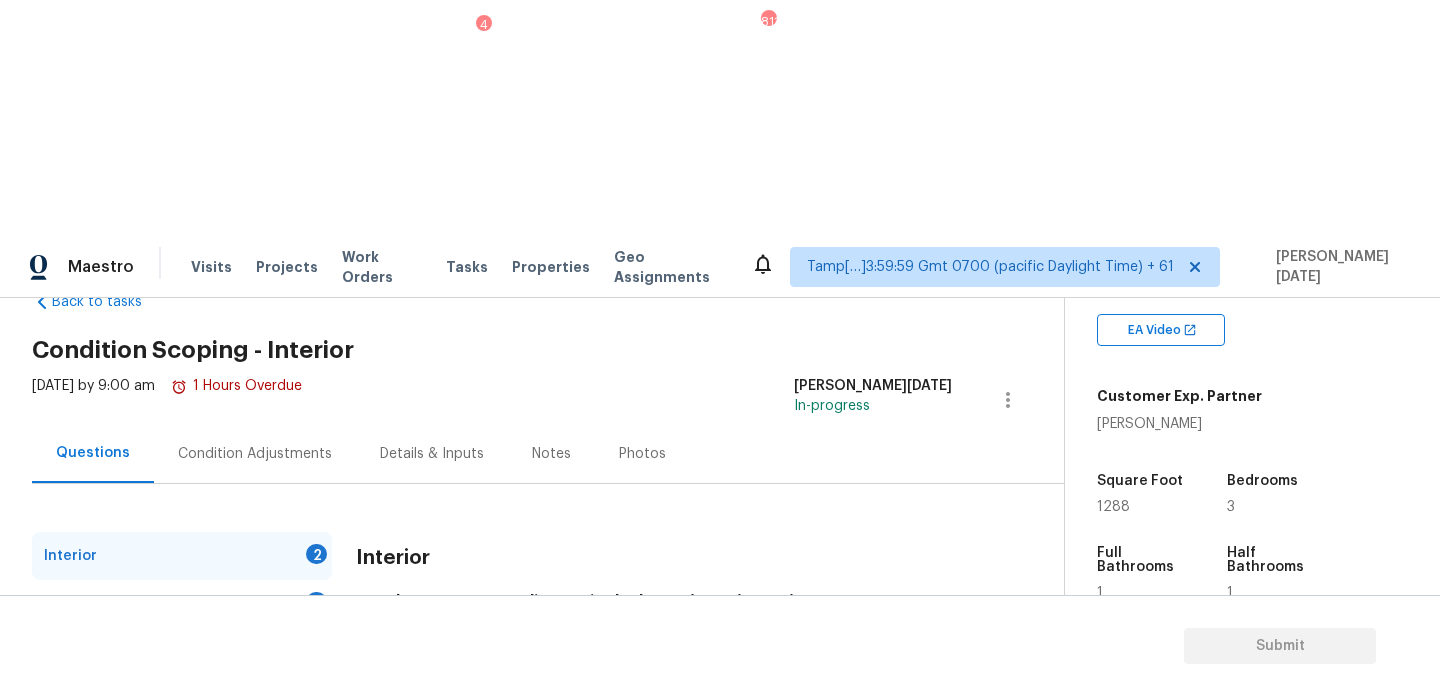 click on "IVA Quality 1" at bounding box center [182, 748] 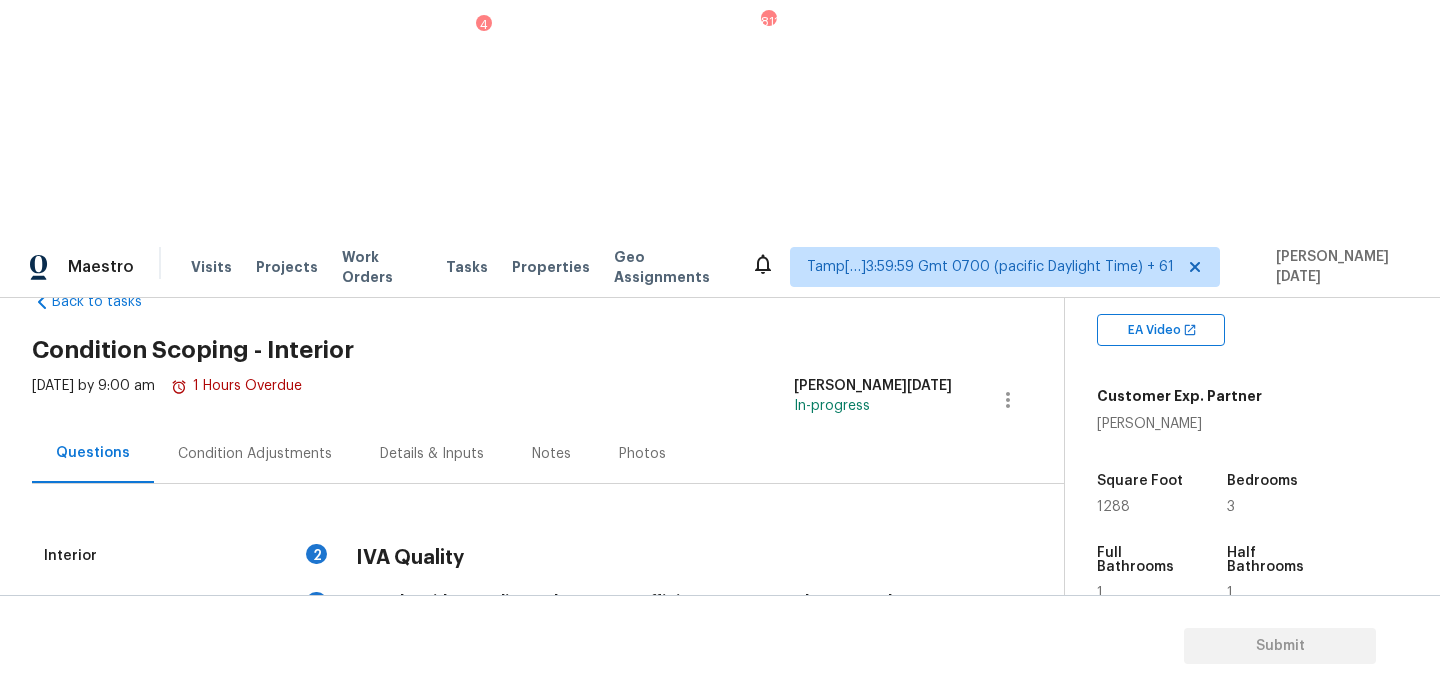 click on "IVA Quality Was the video quality and content sufficient to accurately assess the home, get a feel for the layout, and identify any potential resale outliers (odd layout, datedness, unfinished reno, ect.) If not, please explain why.  * Yes No" at bounding box center [654, 633] 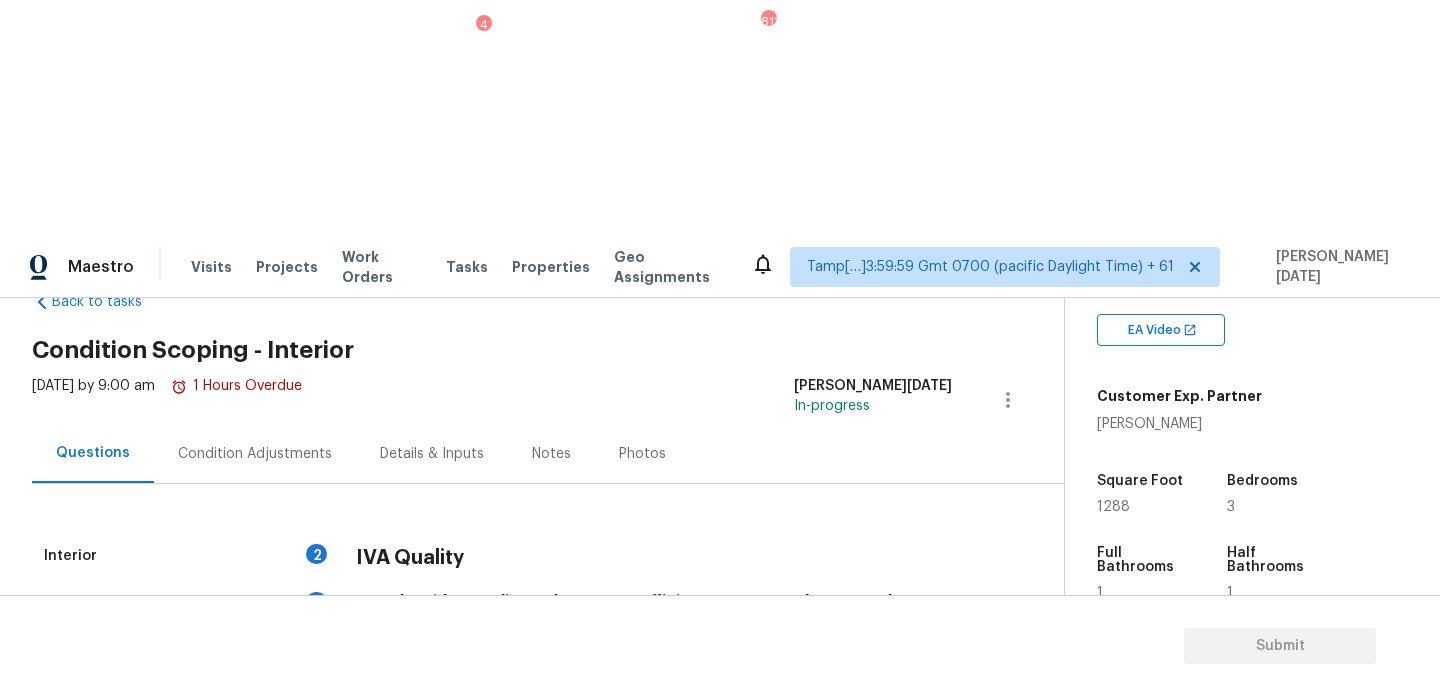 click on "Pricing 5" at bounding box center (182, 700) 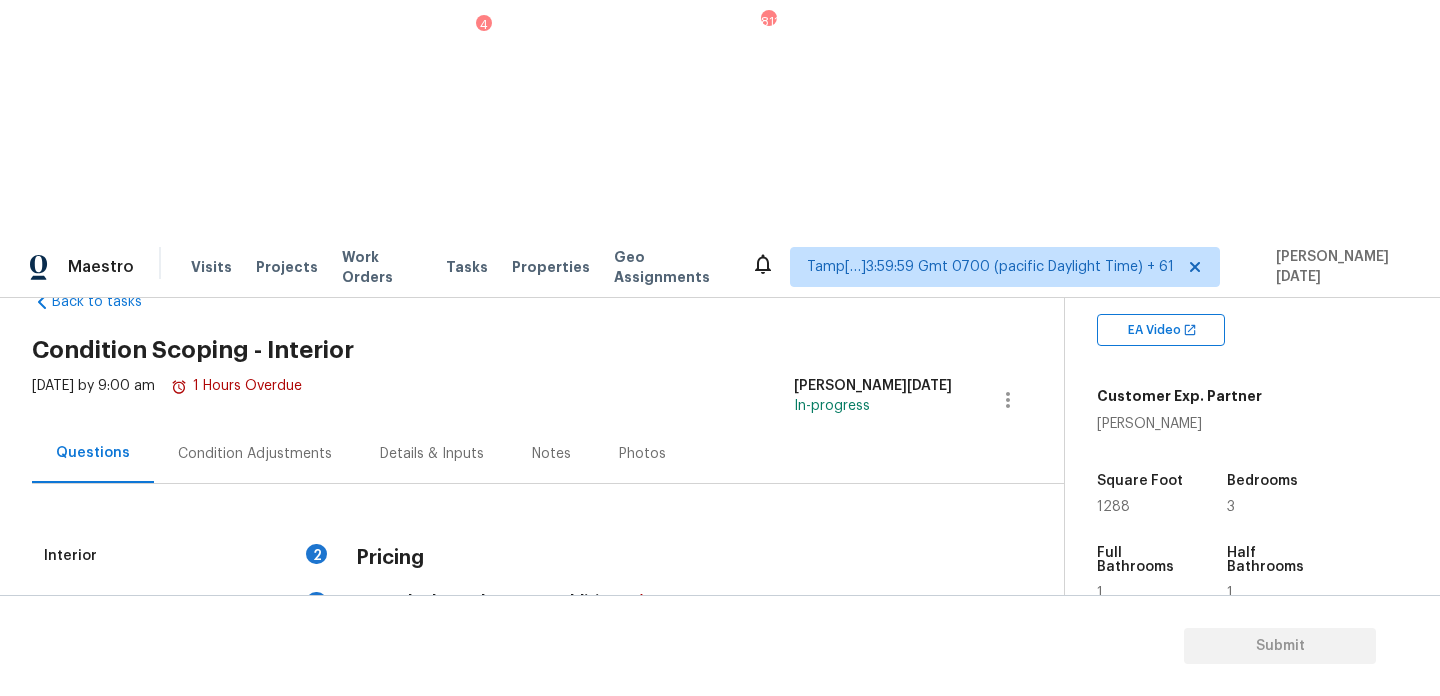 click on "Pricing Does the home have any additions?  * Yes No N/A Does the home have any layout issues that seem odd? Select all that apply.  * Awkward Flow Low Ceilings Cramped Kitchen Cramped Main Bath Sunken Areas Slope in Front Yard Slope in Back Yard Excessive Stairs Narrow Halls/Stairs Cramped Bedrooms Unusual Laundry Location No Main Bath Other N/A Do you have to walk through the garage to get to any rooms in the home?  * Yes No Does the kitchen seem cramped?  * Yes No Does the home appear to be very outdated?  * Yes No" at bounding box center (654, 911) 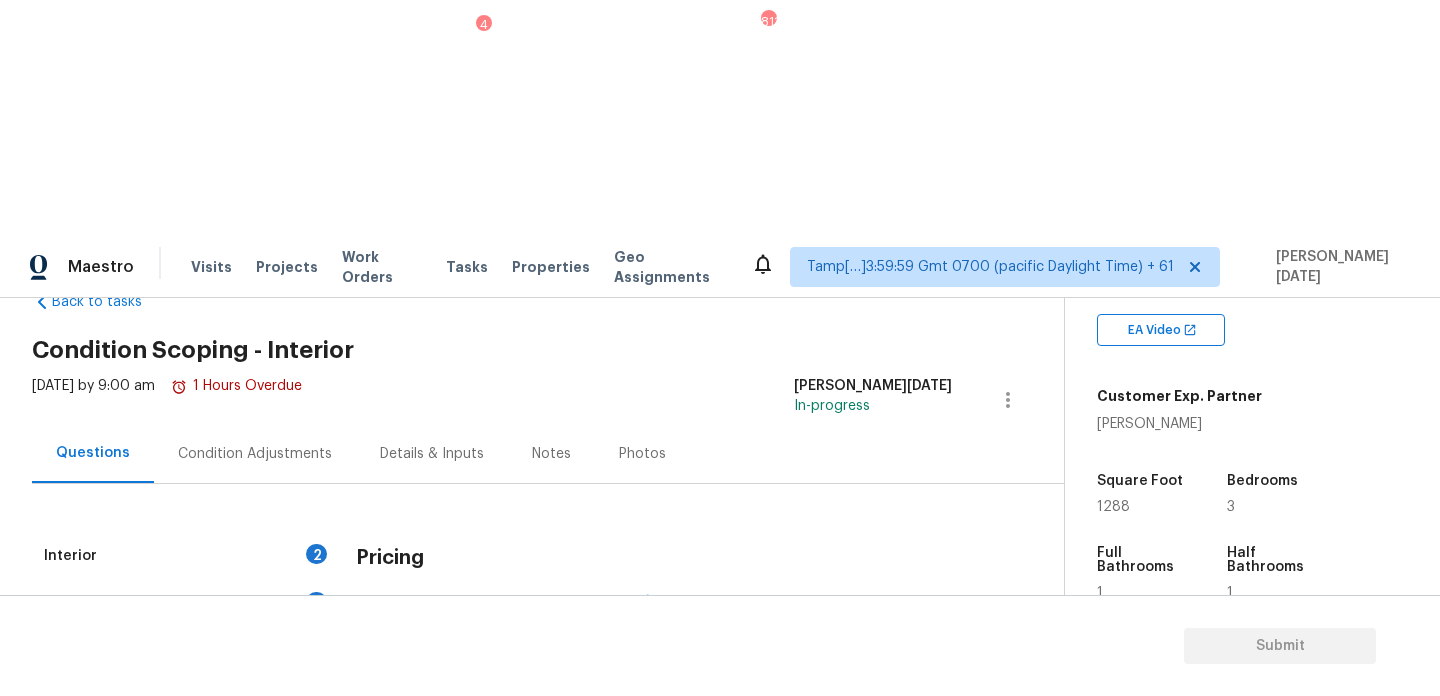 click at bounding box center (381, 809) 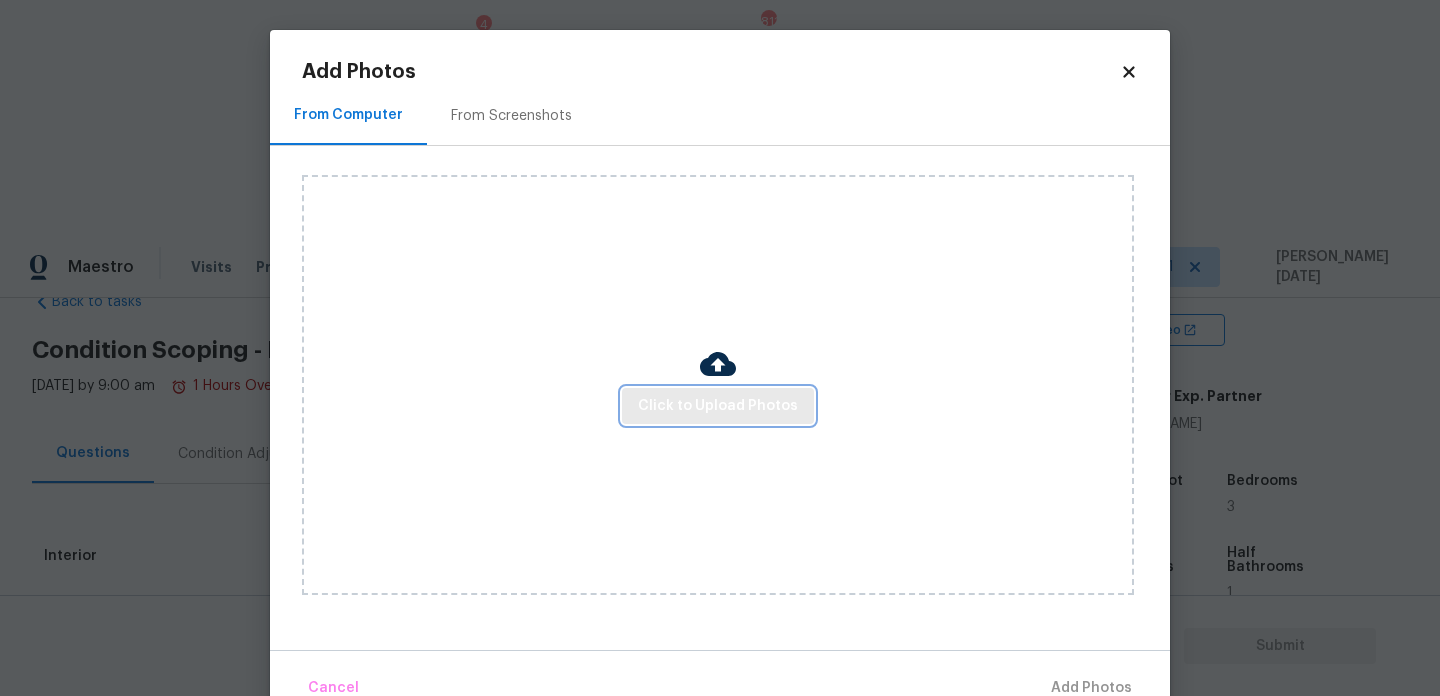 click on "Click to Upload Photos" at bounding box center [718, 406] 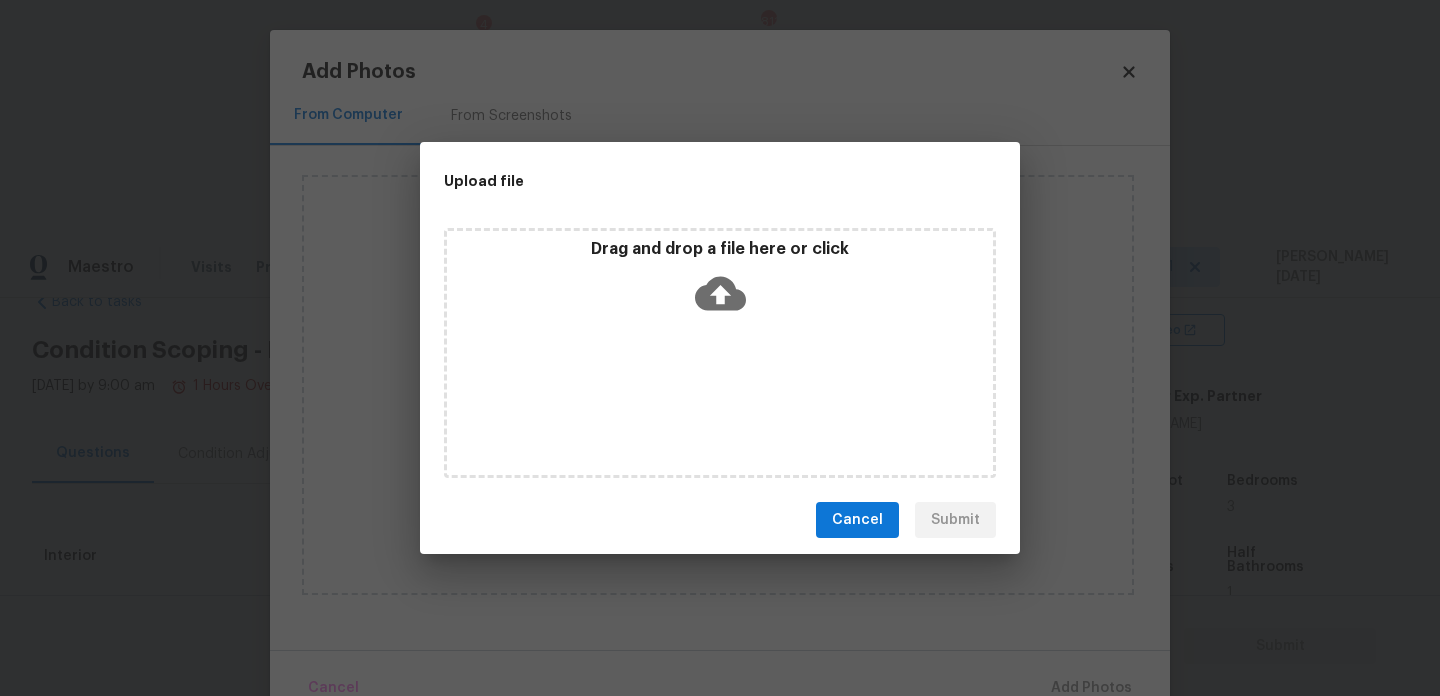 click on "Drag and drop a file here or click" at bounding box center [720, 353] 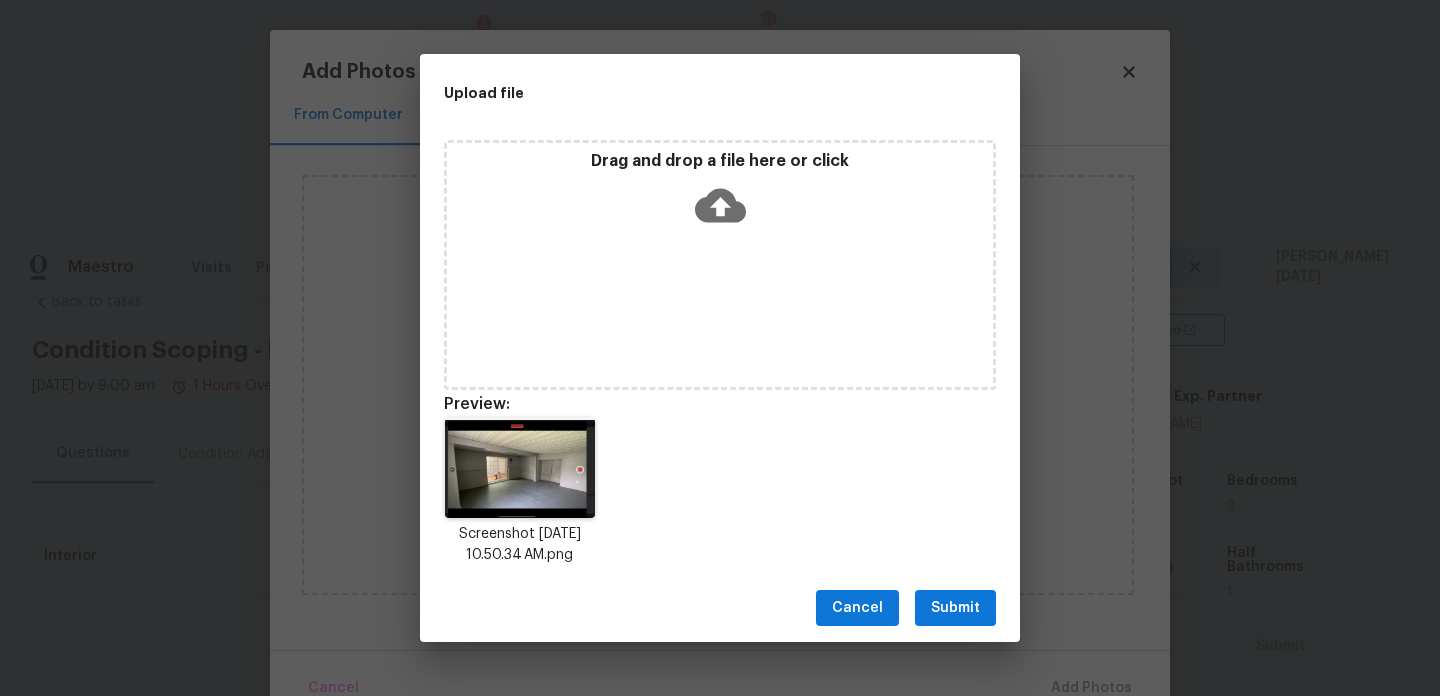 click on "Submit" at bounding box center (955, 608) 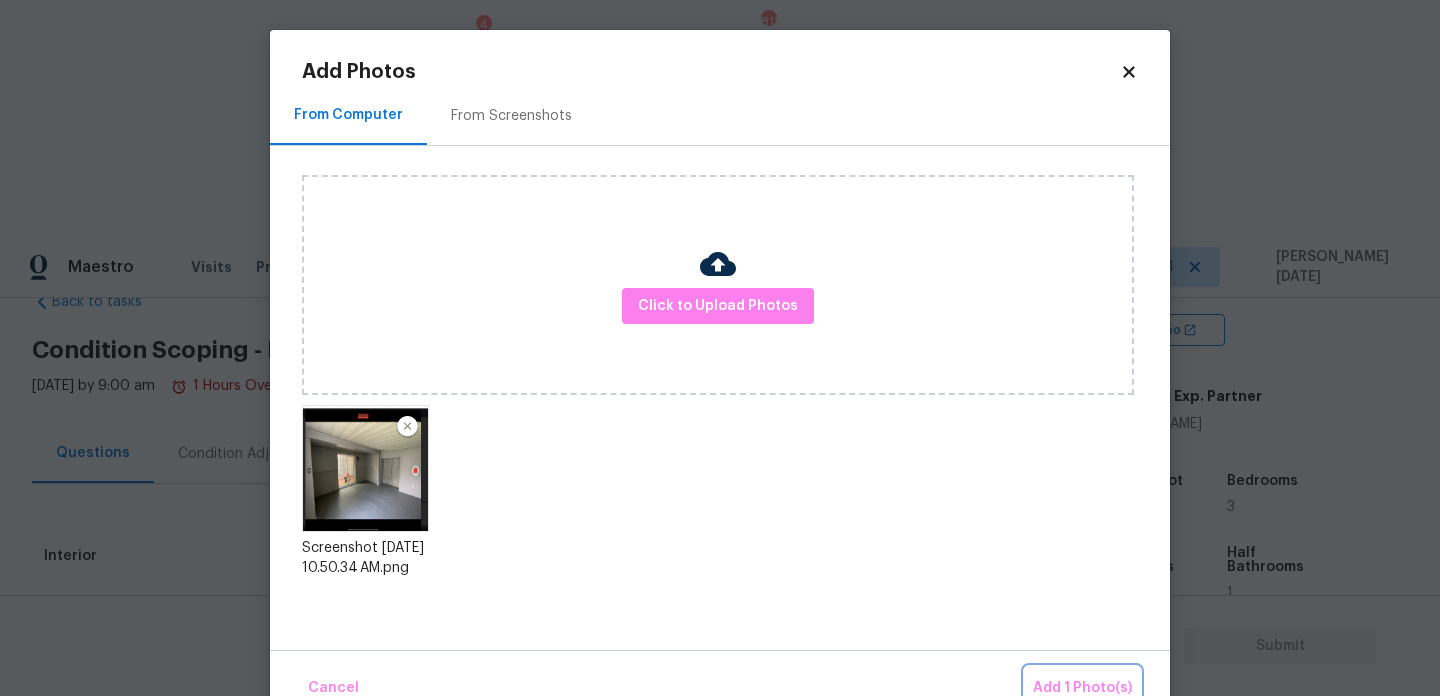 click on "Add 1 Photo(s)" at bounding box center [1082, 688] 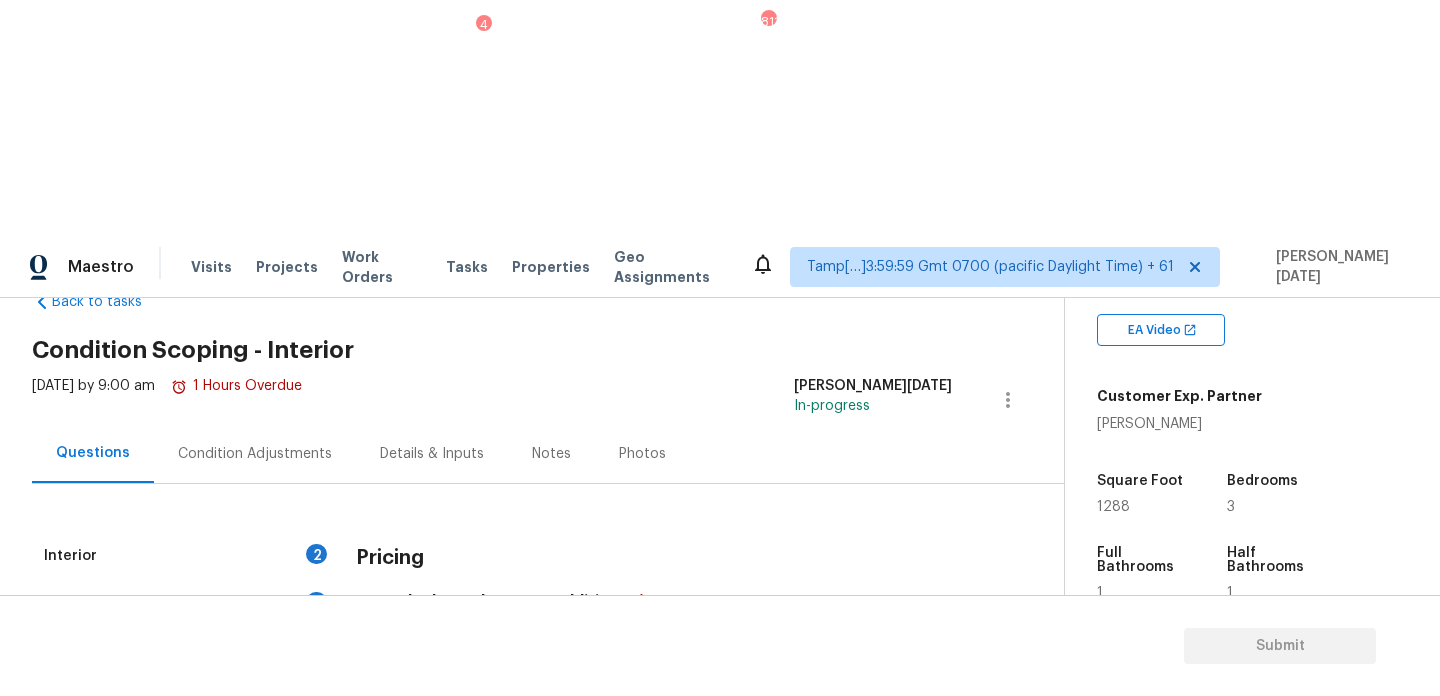 scroll, scrollTop: 74, scrollLeft: 0, axis: vertical 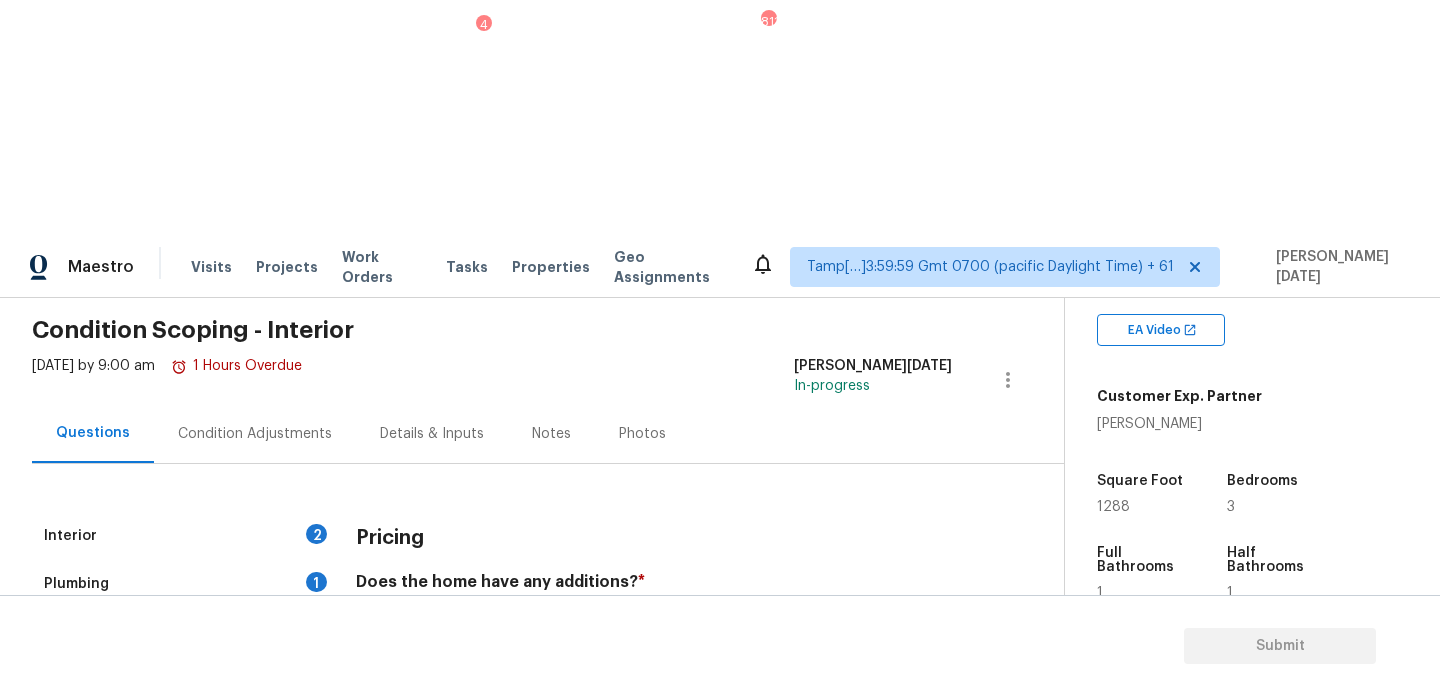 click at bounding box center (654, 679) 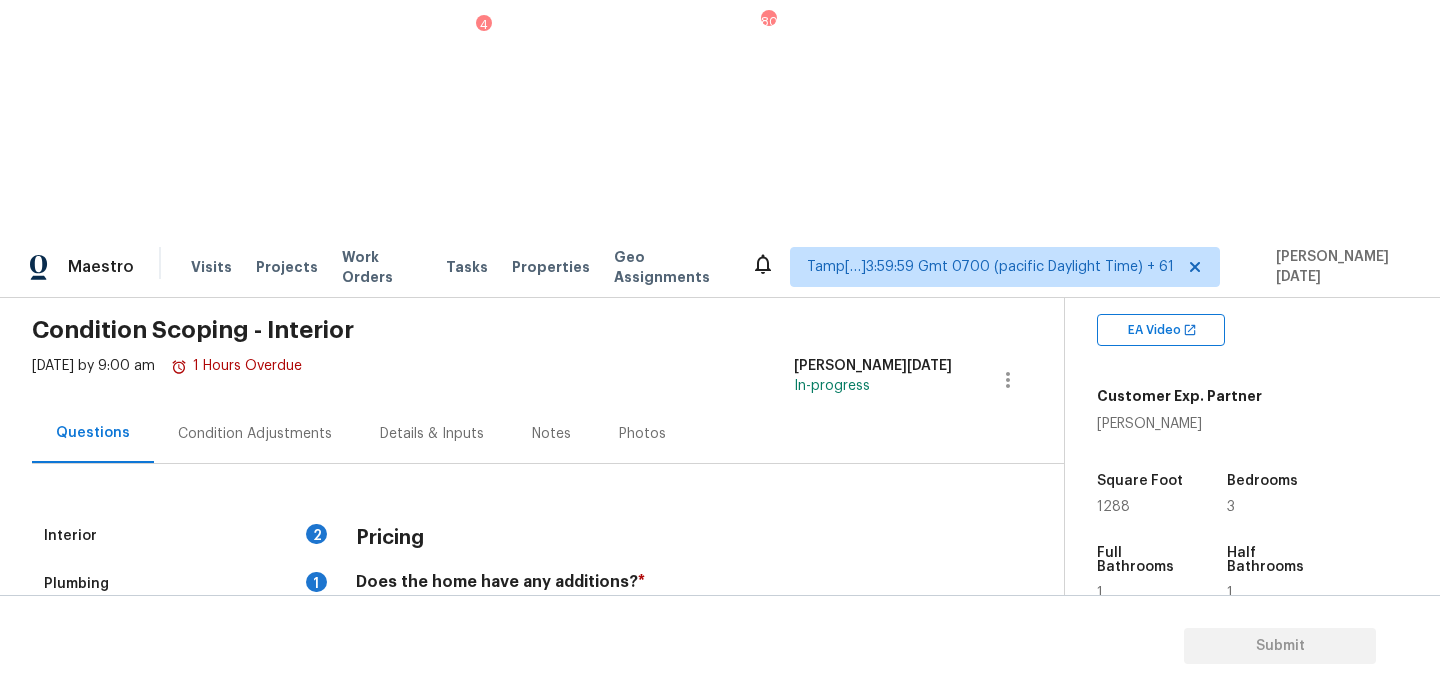 click on "Condition Adjustments" at bounding box center [255, 433] 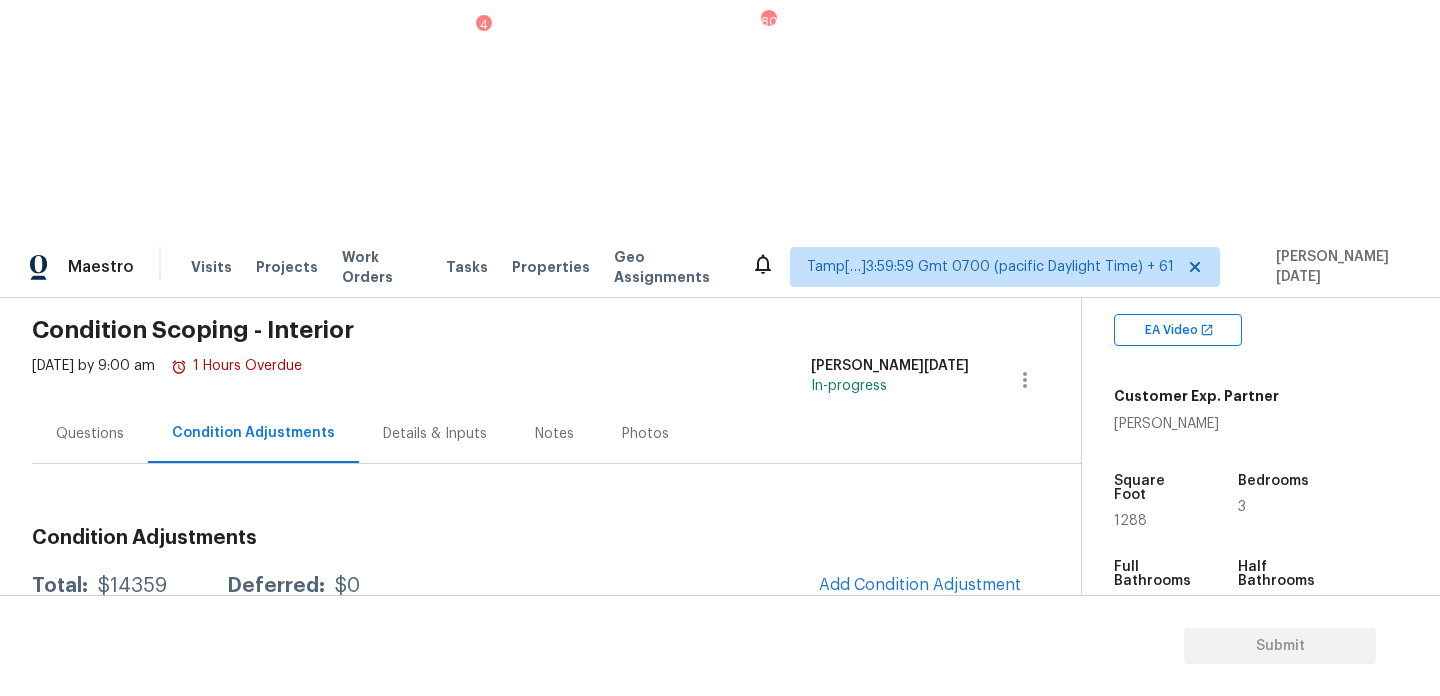click on "1288" at bounding box center [1130, 521] 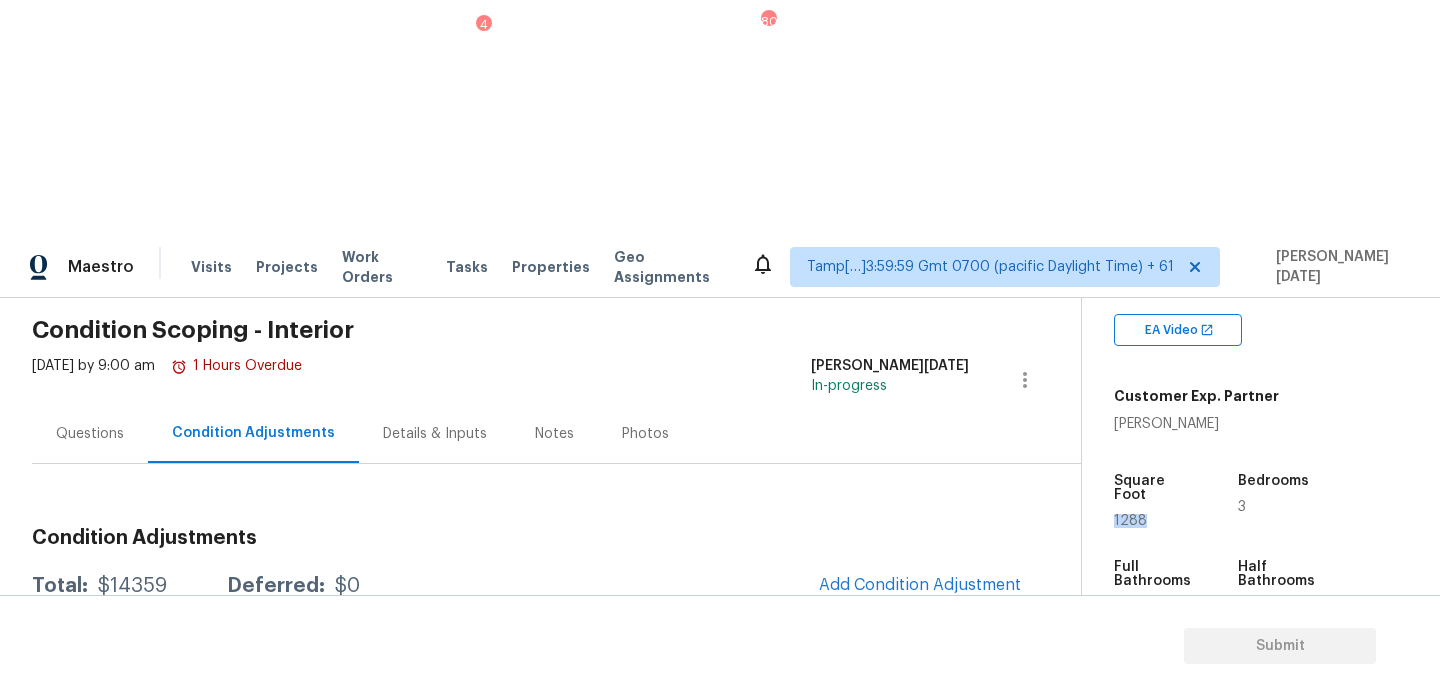 copy on "1288" 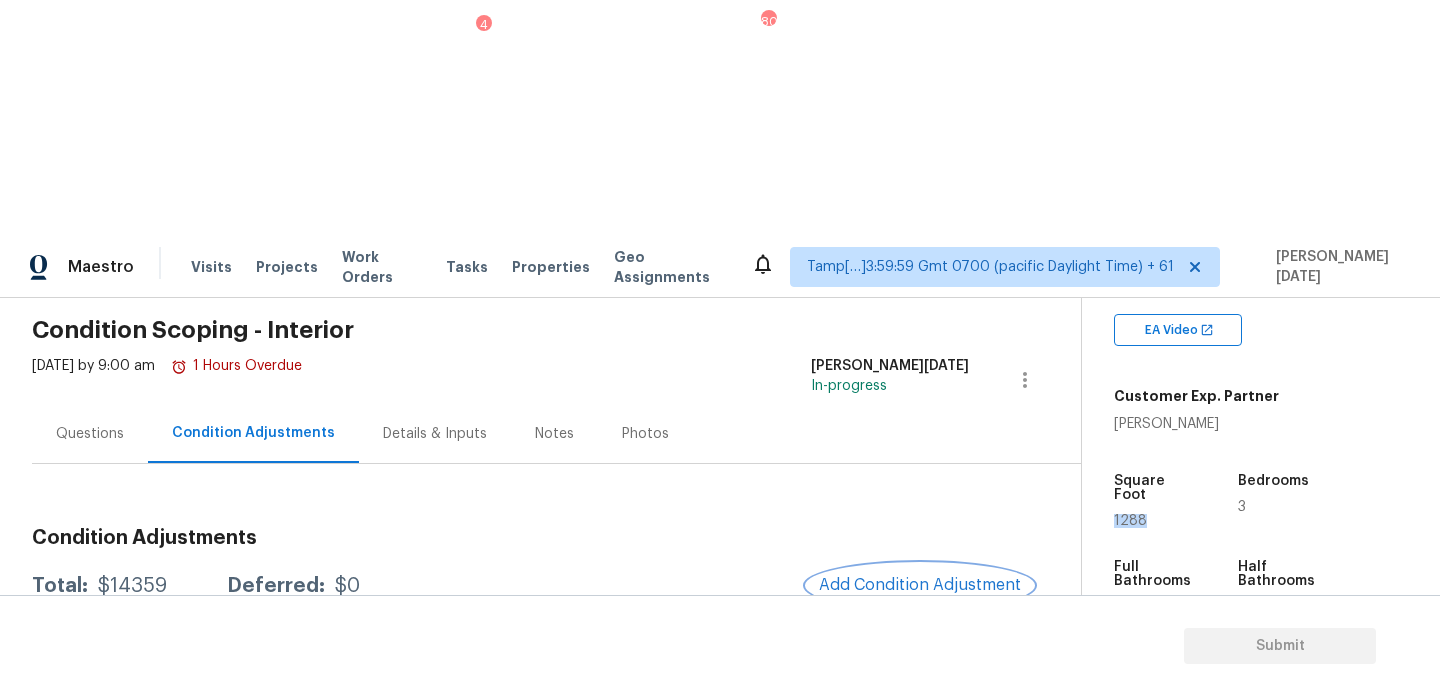 click on "Add Condition Adjustment" at bounding box center [920, 585] 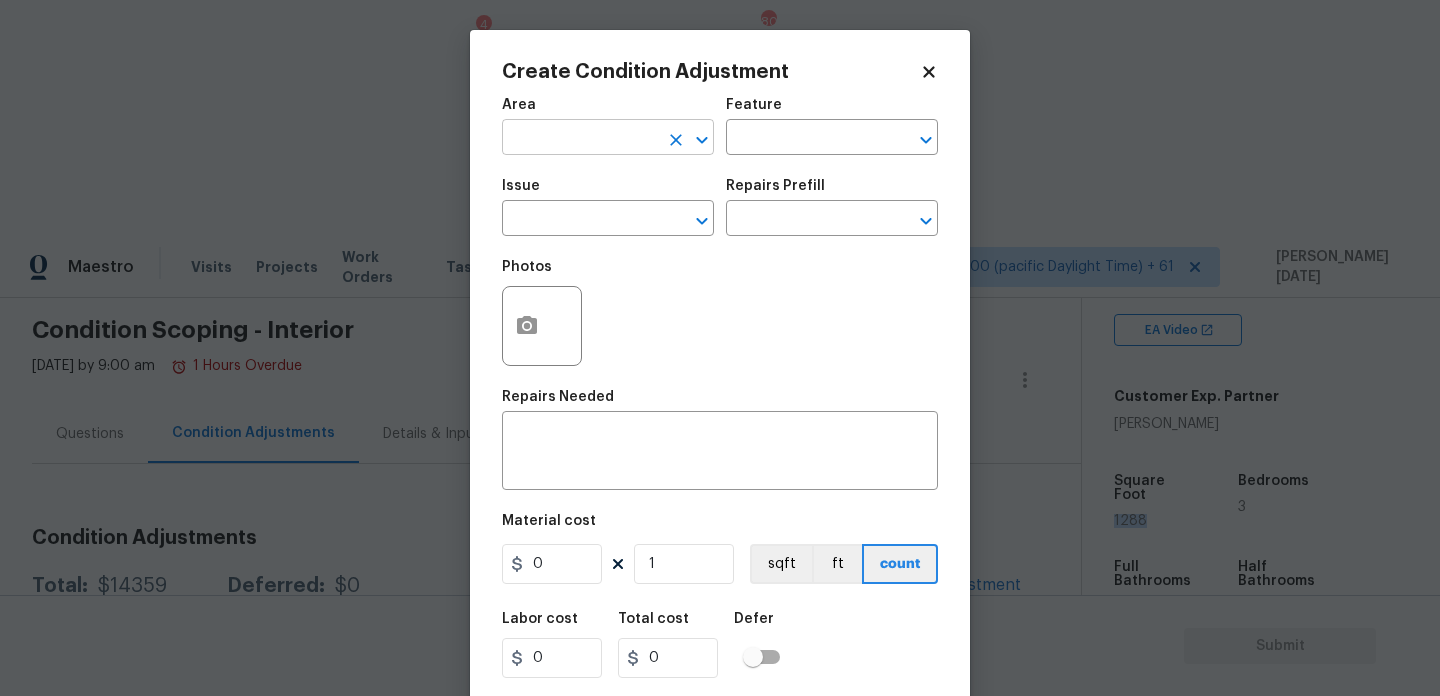 click at bounding box center (580, 139) 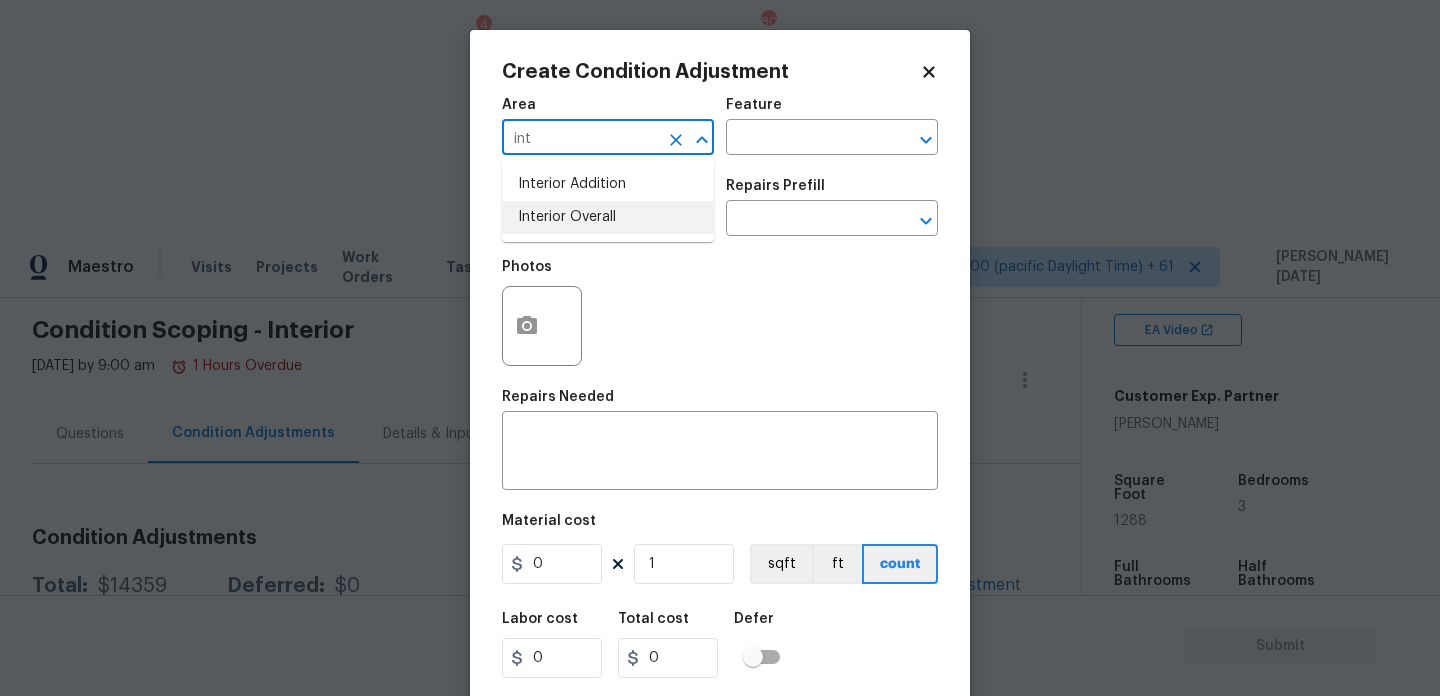 click on "Interior Overall" at bounding box center (608, 217) 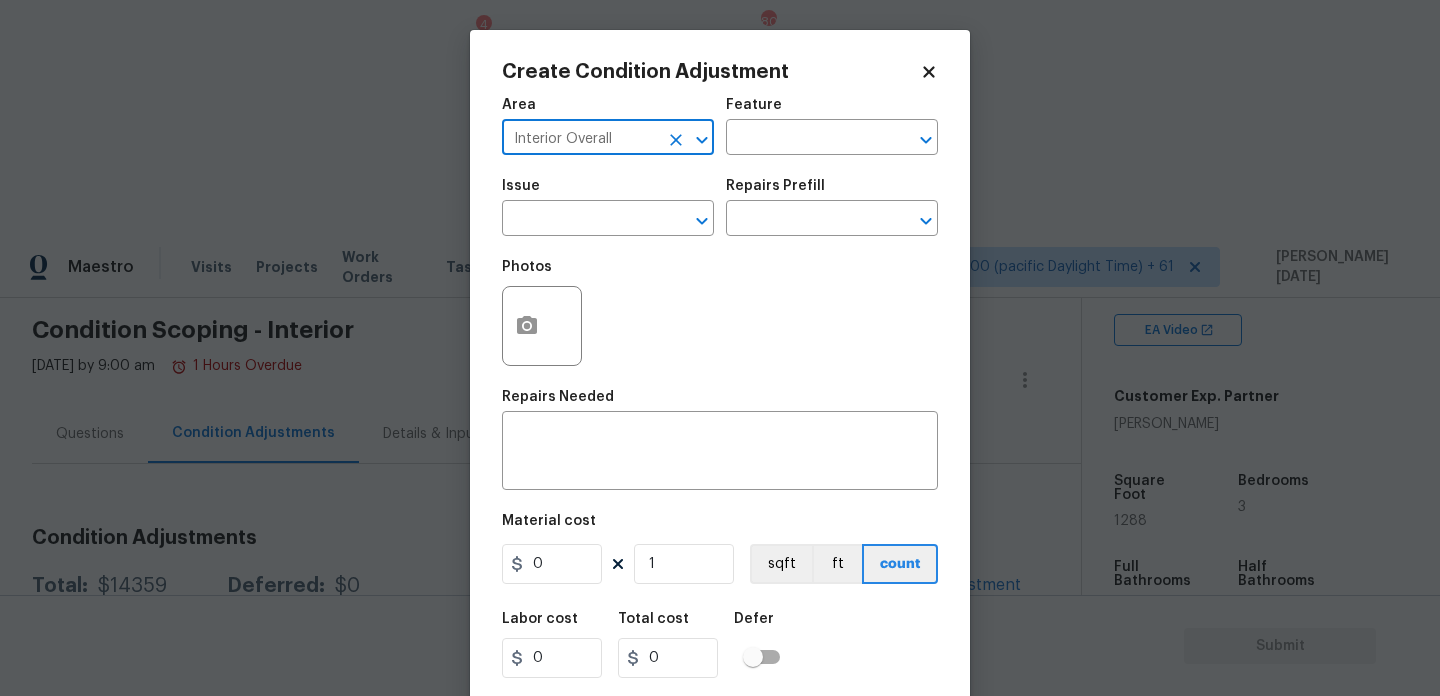 type on "Interior Overall" 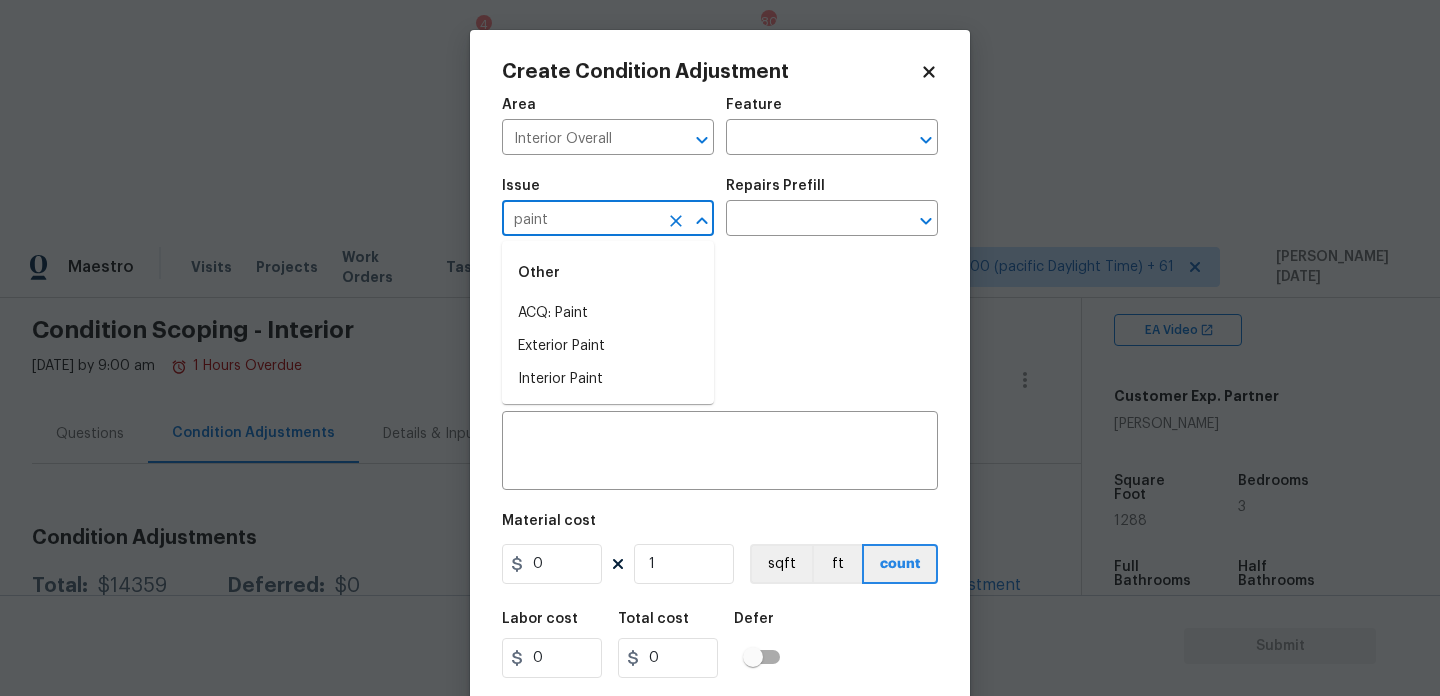 type on "paint" 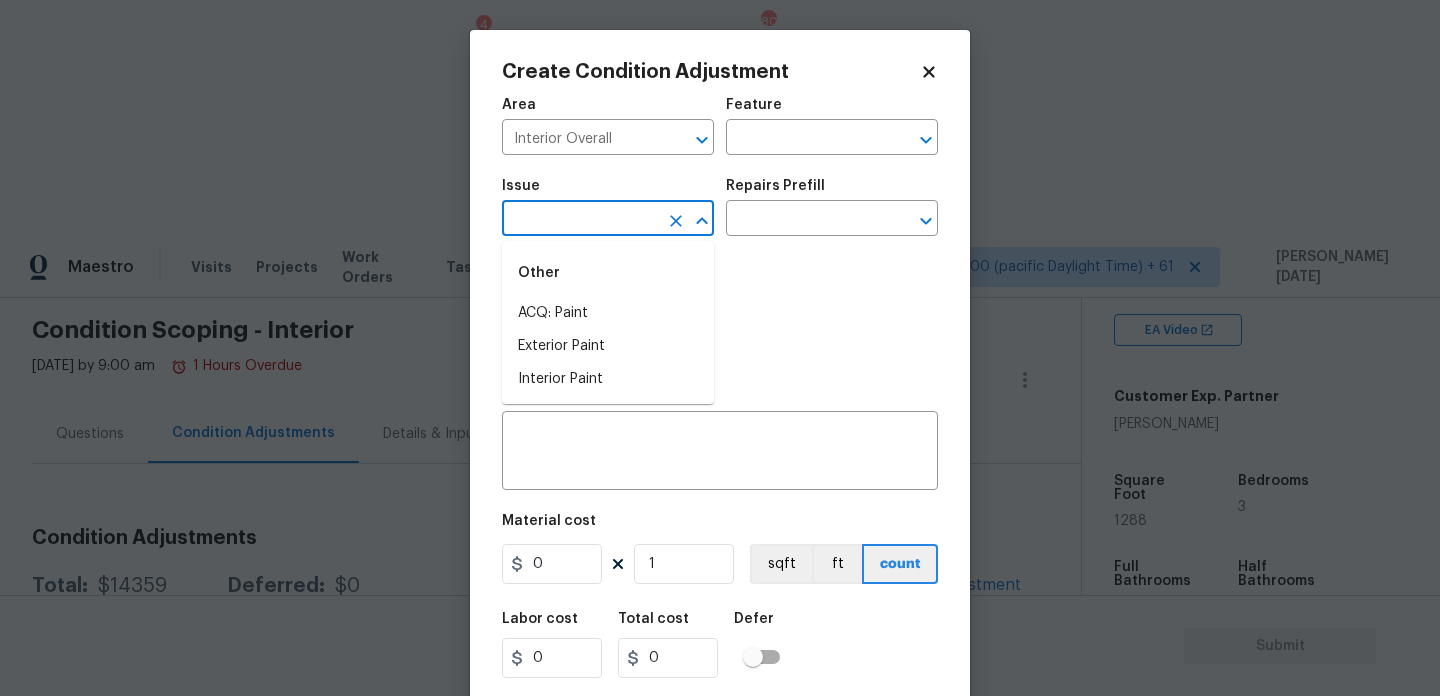 click on "Photos" at bounding box center [720, 313] 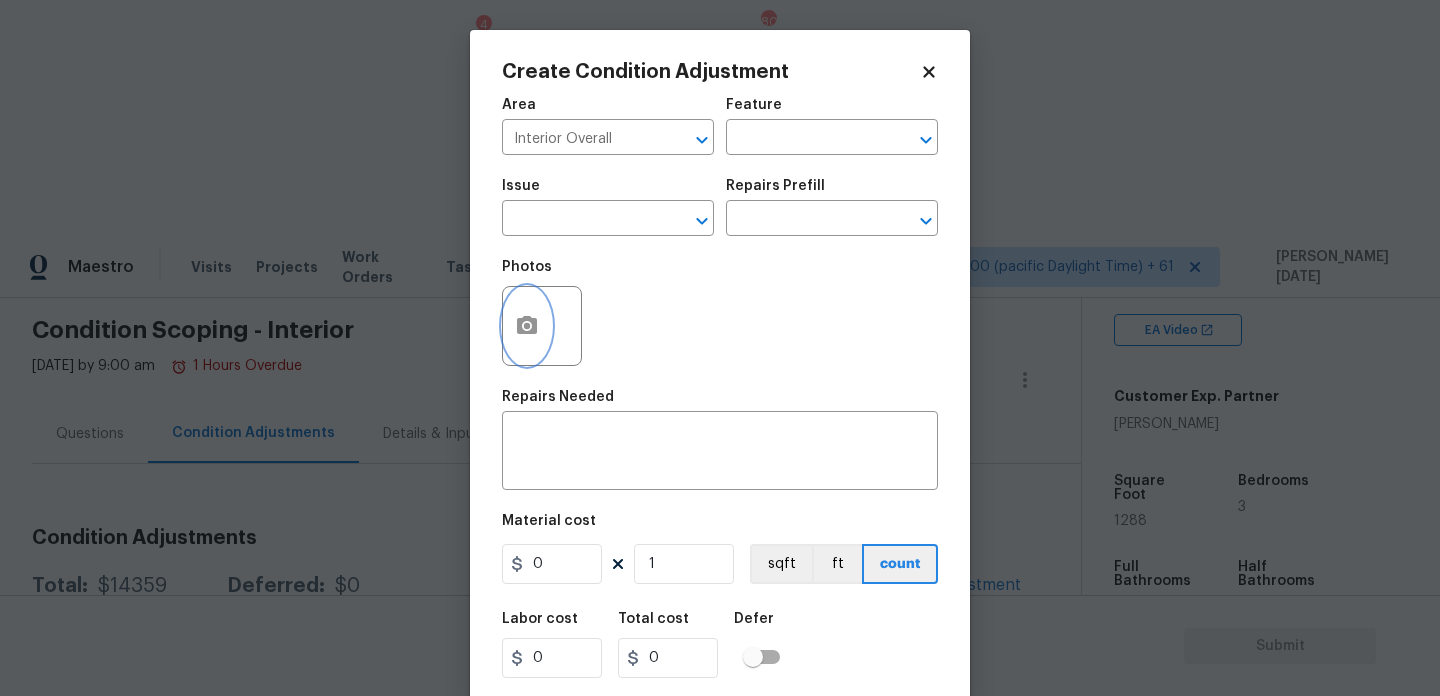 click at bounding box center (527, 326) 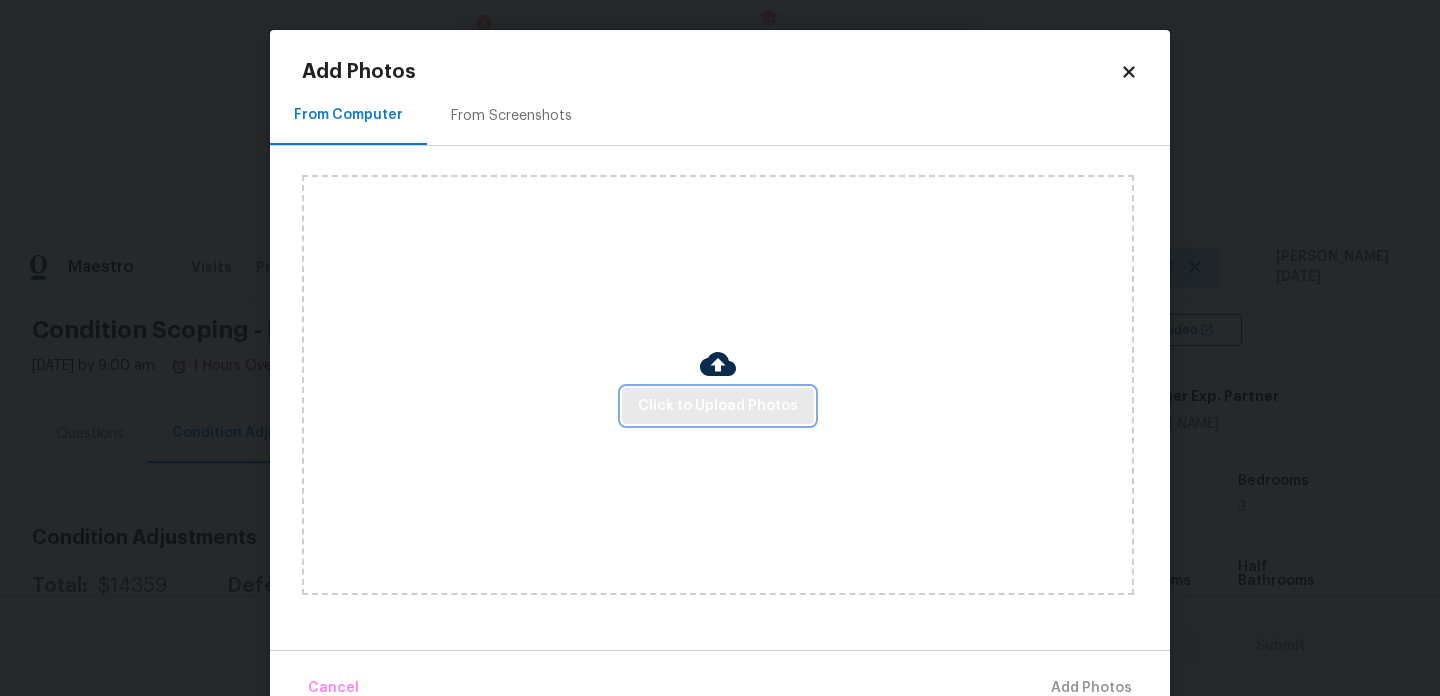 click on "Click to Upload Photos" at bounding box center [718, 406] 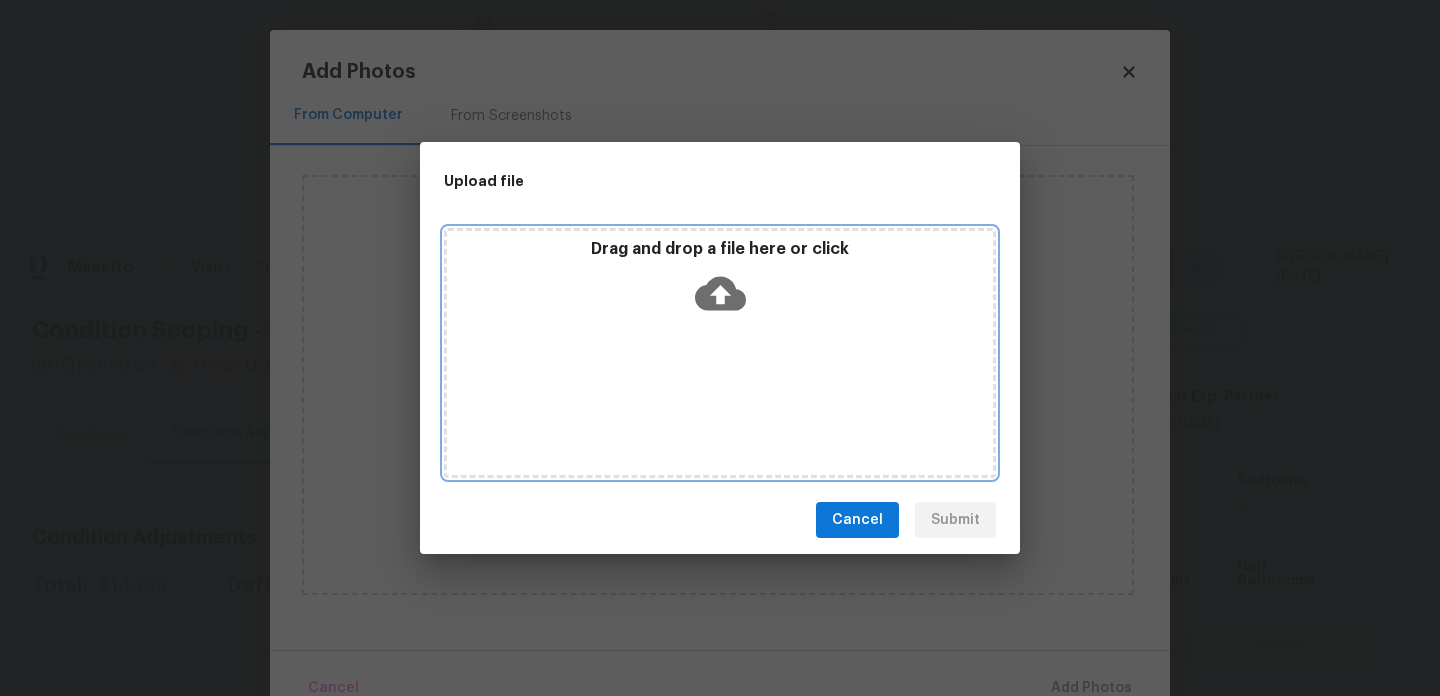 click on "Drag and drop a file here or click" at bounding box center [720, 353] 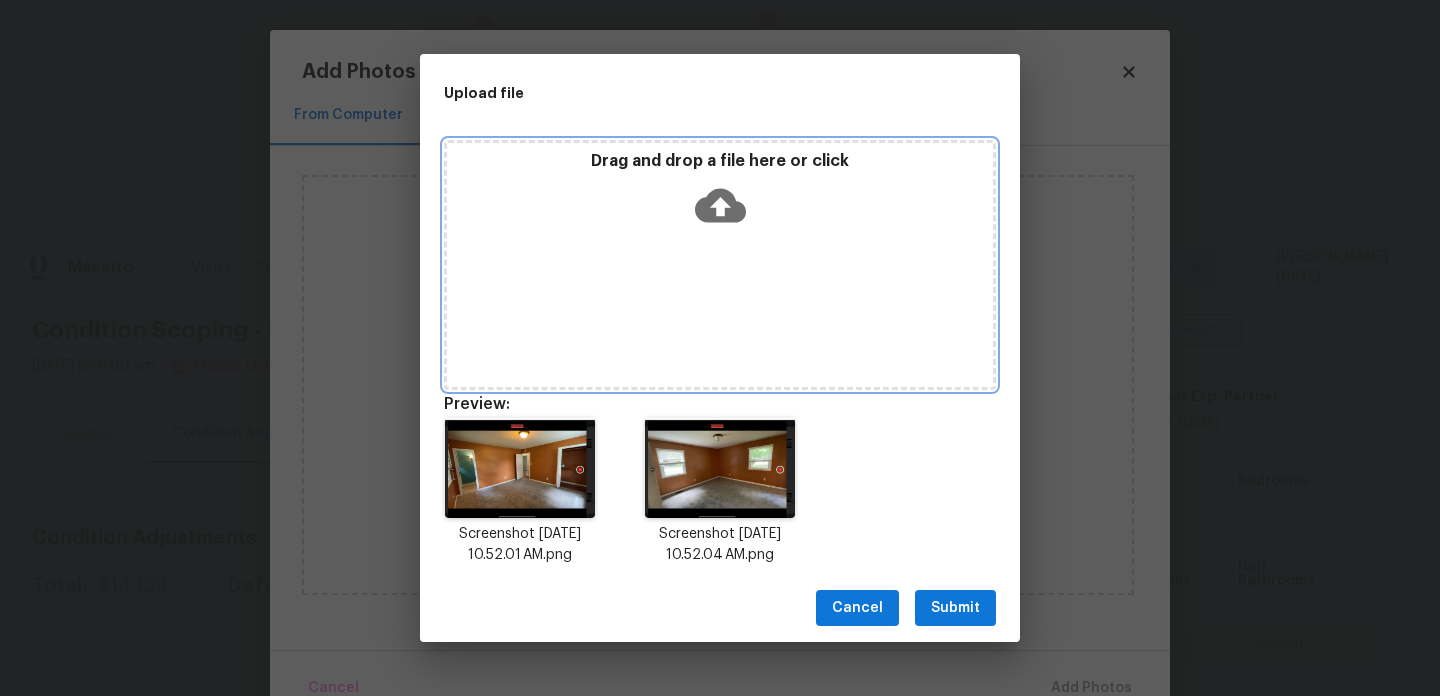 click on "Drag and drop a file here or click" at bounding box center [720, 265] 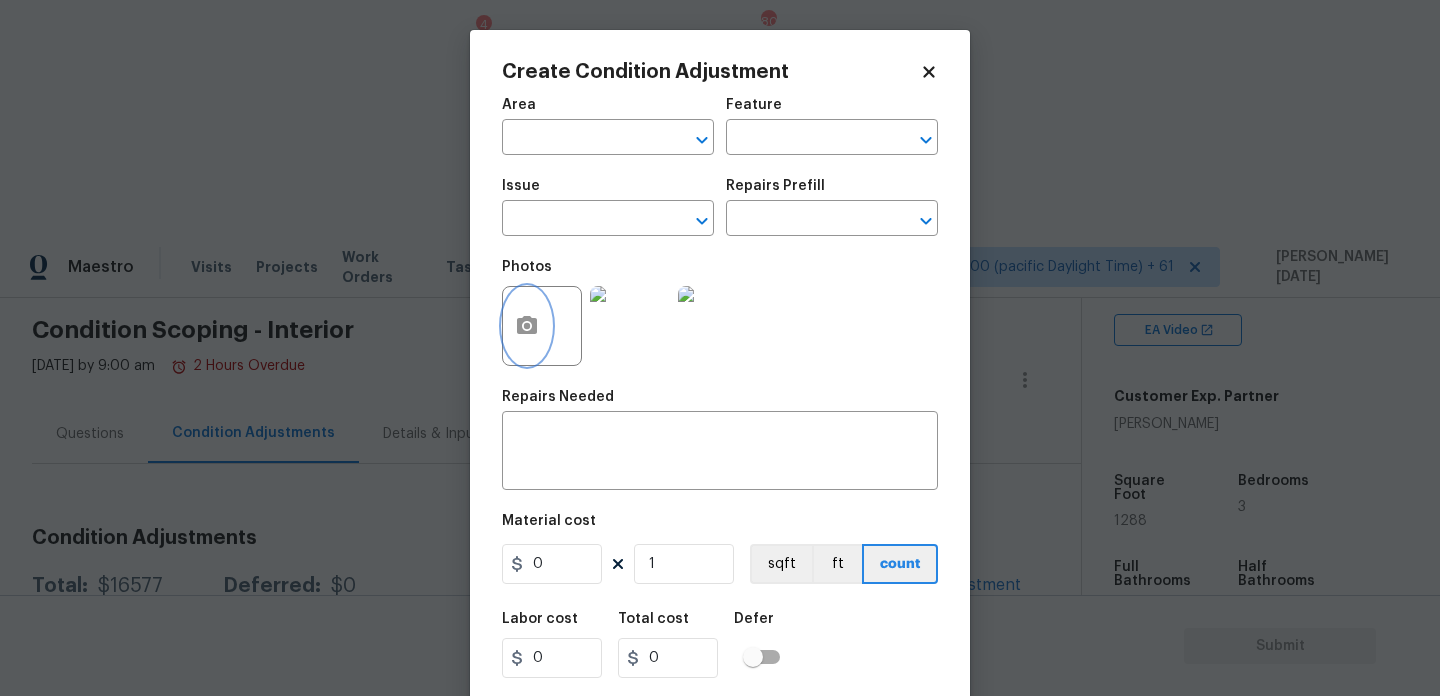 click at bounding box center [527, 326] 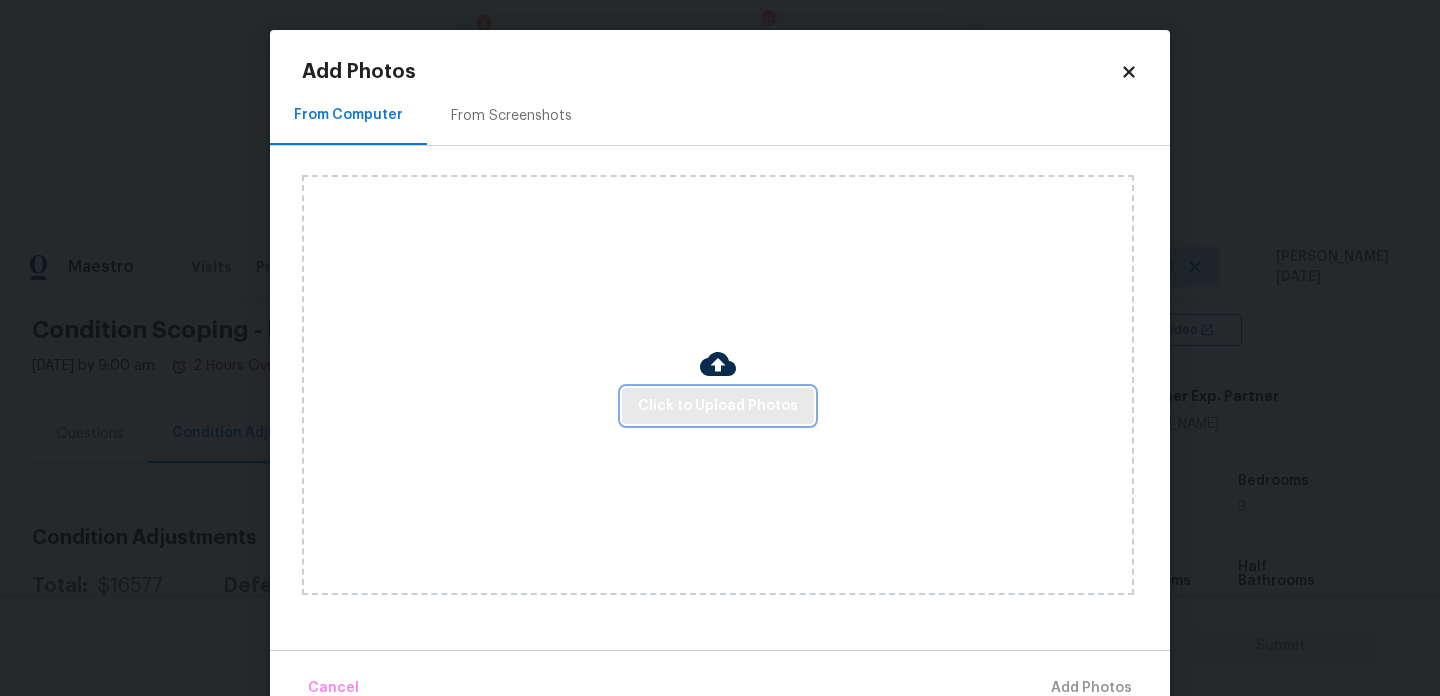 click on "Click to Upload Photos" at bounding box center (718, 406) 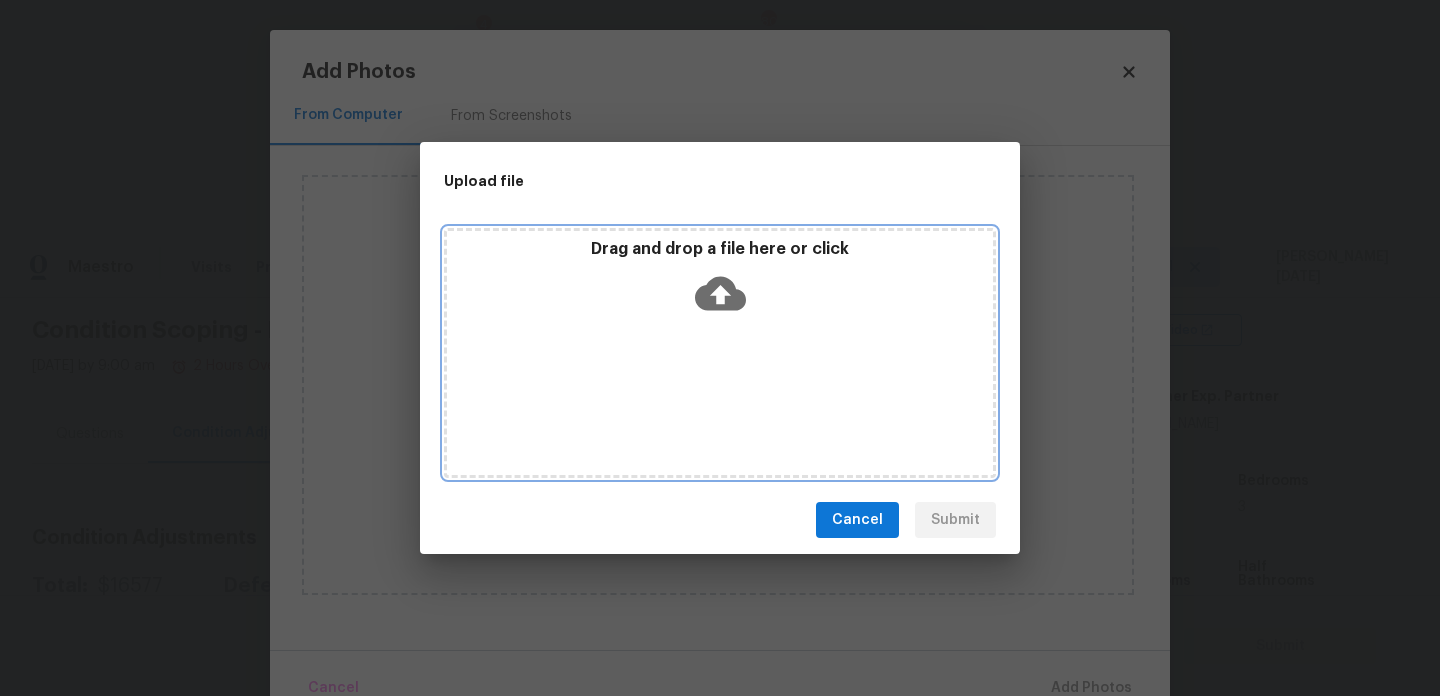 click on "Drag and drop a file here or click" at bounding box center (720, 353) 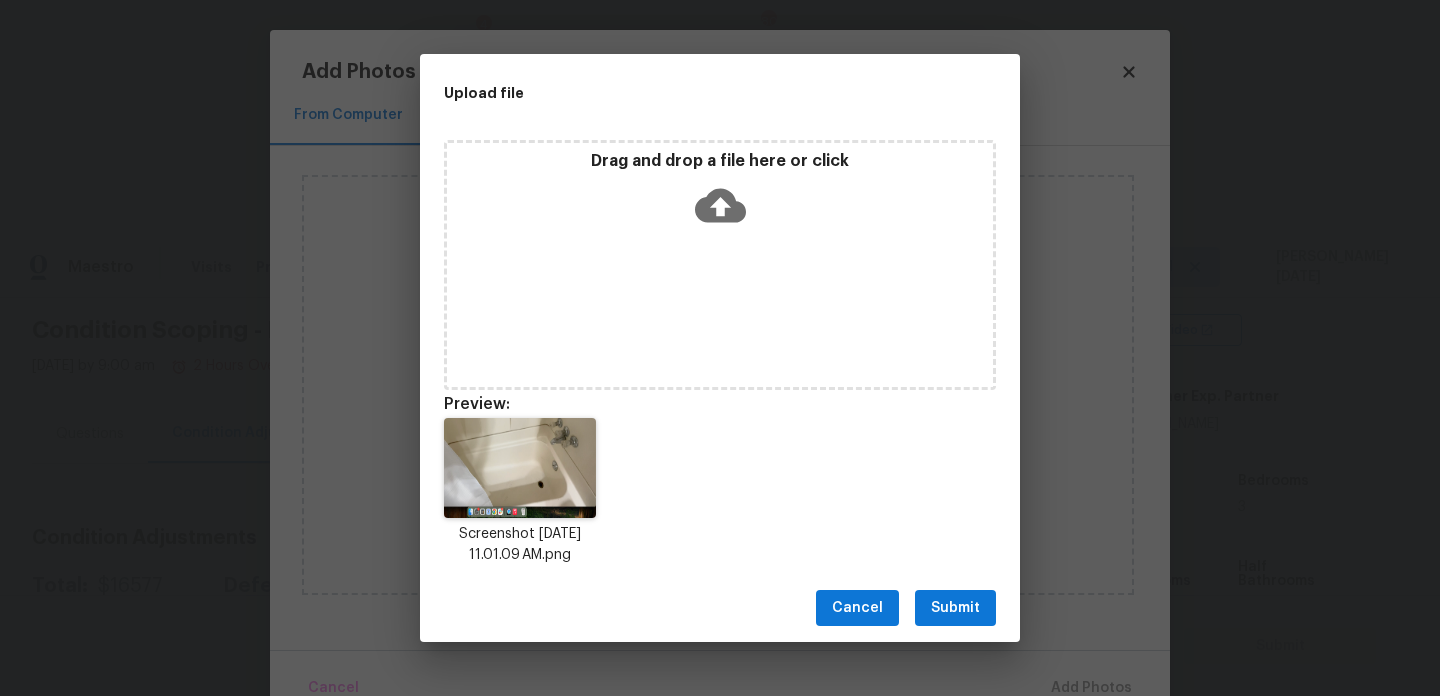 click on "Submit" at bounding box center [955, 608] 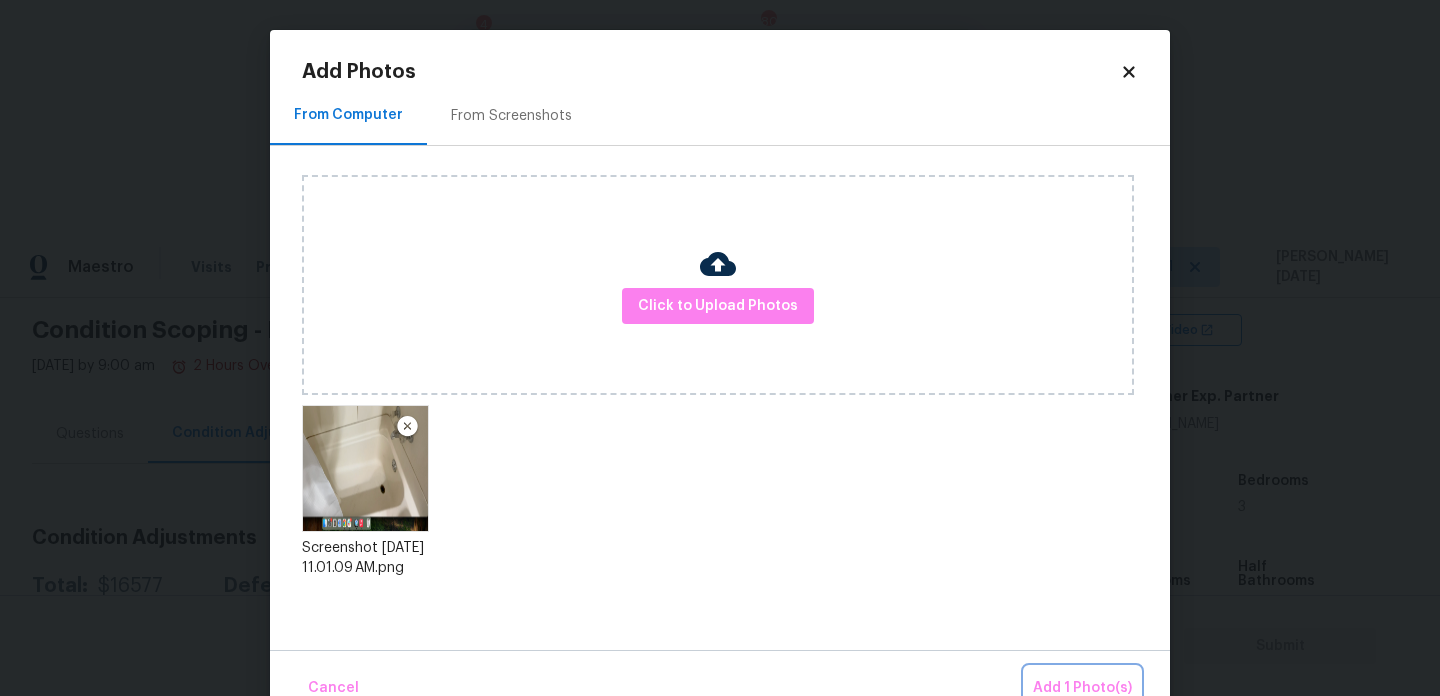 click on "Add 1 Photo(s)" at bounding box center (1082, 688) 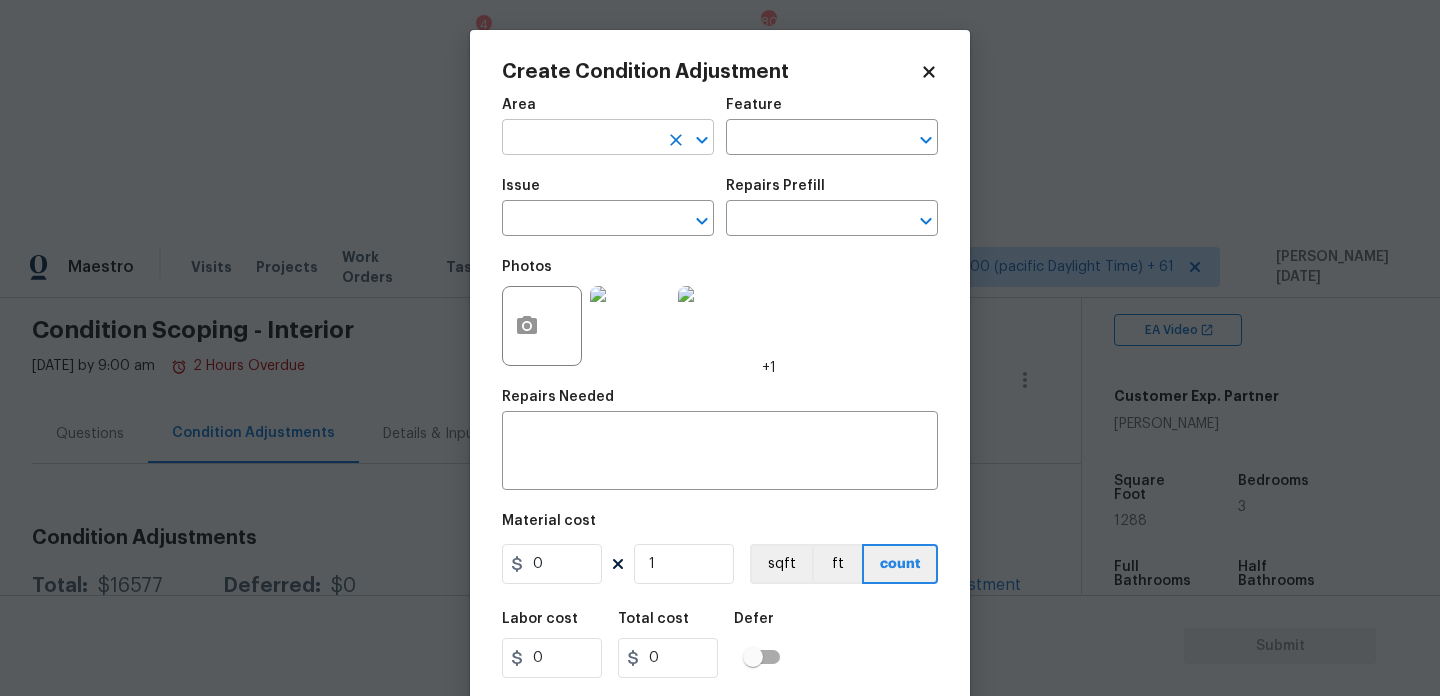 click at bounding box center [580, 139] 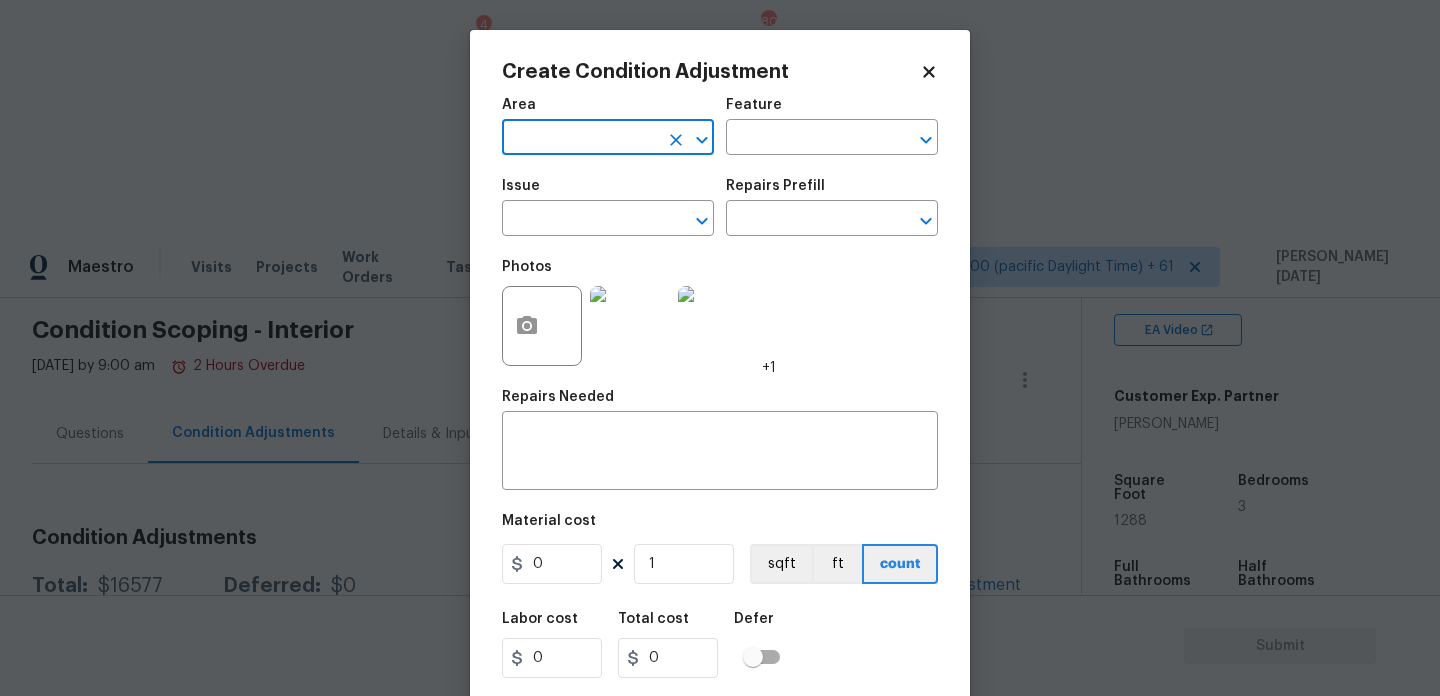 click at bounding box center [580, 139] 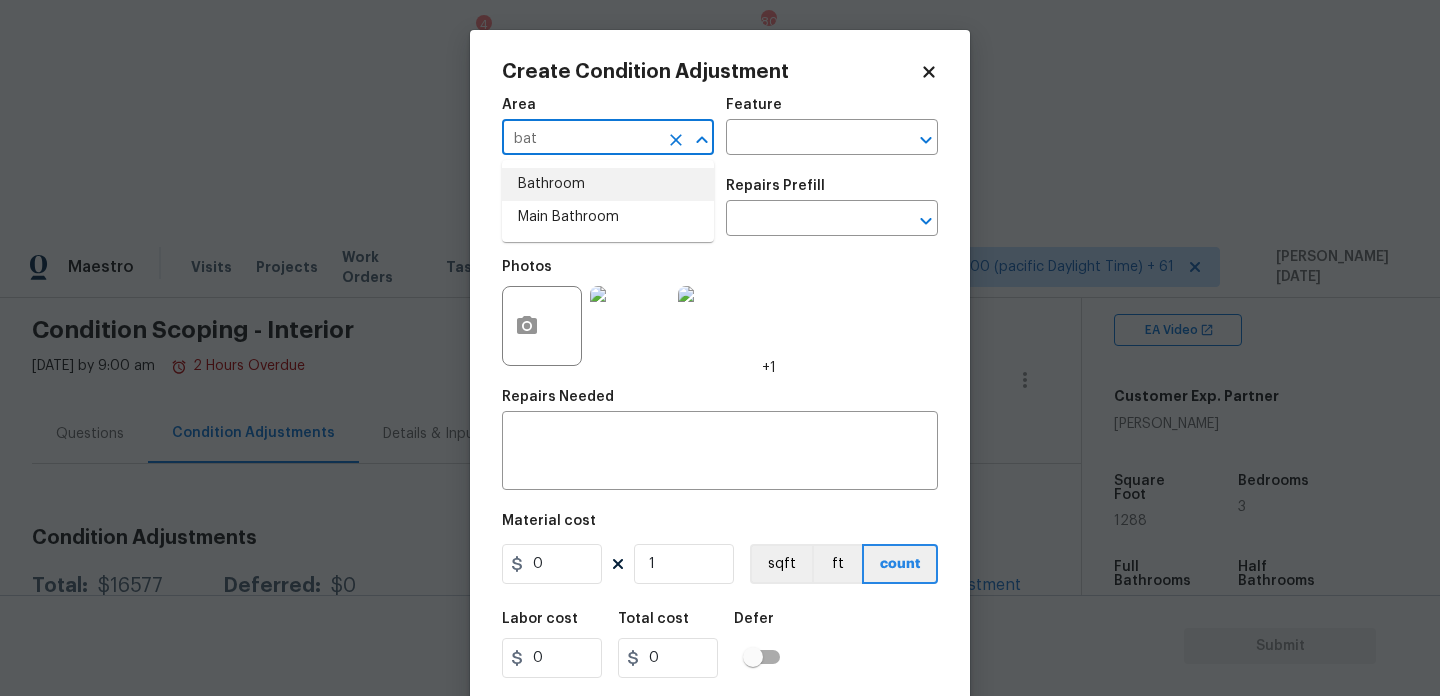 click on "Bathroom" at bounding box center [608, 184] 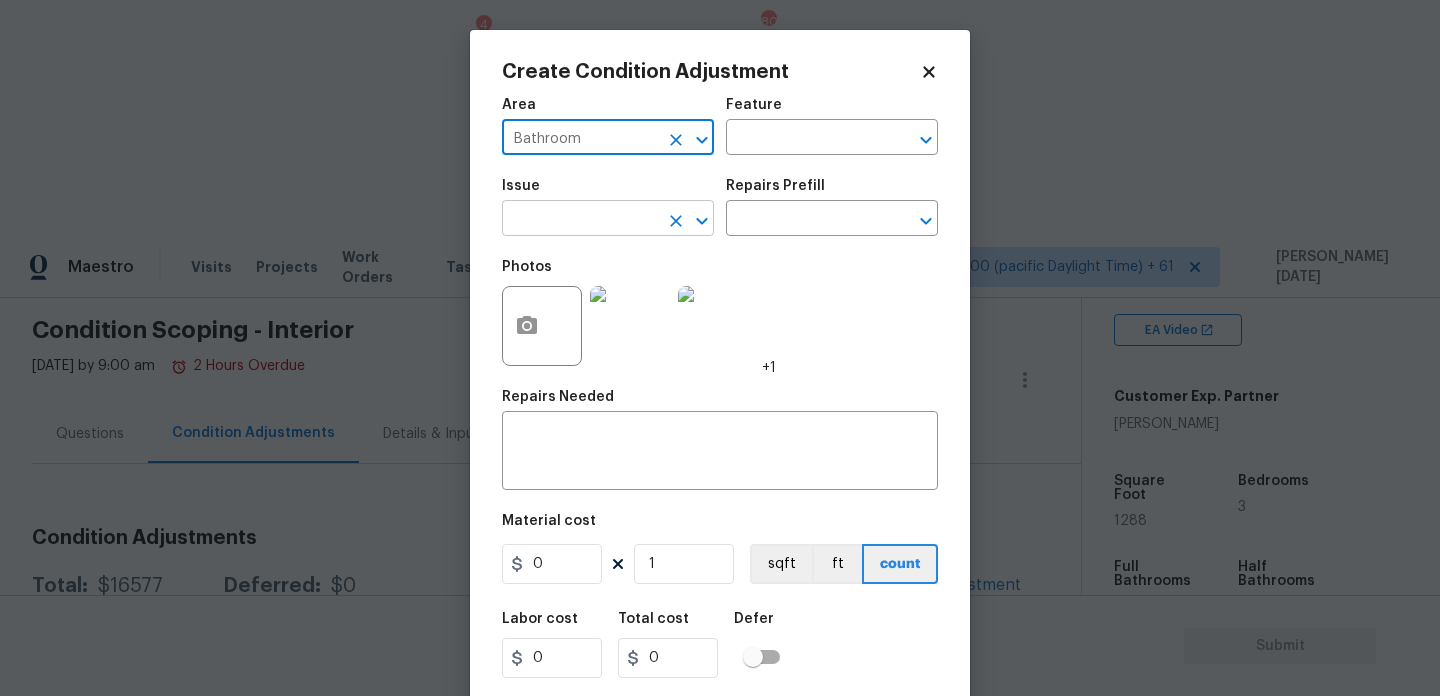 type on "Bathroom" 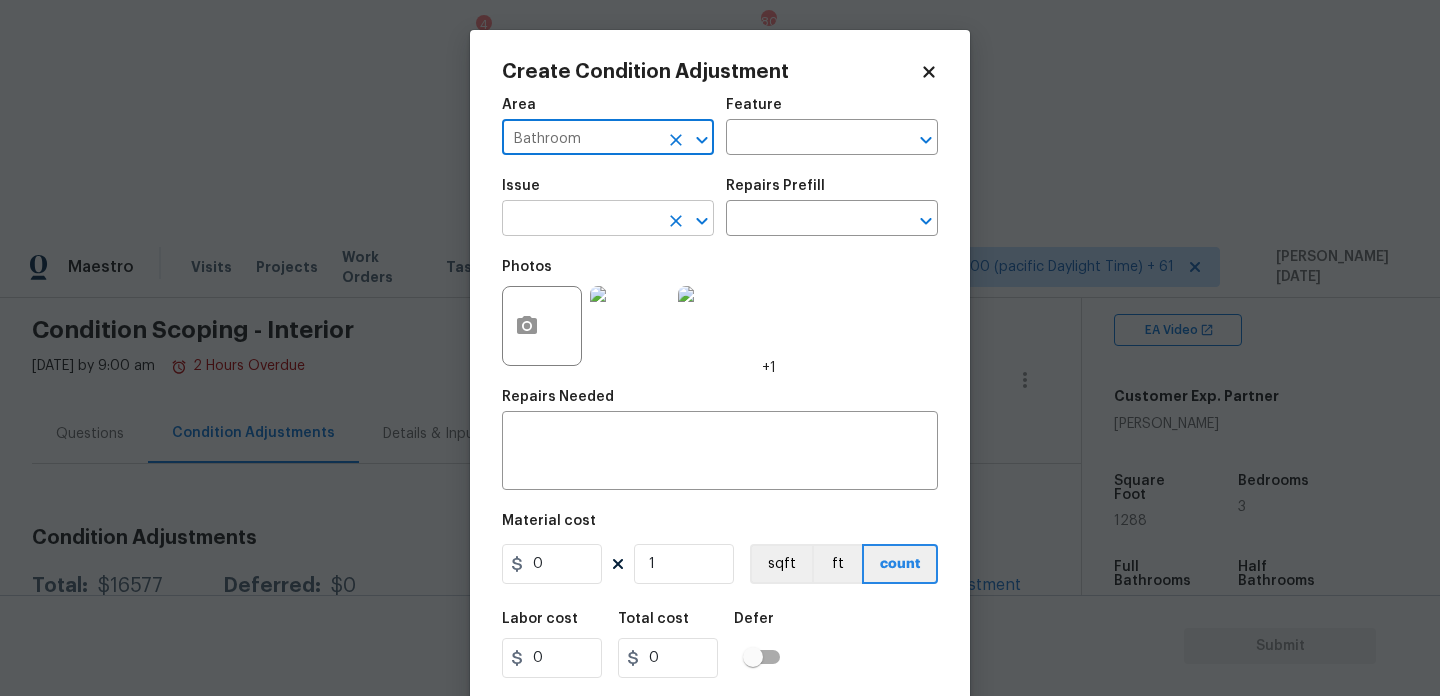 click at bounding box center (580, 220) 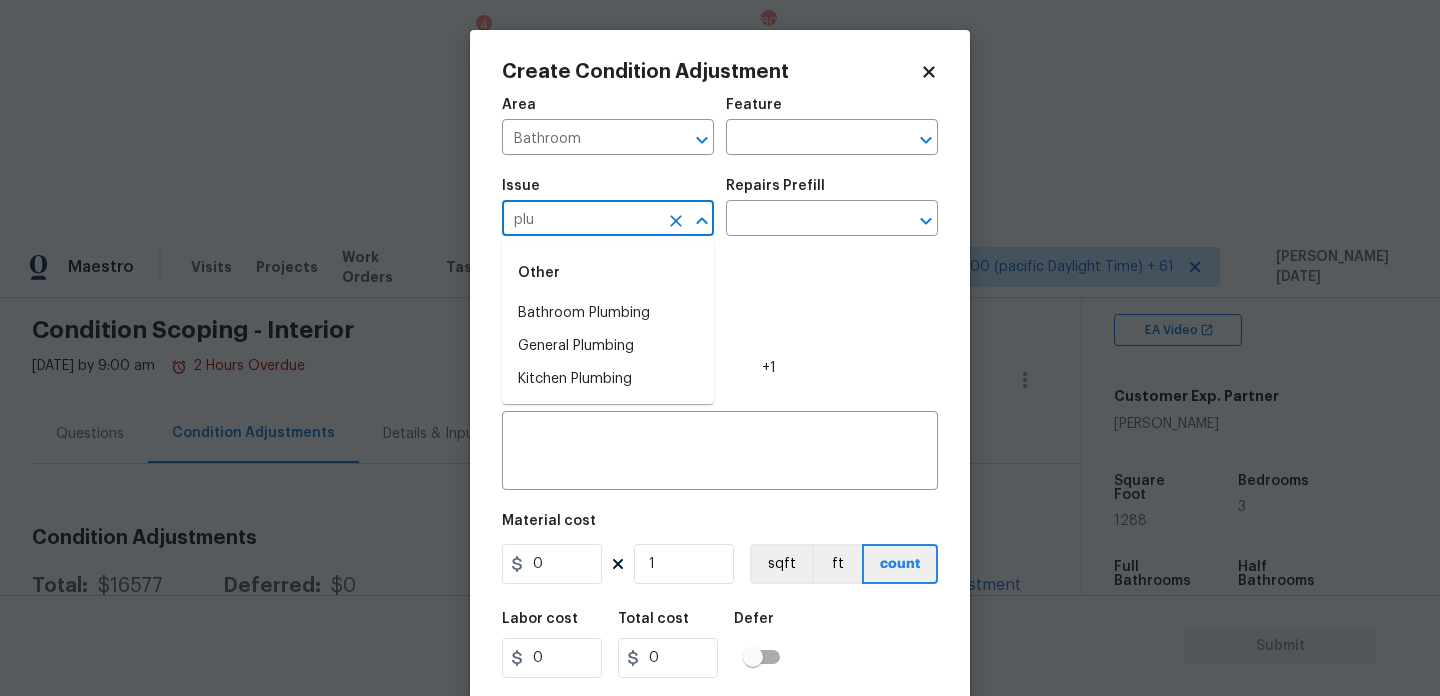 click on "Bathroom Plumbing" at bounding box center (608, 313) 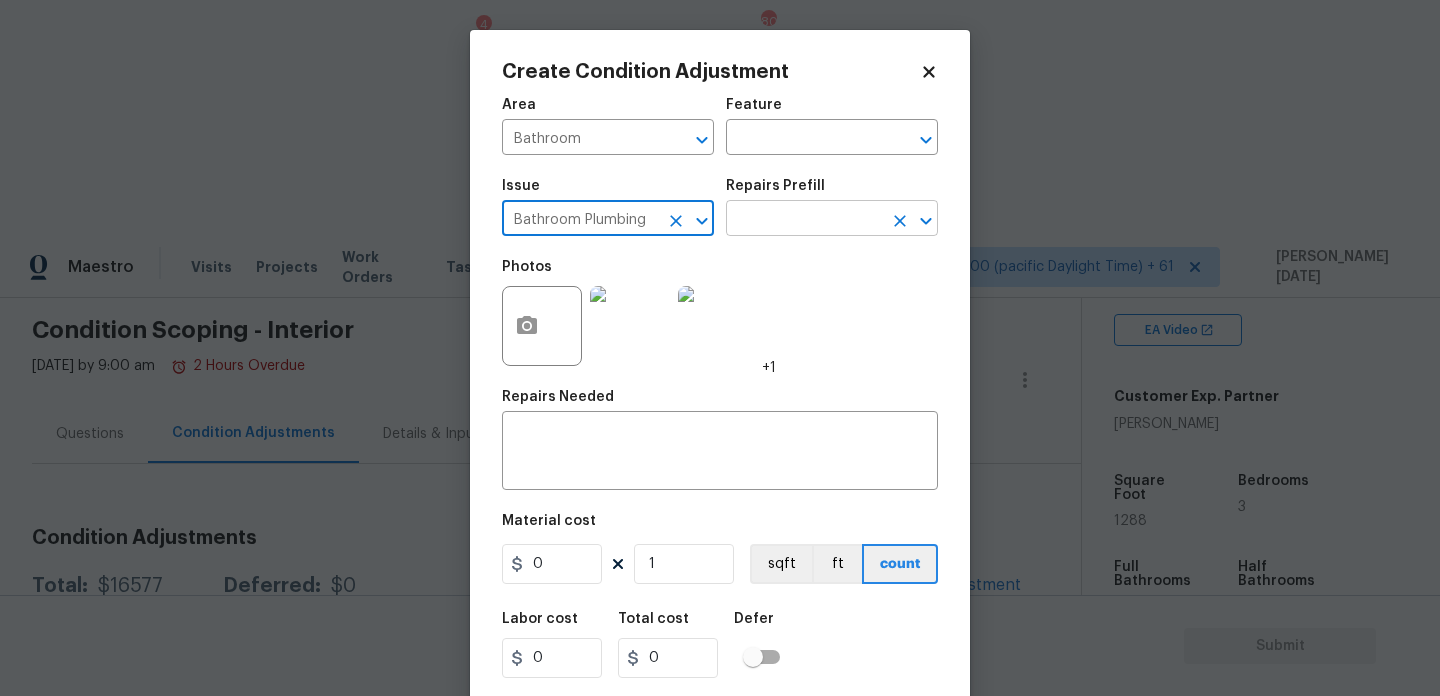 type on "Bathroom Plumbing" 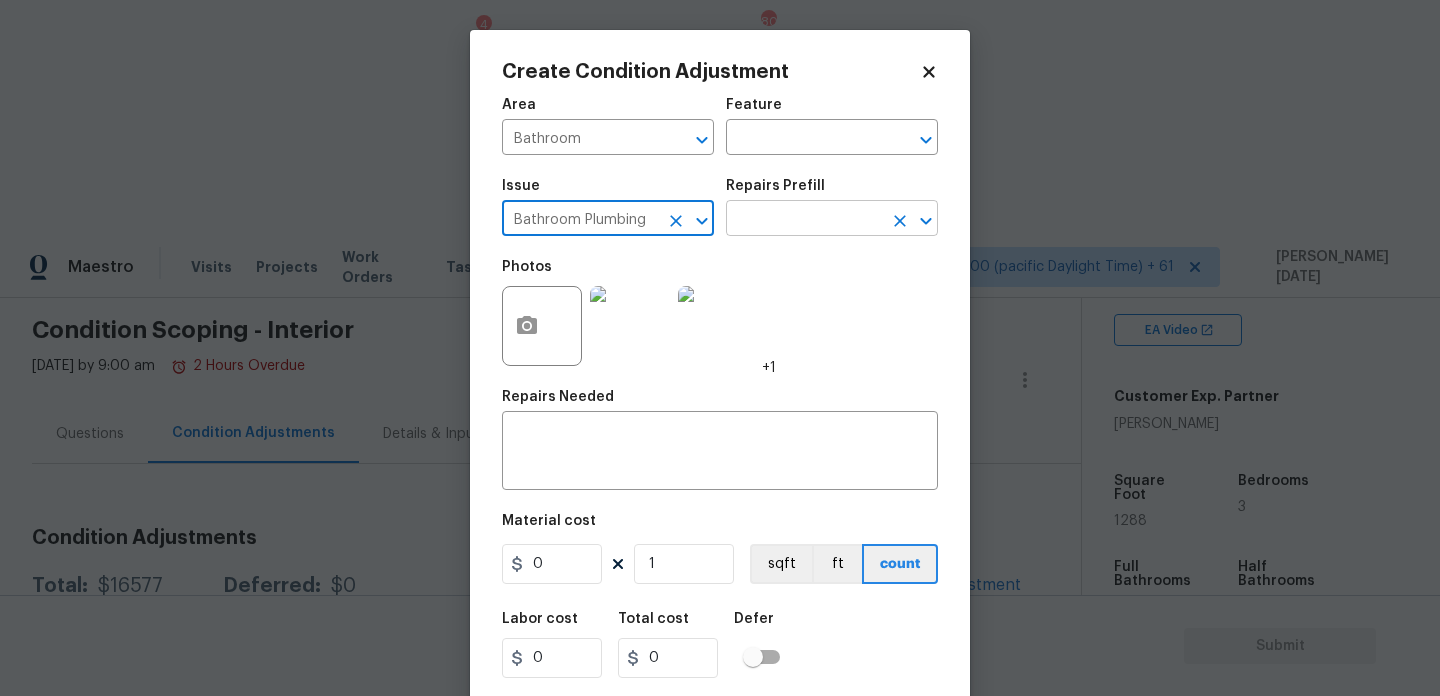 click at bounding box center [804, 220] 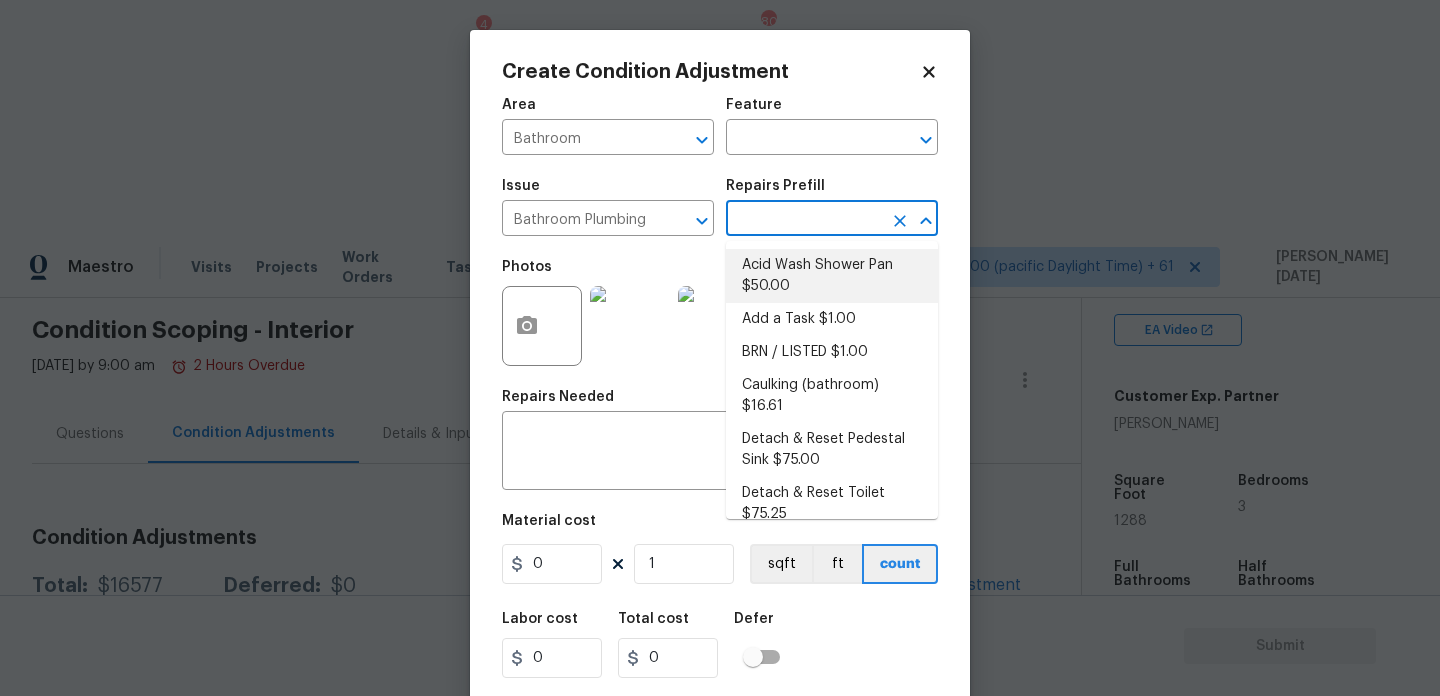 click on "Acid Wash Shower Pan $50.00" at bounding box center (832, 276) 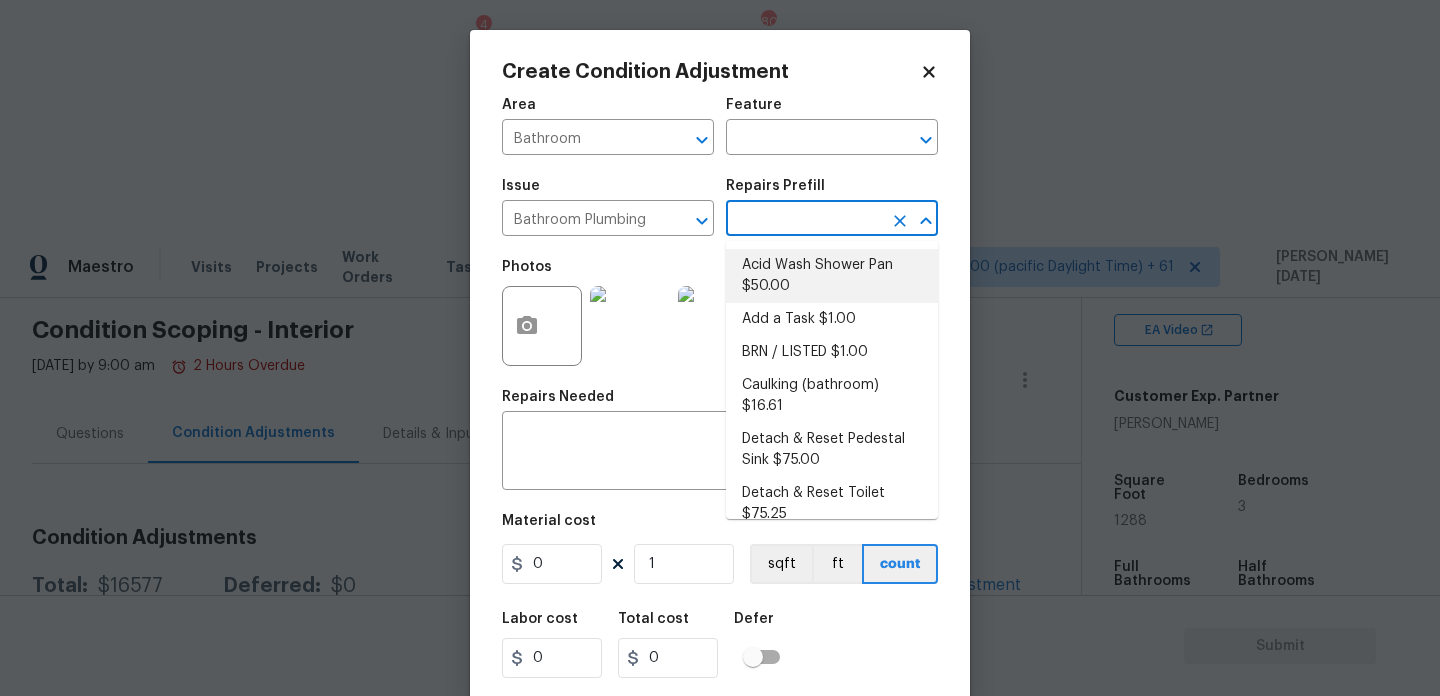 type on "Prep and acid wash/deep clean the shower pan." 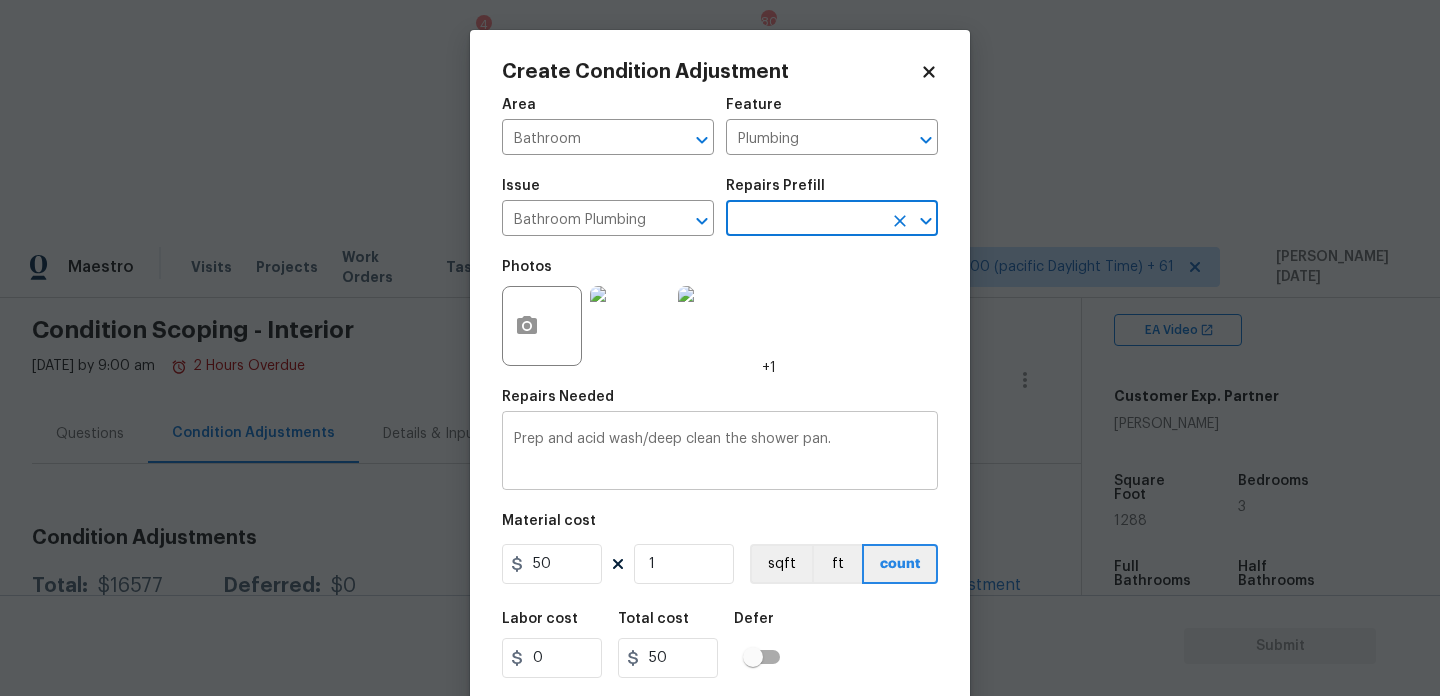 scroll, scrollTop: 51, scrollLeft: 0, axis: vertical 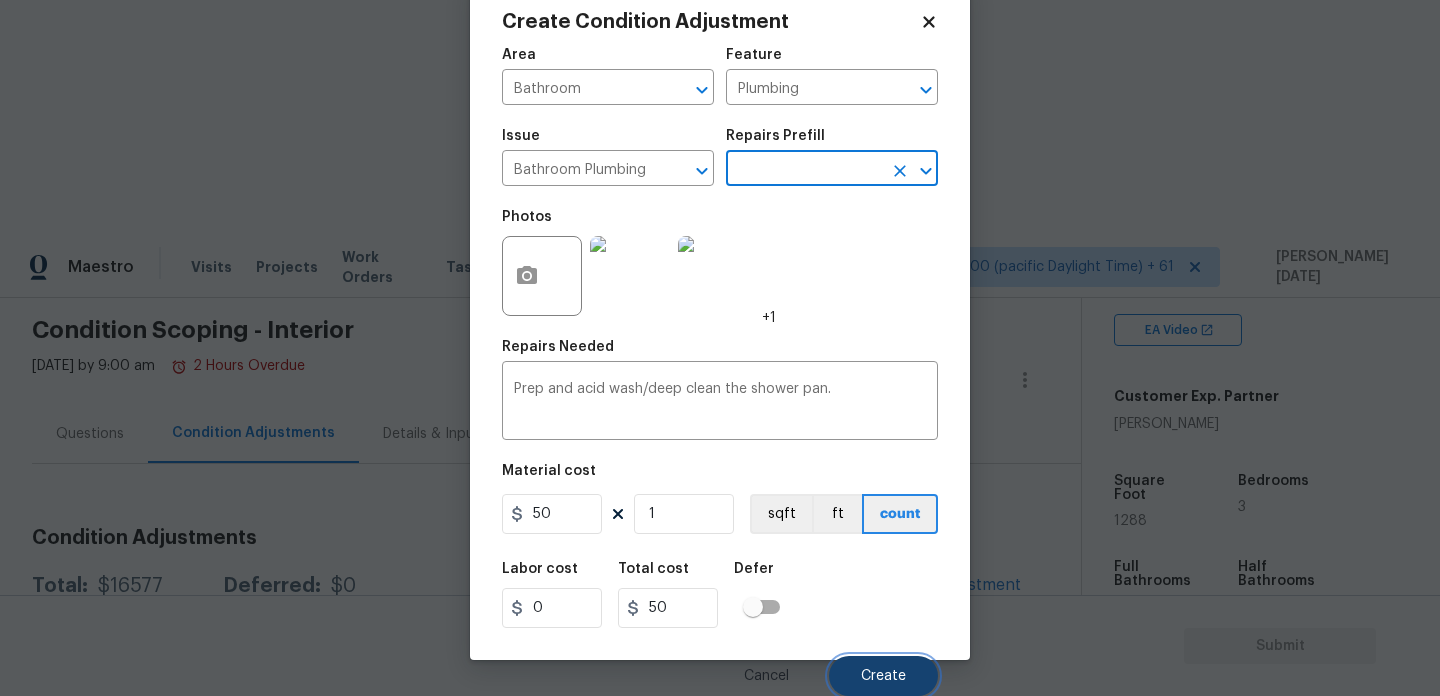 click on "Create" at bounding box center (883, 676) 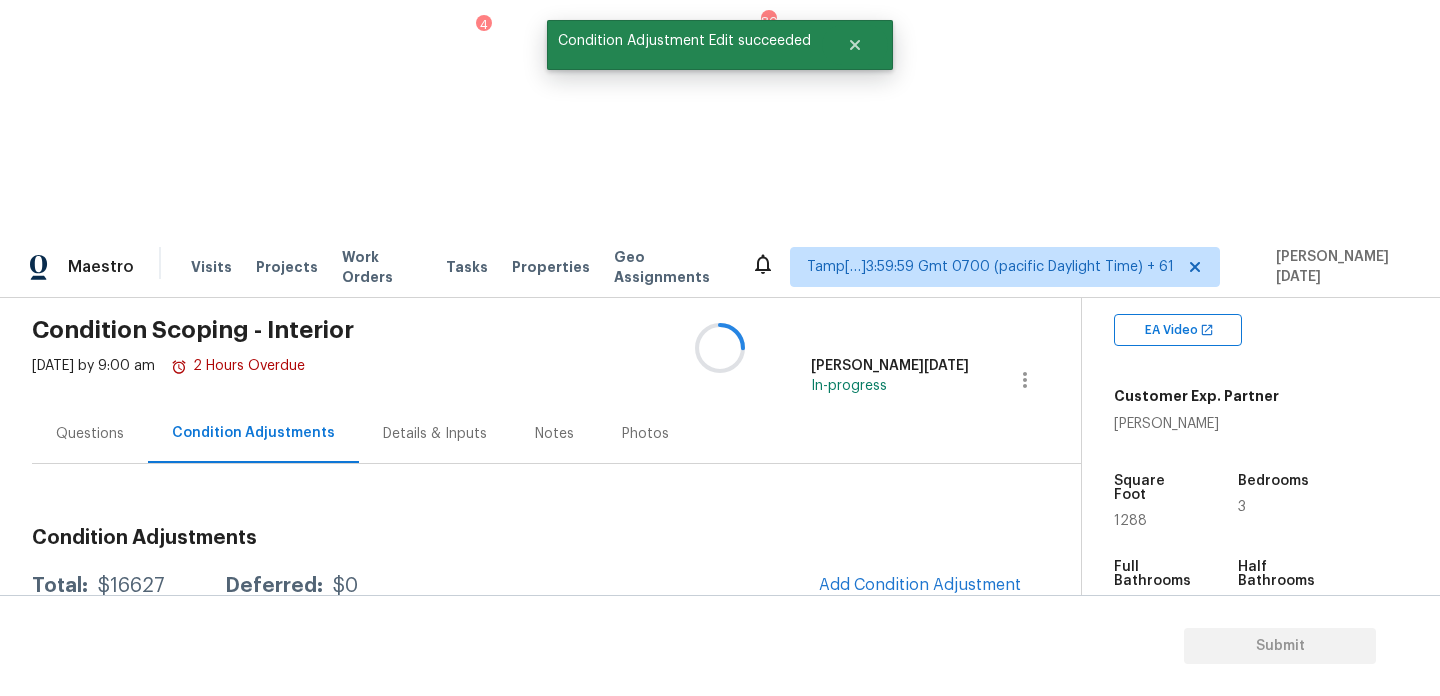 scroll, scrollTop: 0, scrollLeft: 0, axis: both 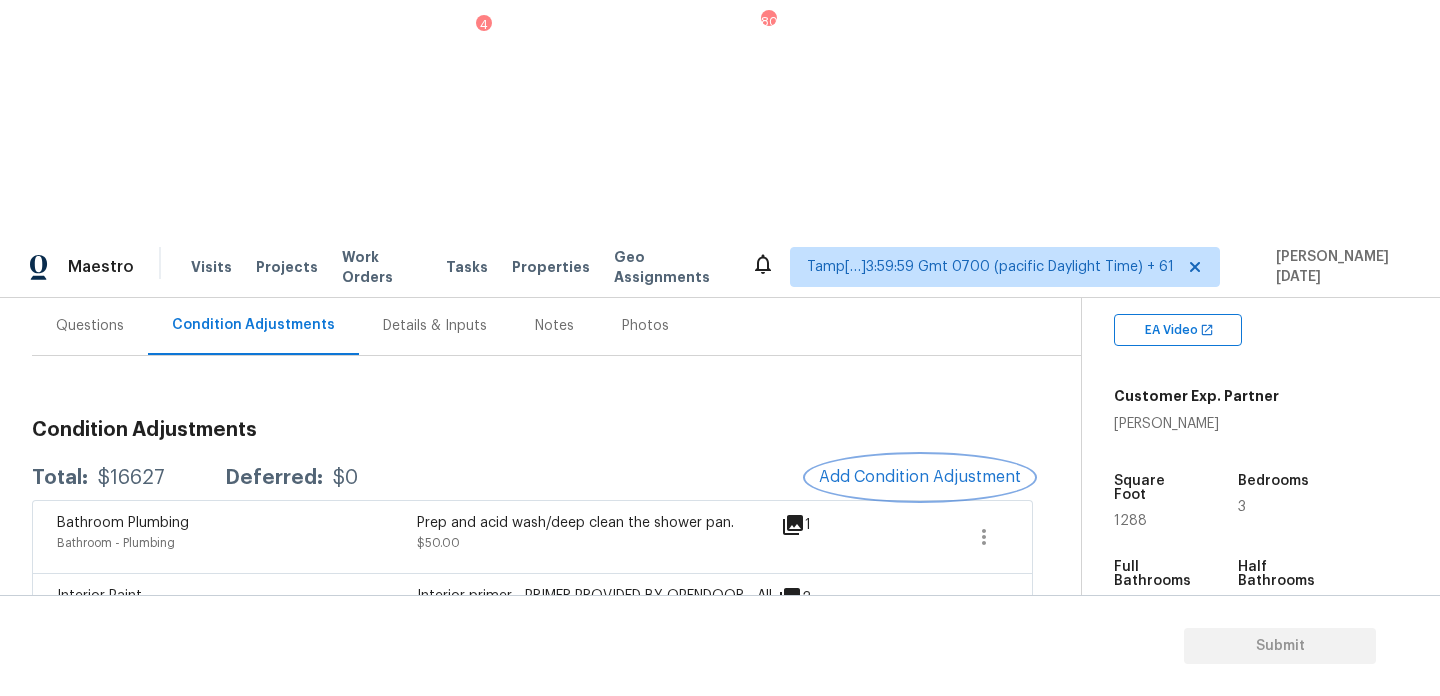 click on "Add Condition Adjustment" at bounding box center [920, 477] 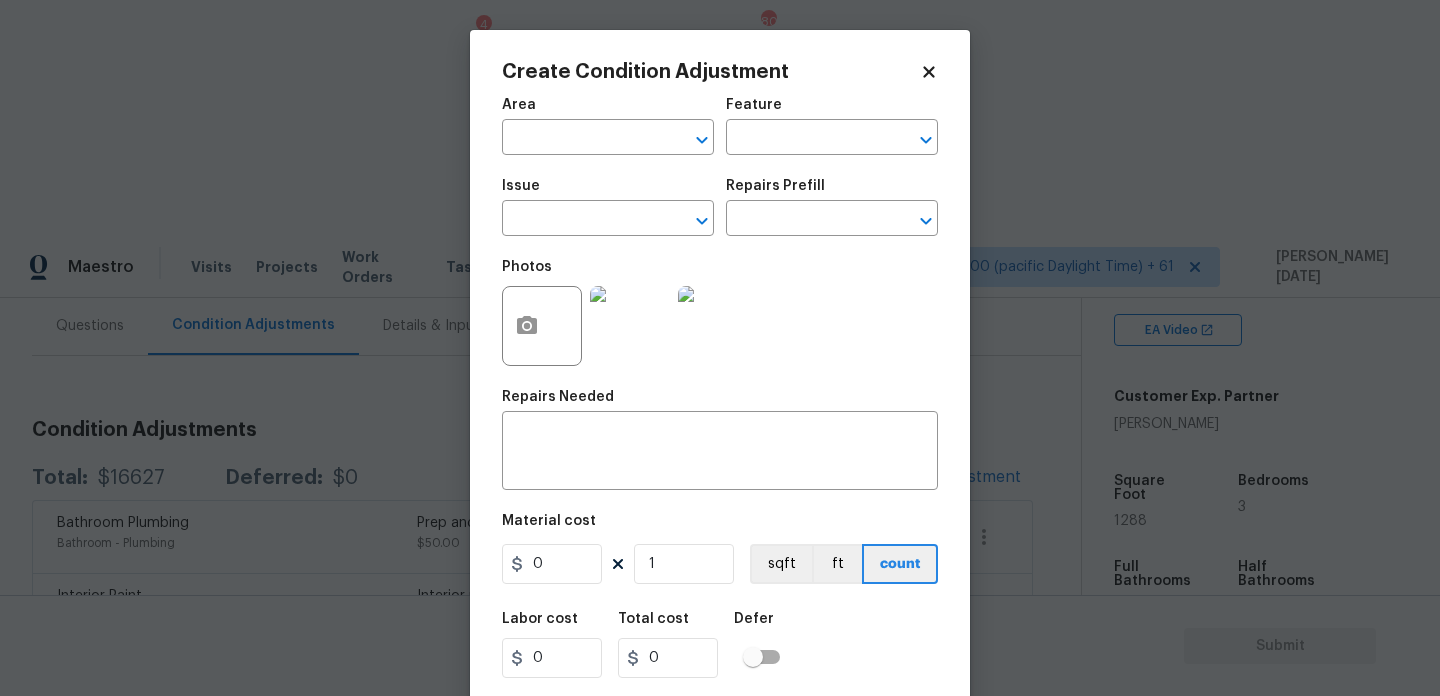 click on "Issue ​" at bounding box center [608, 207] 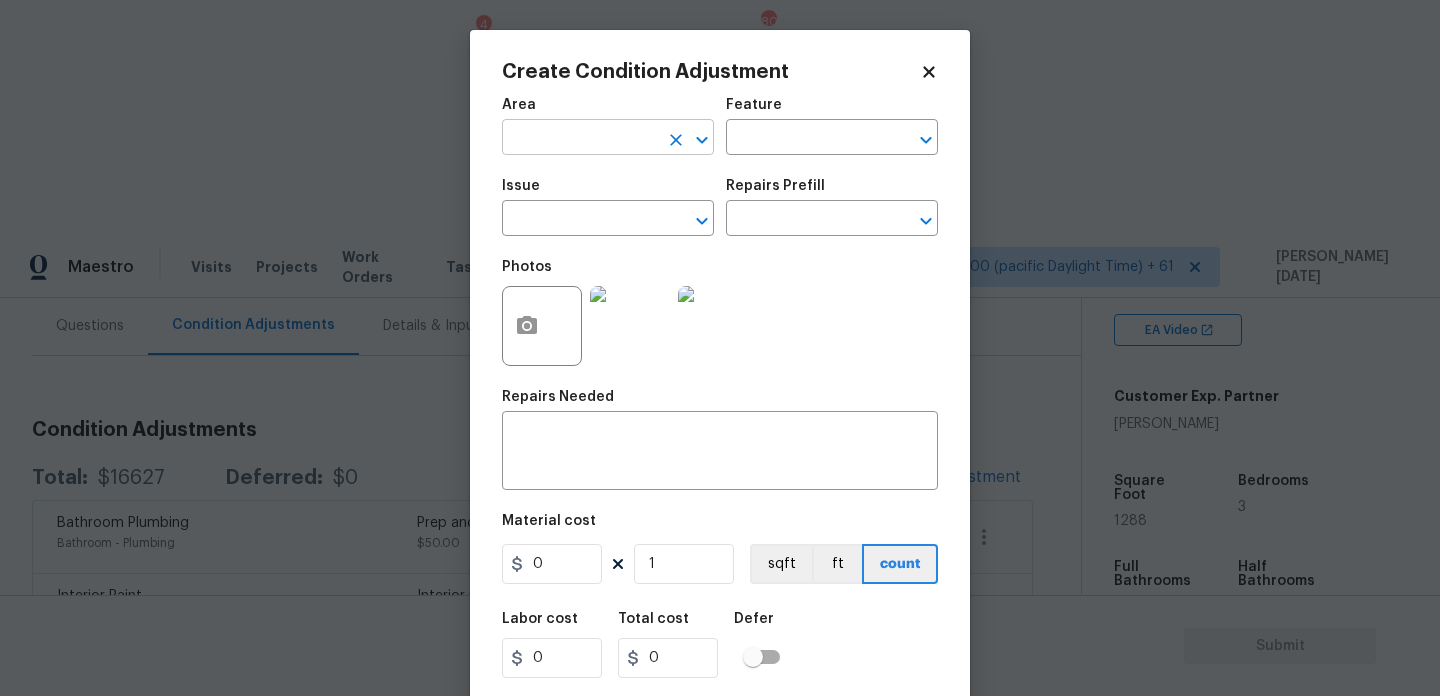 click at bounding box center [580, 139] 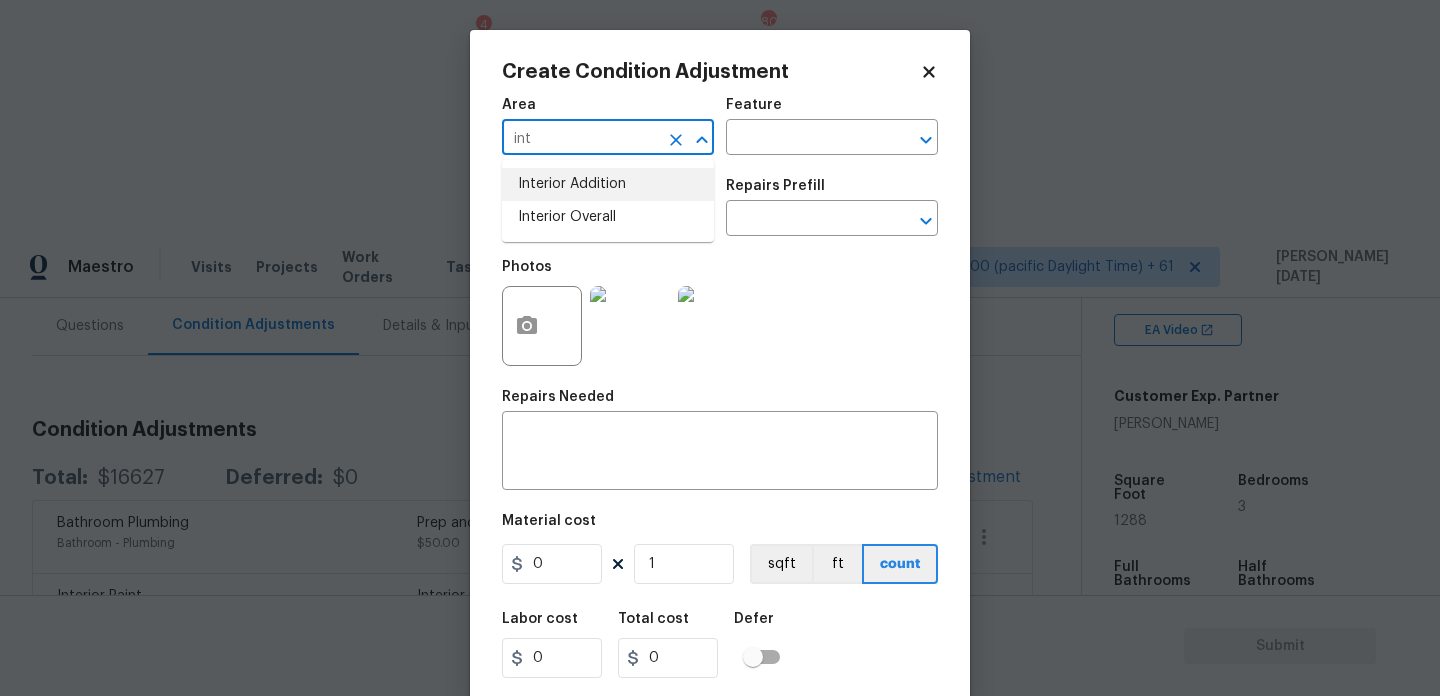 click on "Interior Addition" at bounding box center (608, 184) 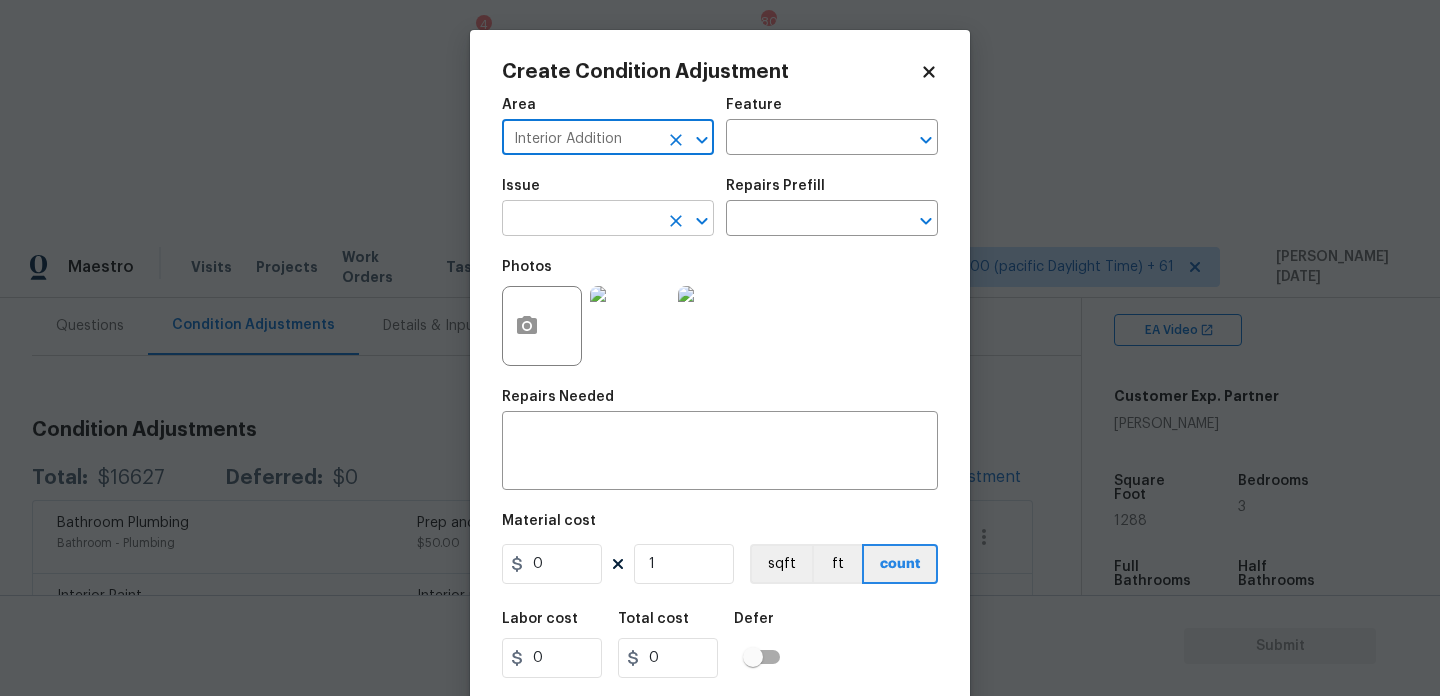 type on "Interior Addition" 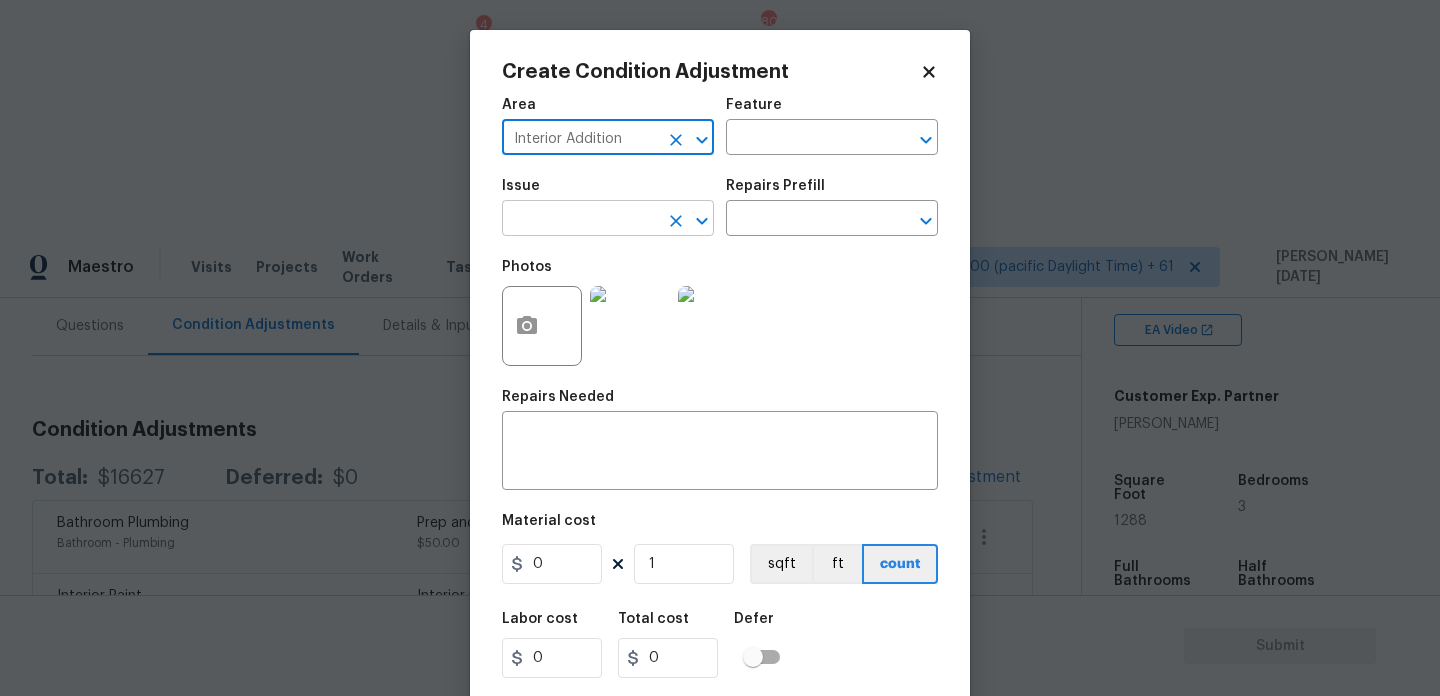click at bounding box center [580, 220] 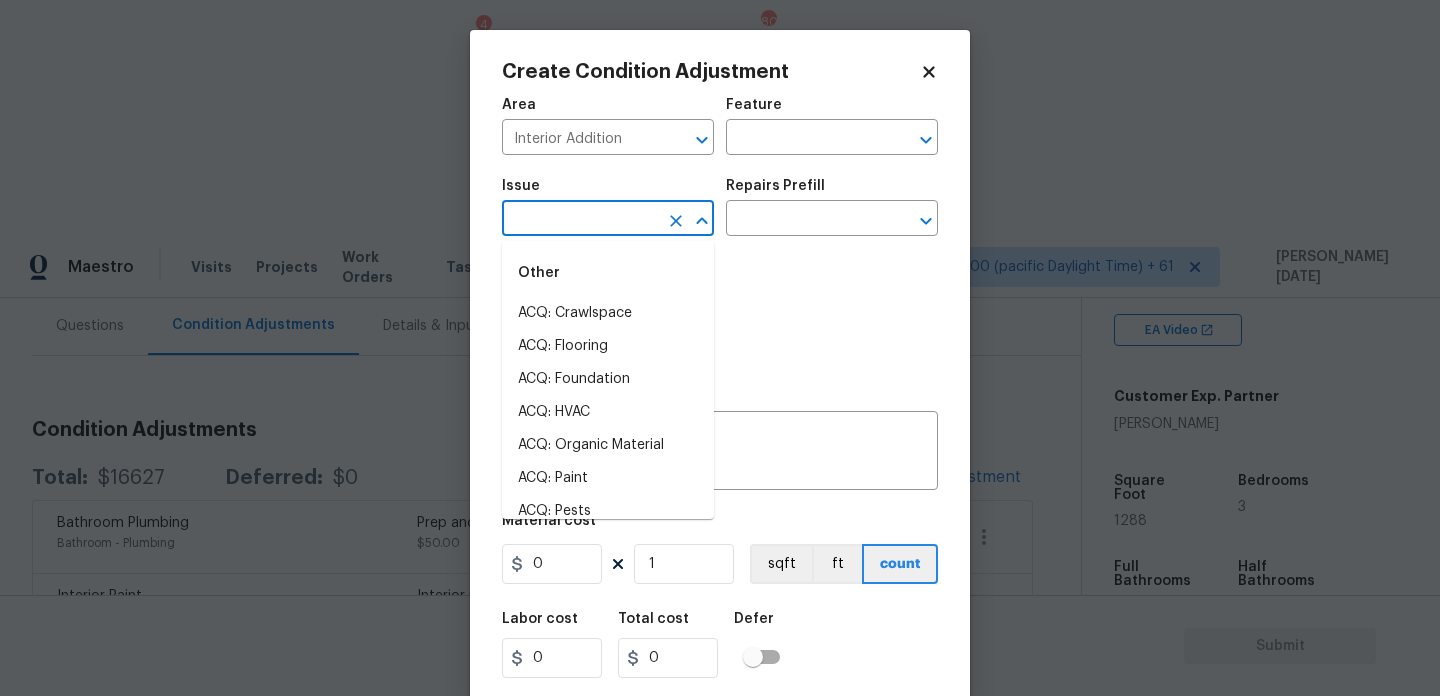 click at bounding box center (580, 220) 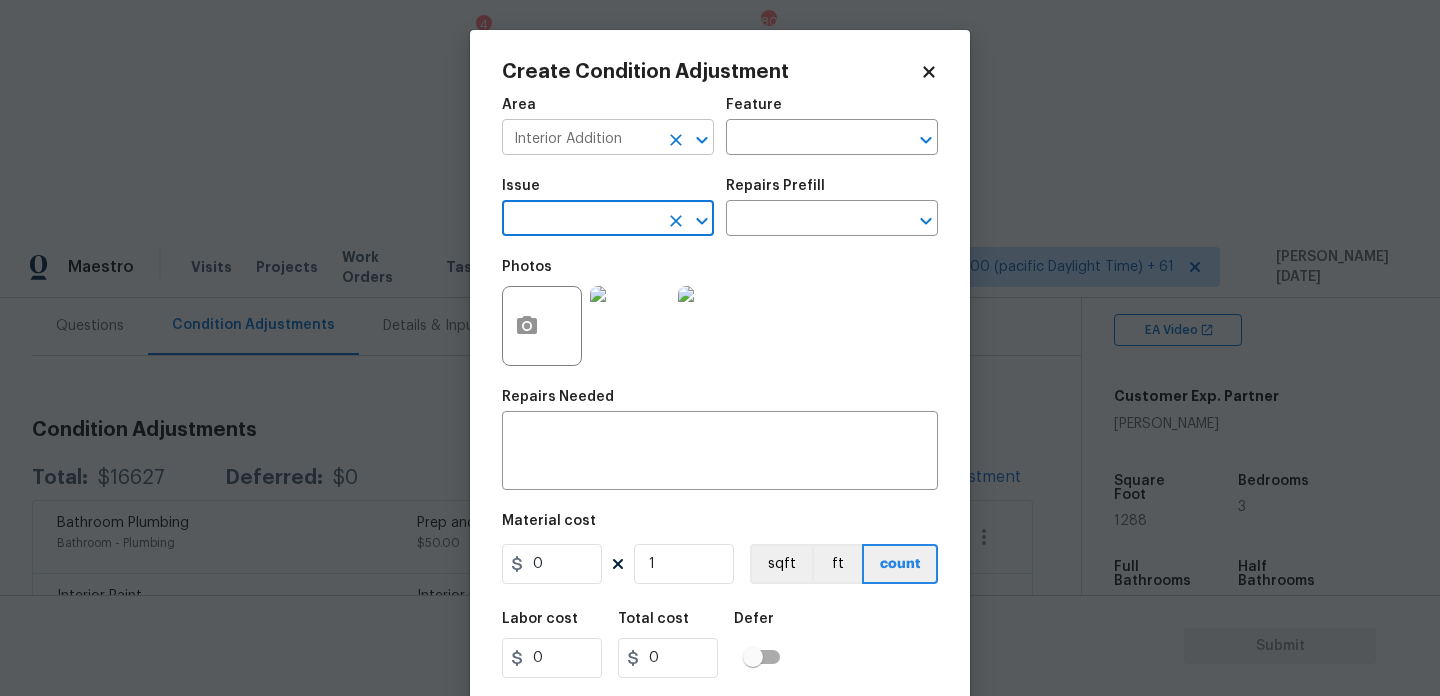click 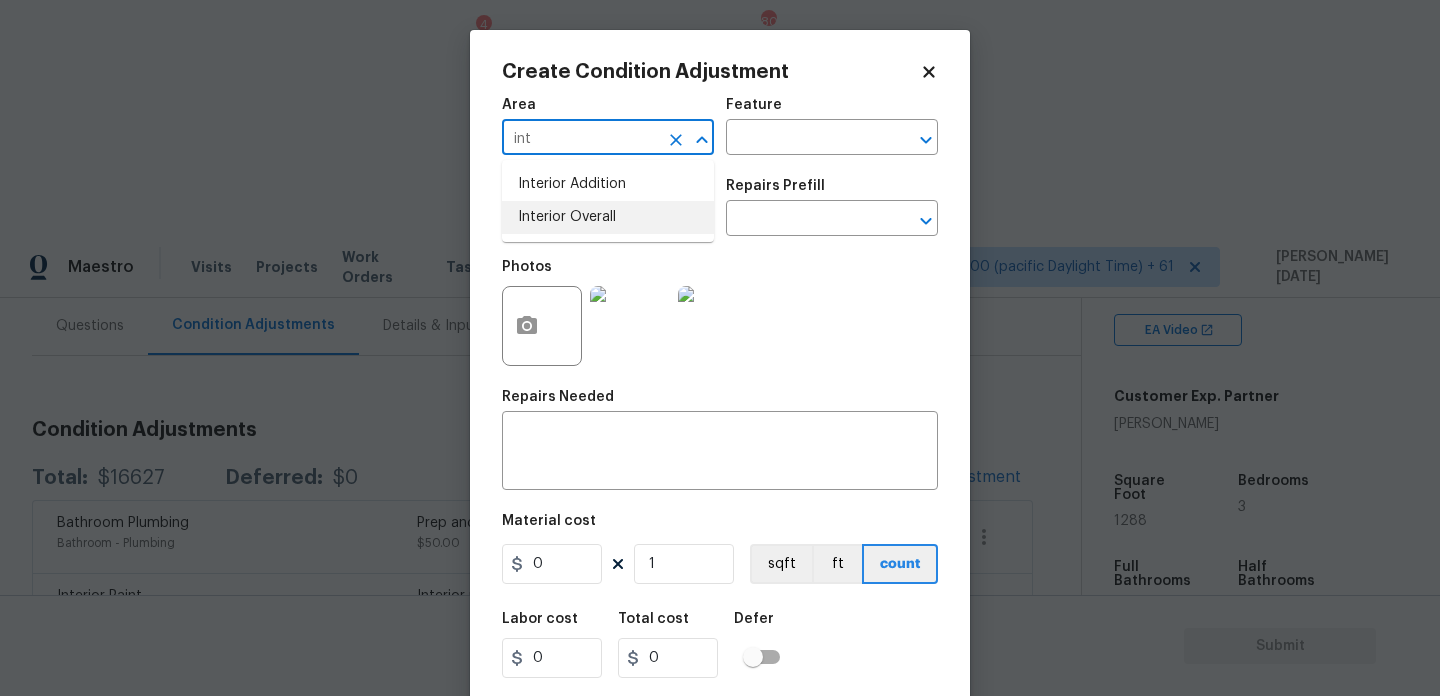 click on "Interior Overall" at bounding box center [608, 217] 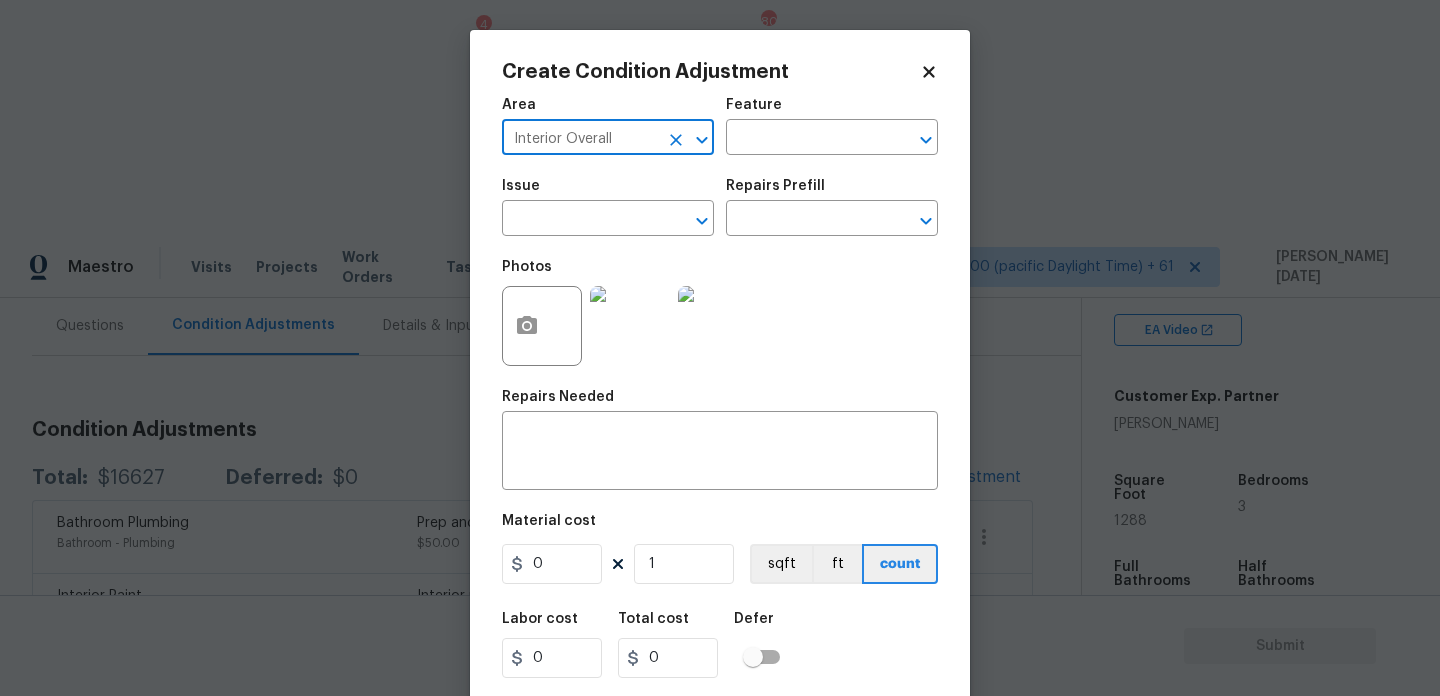 type on "Interior Overall" 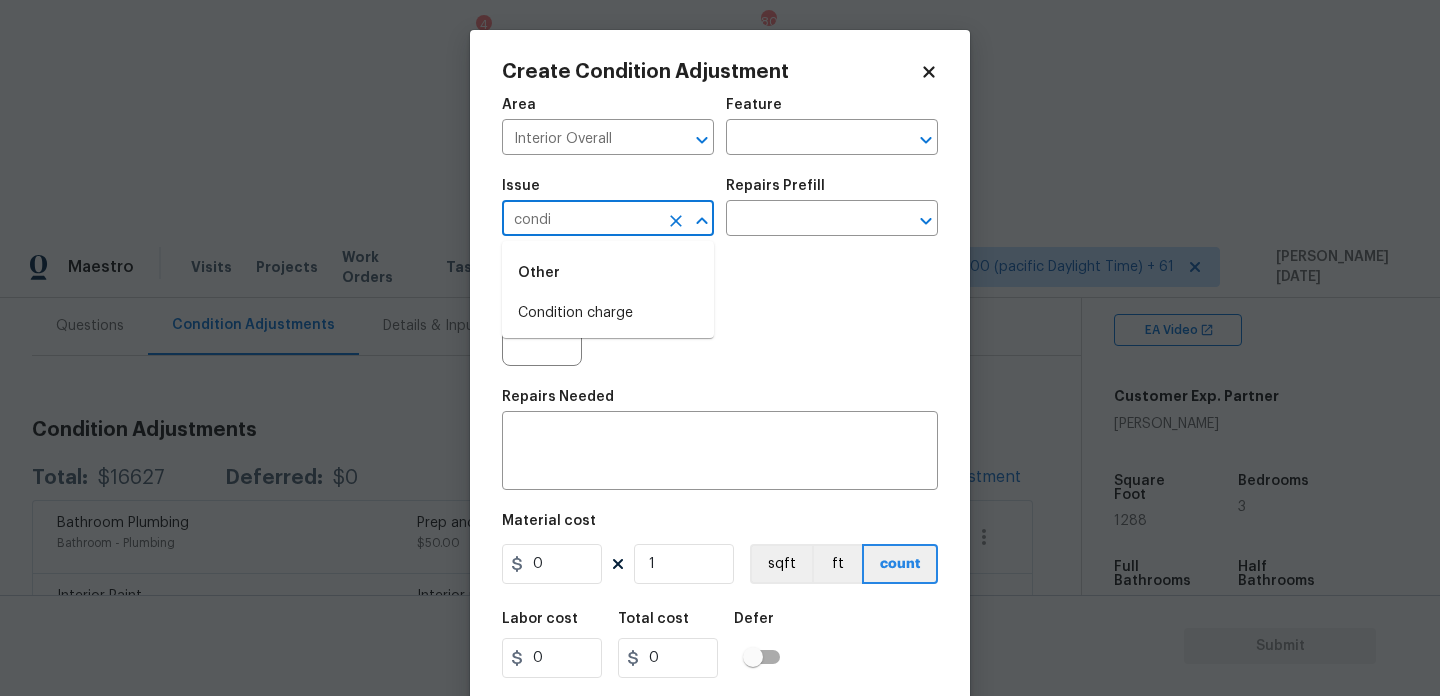 click on "Condition charge" at bounding box center (608, 313) 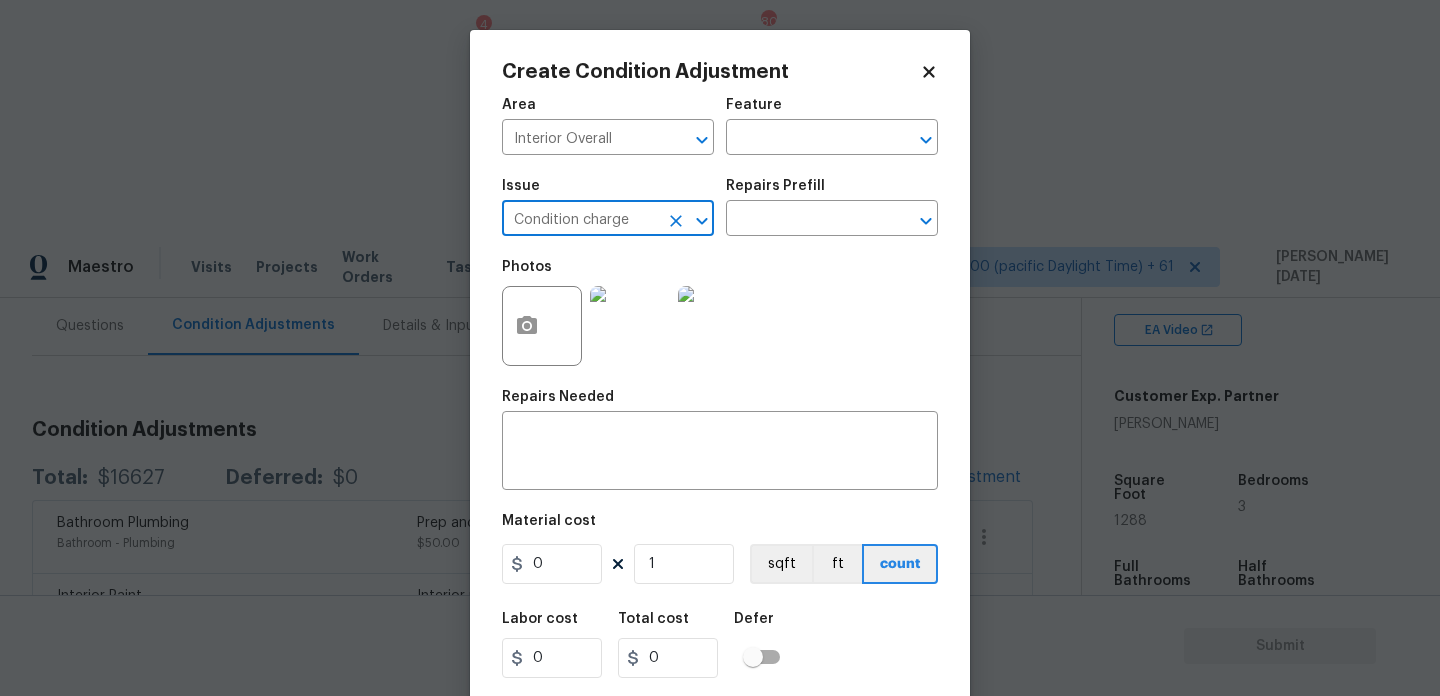 type on "Condition charge" 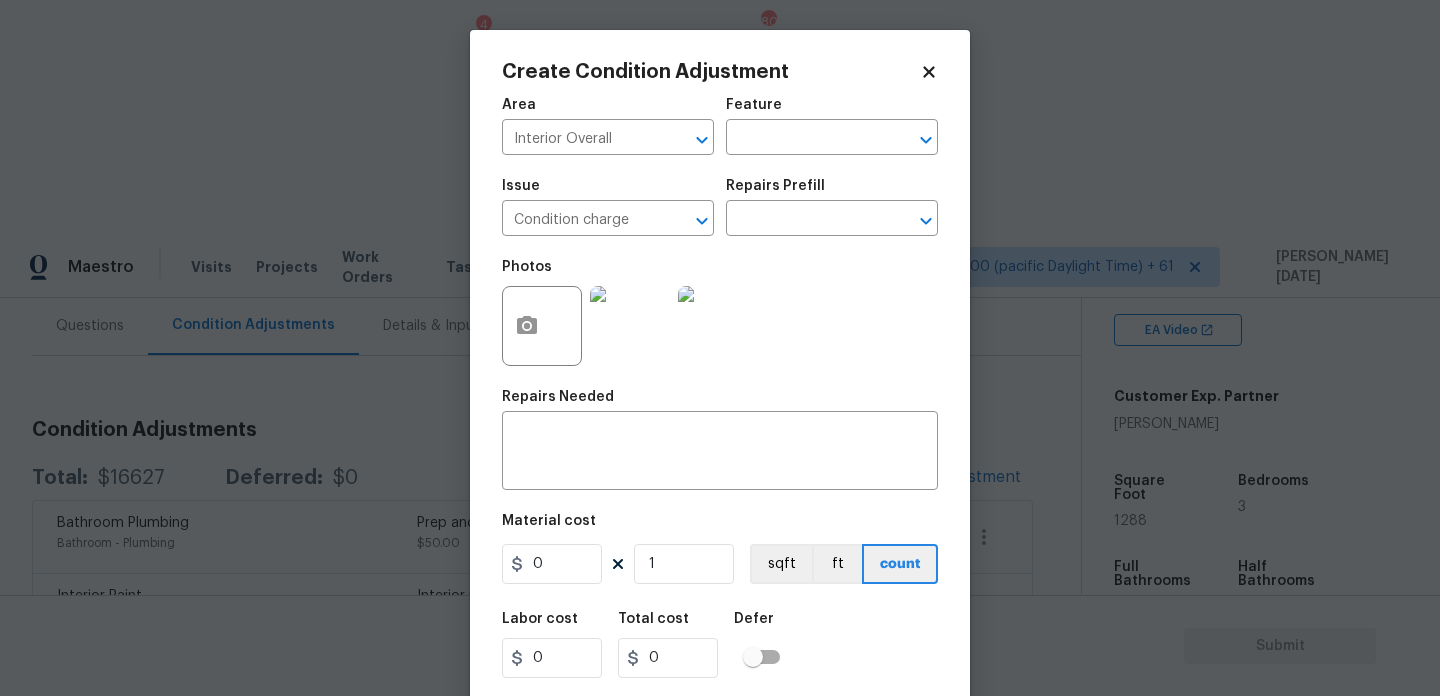 click on "Issue Condition charge ​ Repairs Prefill ​" at bounding box center [720, 207] 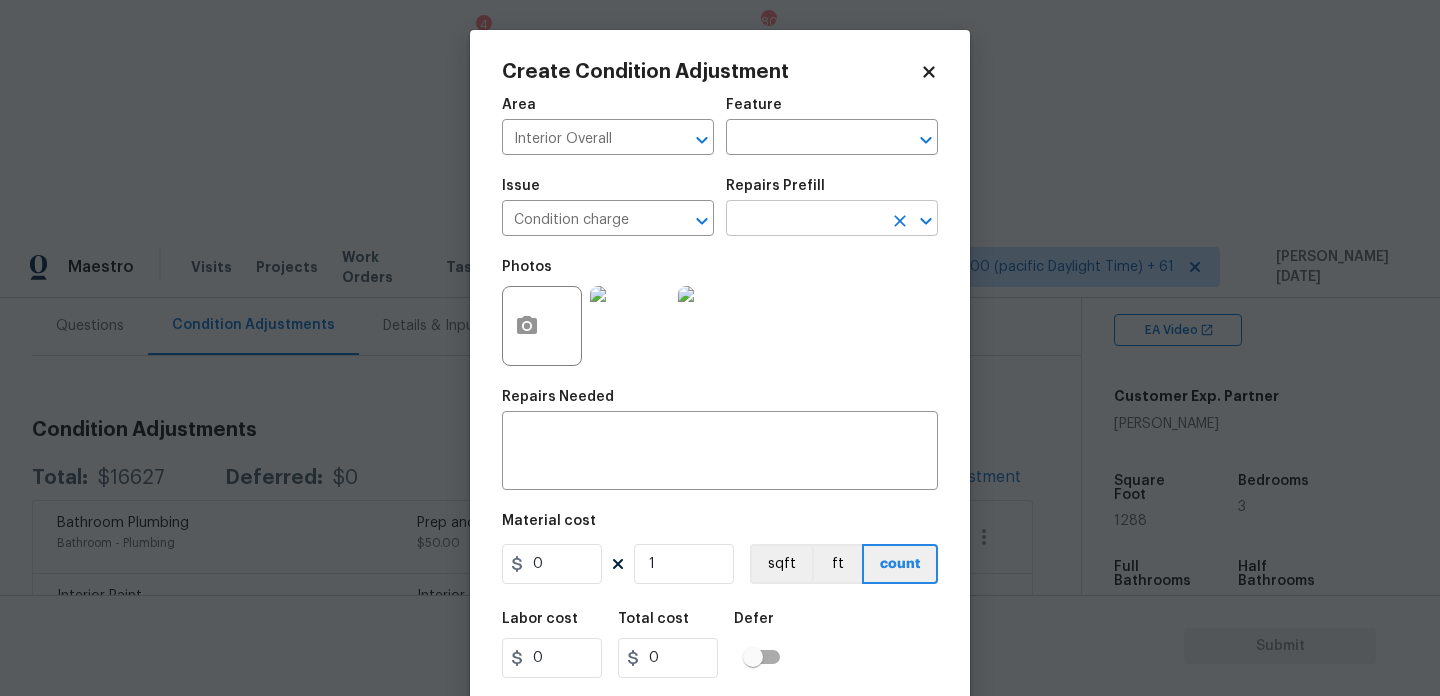 click at bounding box center (804, 220) 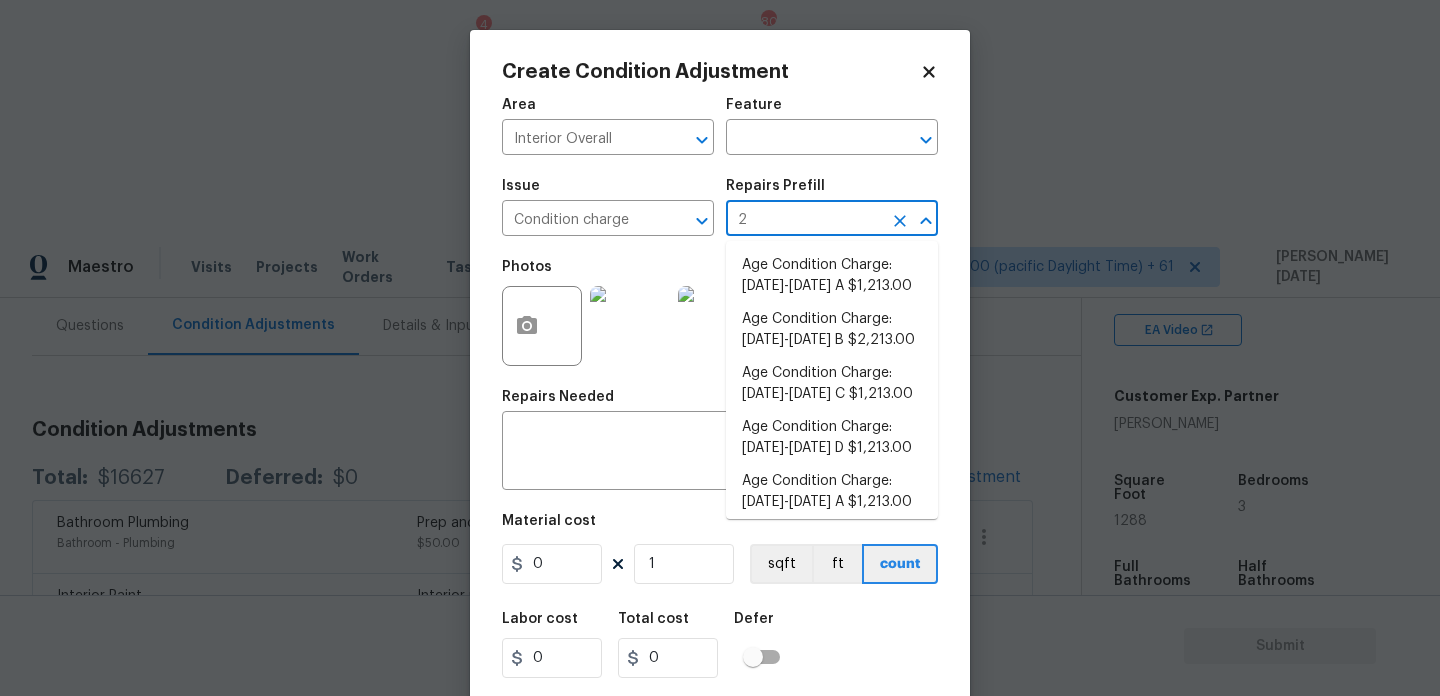 type on "22" 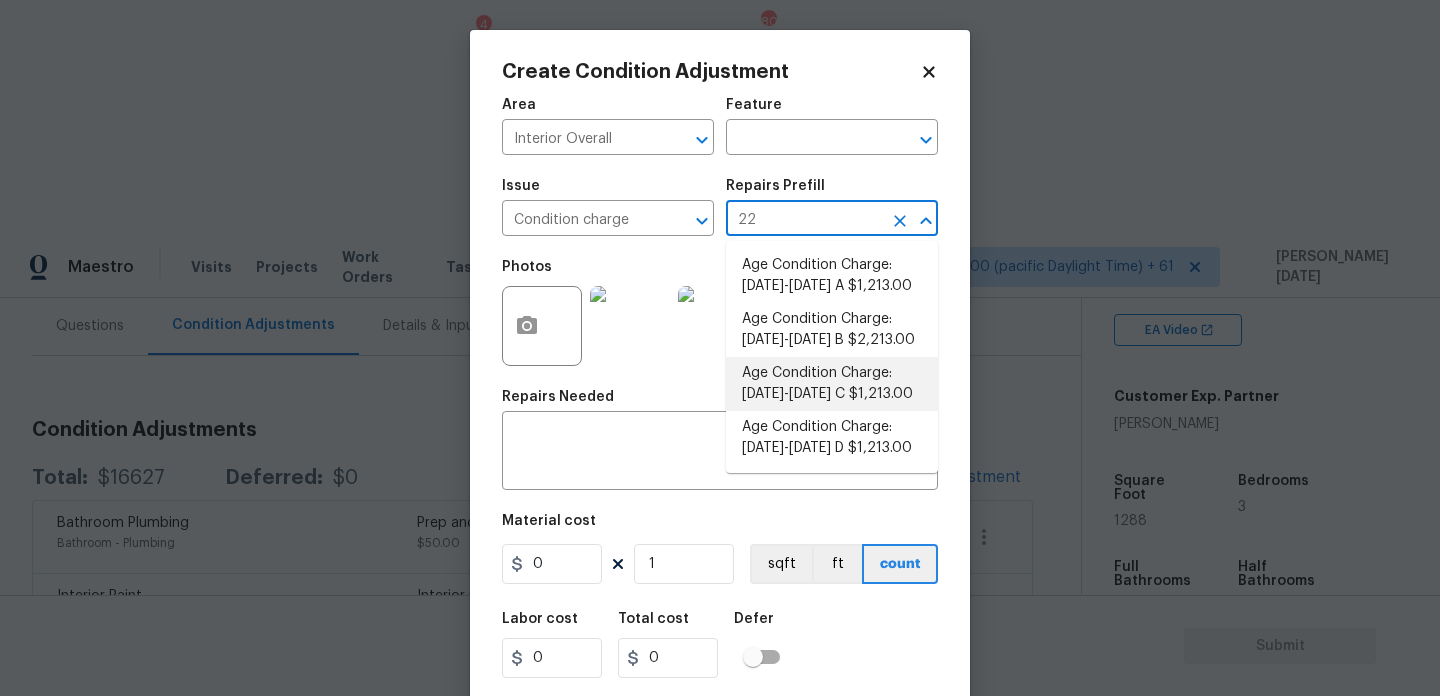 click on "Age Condition Charge: 1922-1978 C	 $1,213.00" at bounding box center (832, 384) 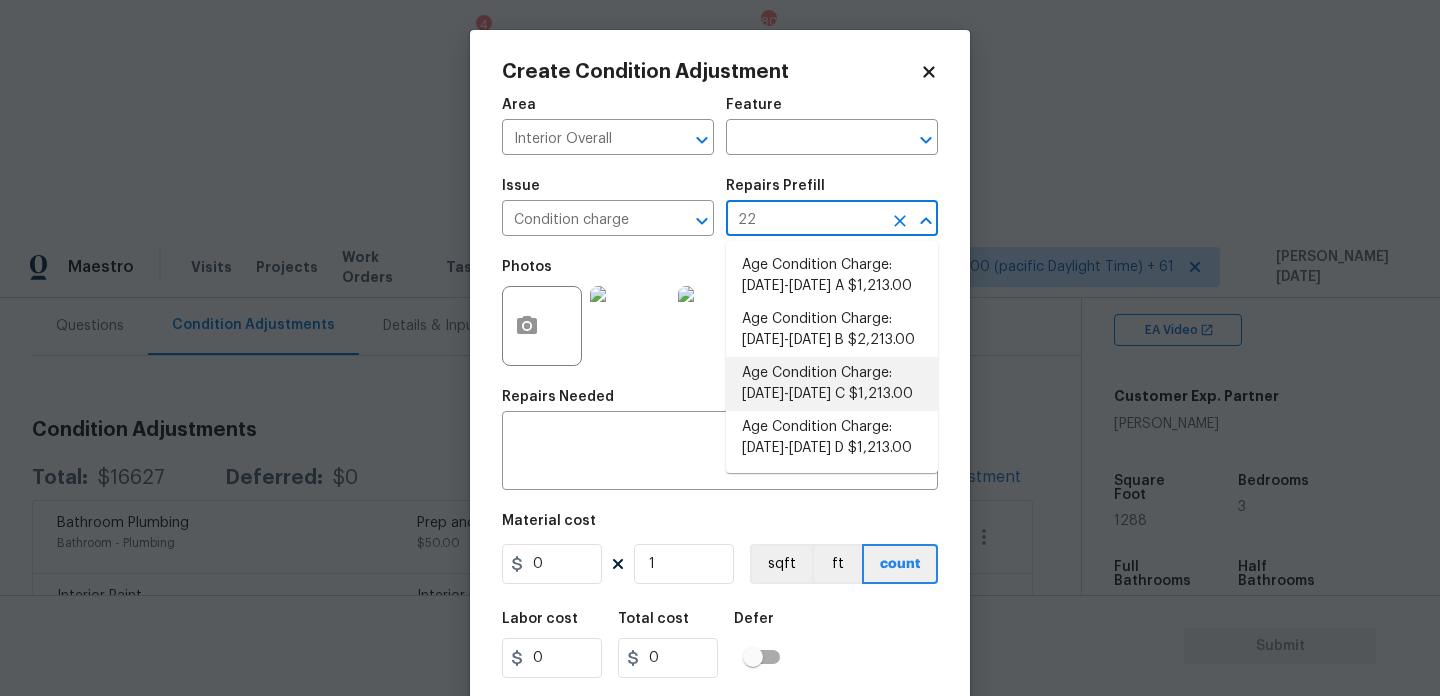 type on "Home Readiness Packages" 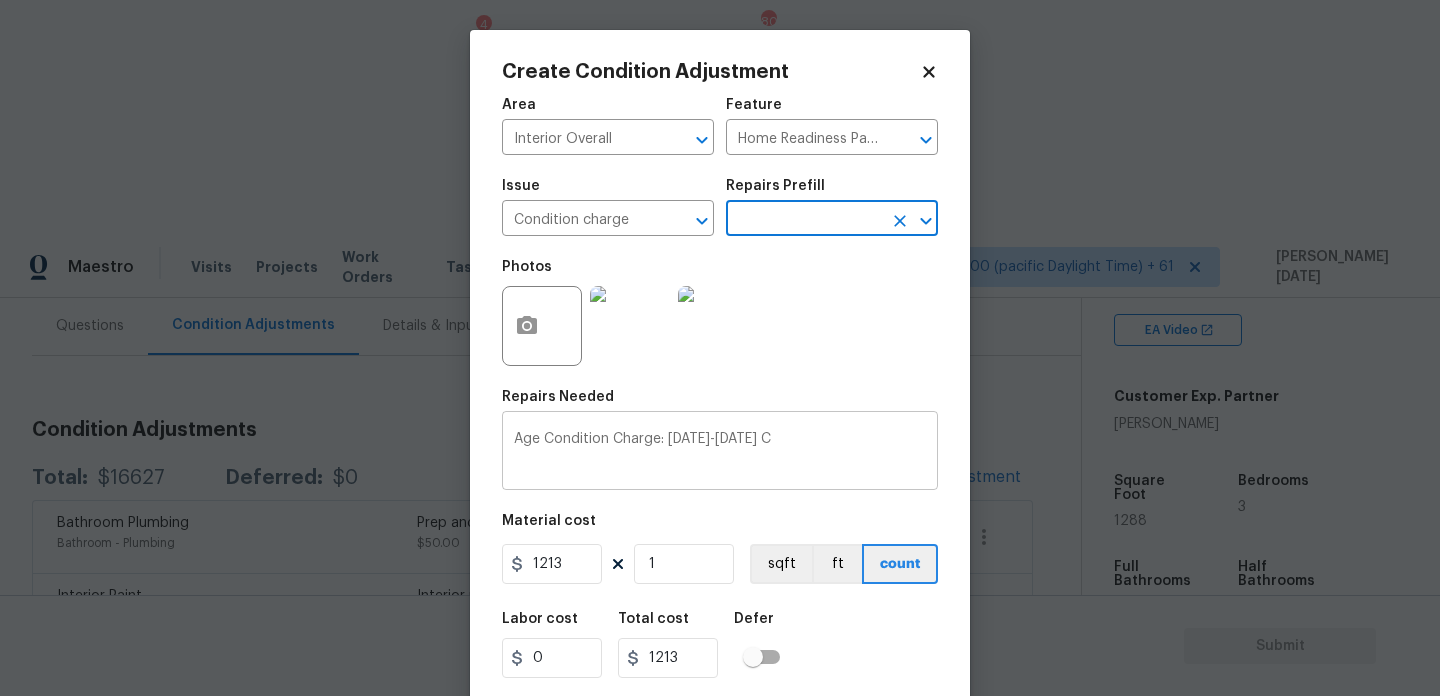 scroll, scrollTop: 51, scrollLeft: 0, axis: vertical 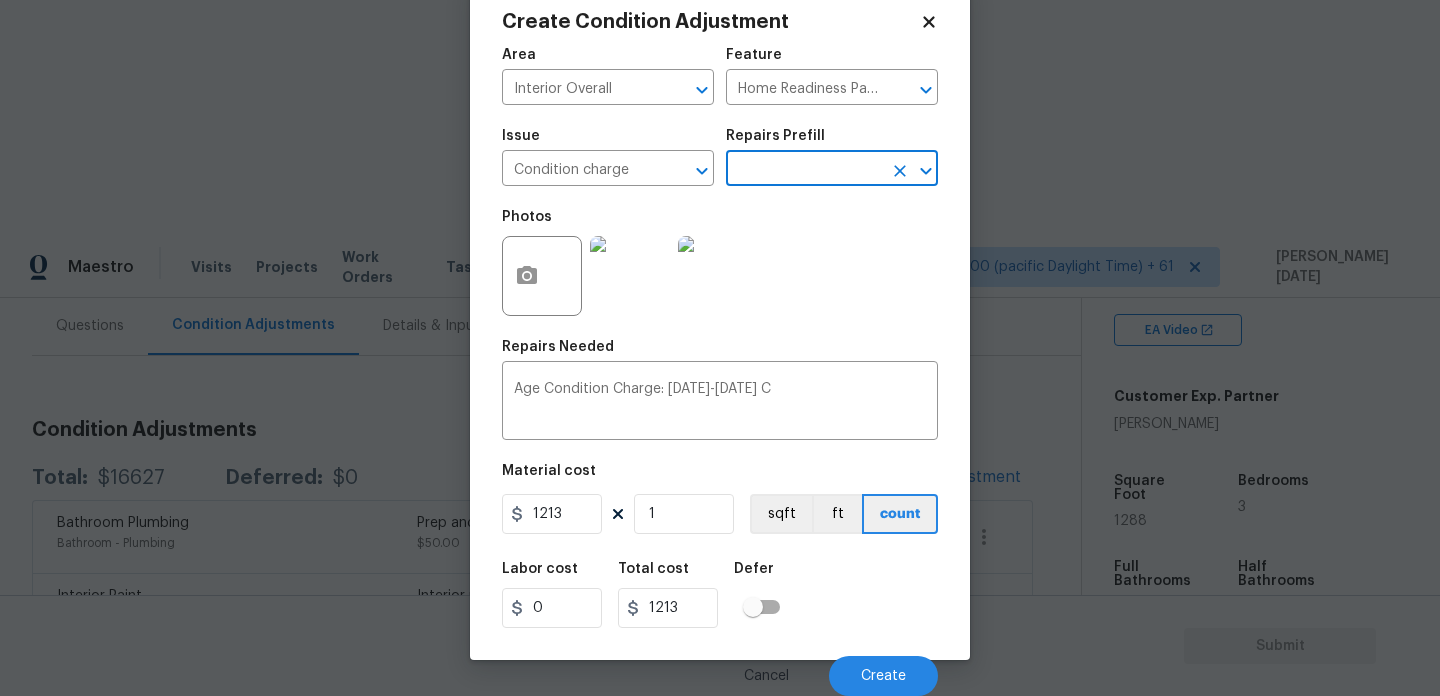 click on "Cancel Create" at bounding box center [720, 668] 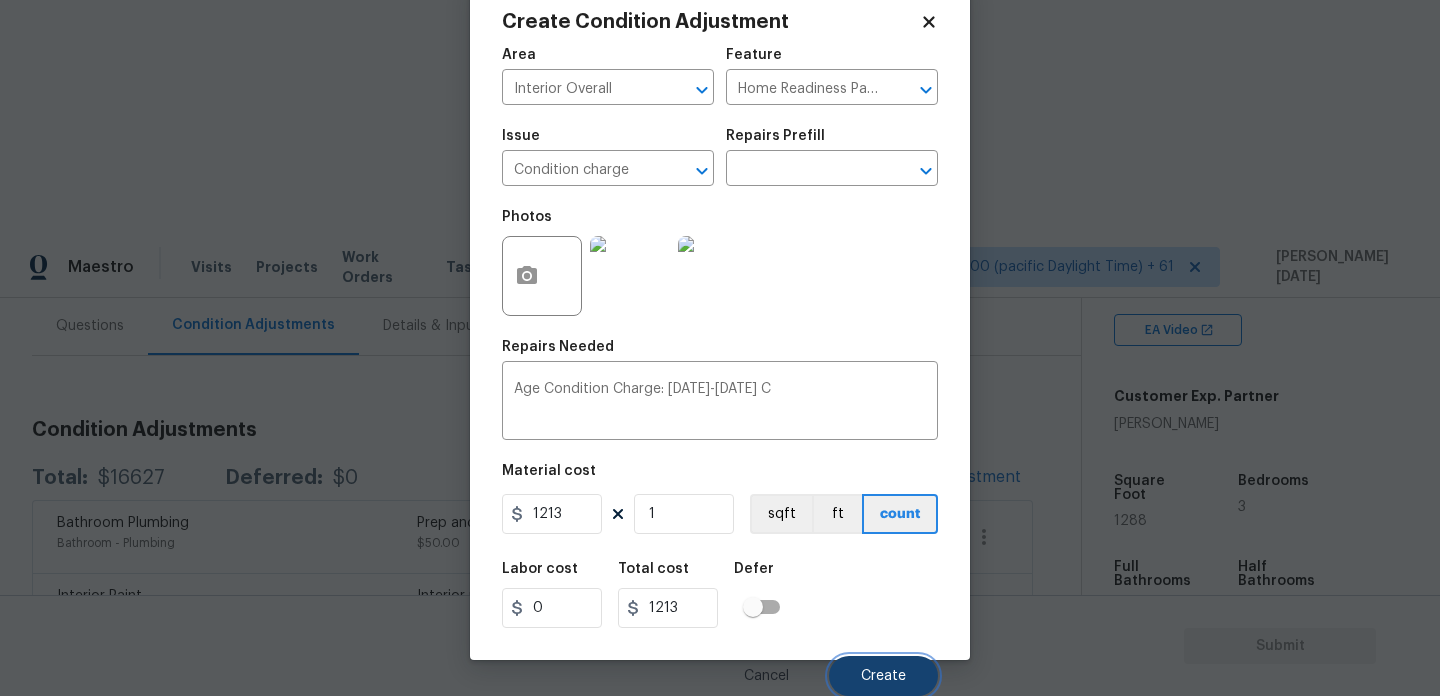 click on "Create" at bounding box center (883, 676) 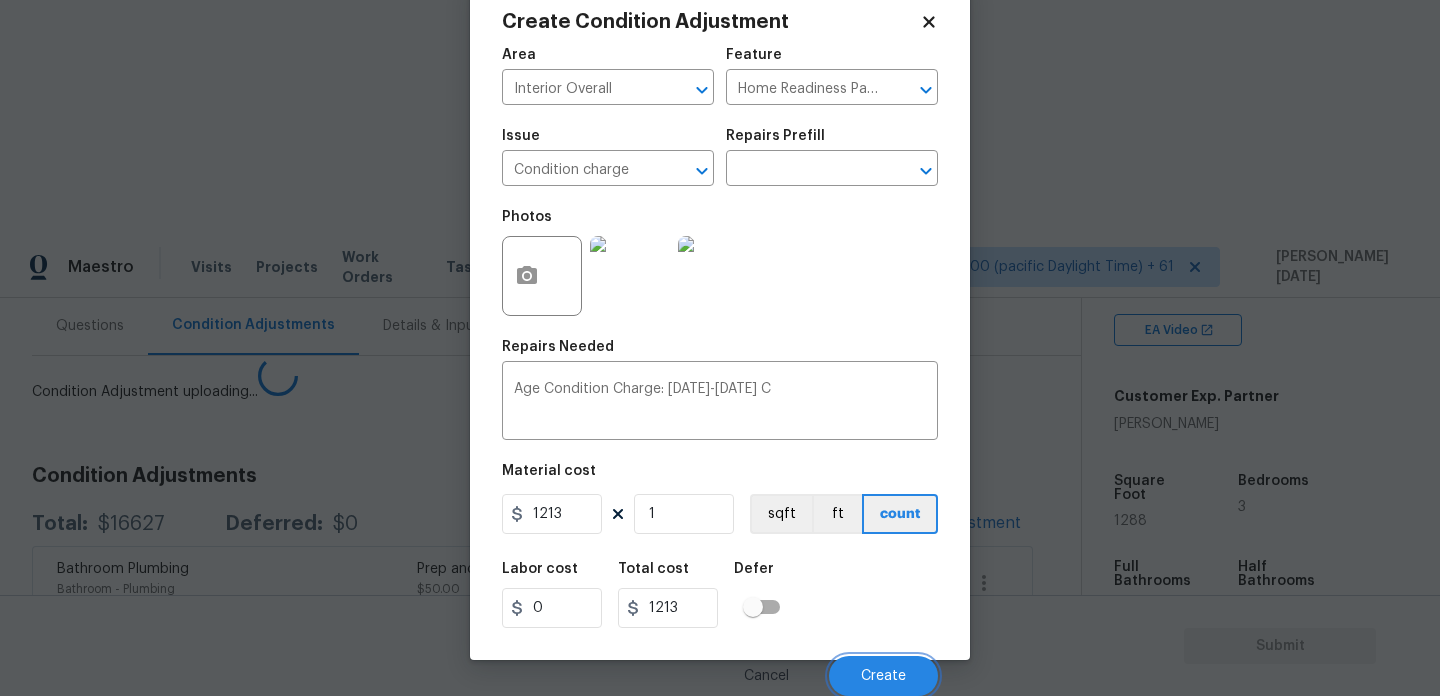 scroll, scrollTop: 44, scrollLeft: 0, axis: vertical 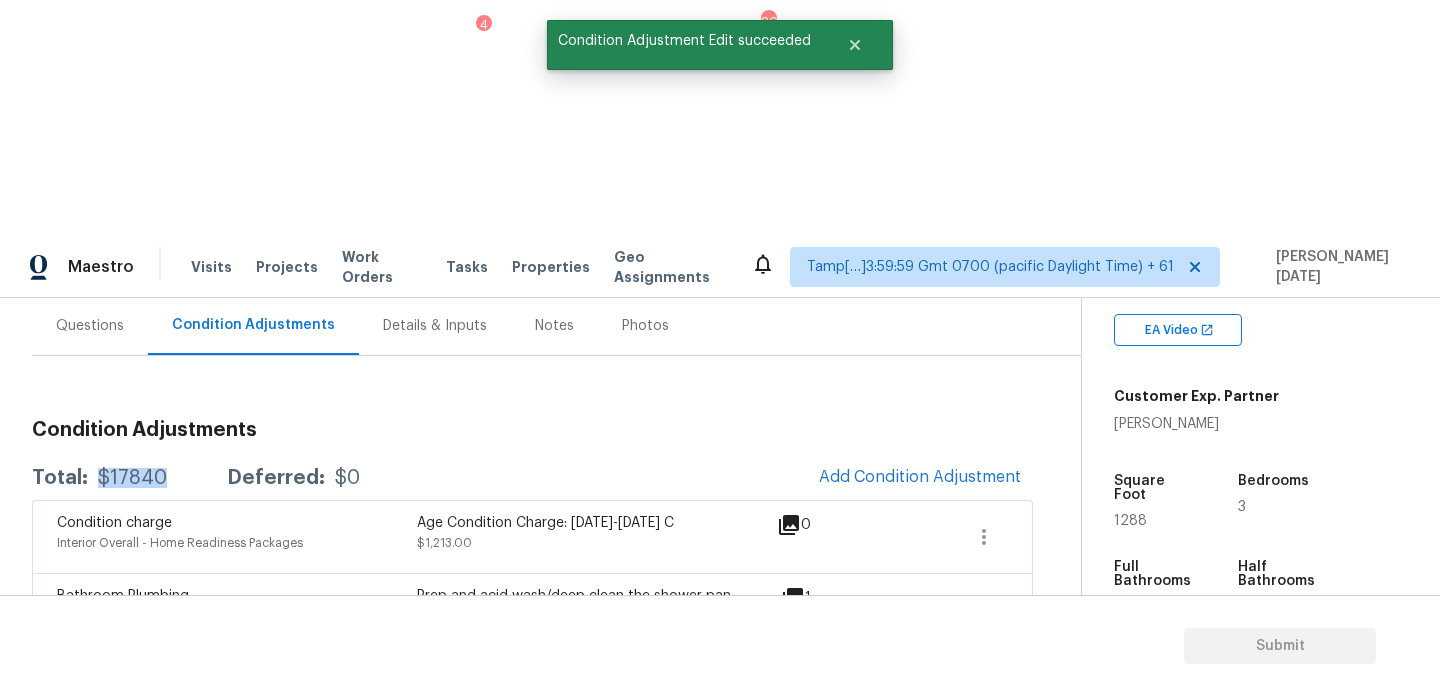 drag, startPoint x: 97, startPoint y: 241, endPoint x: 174, endPoint y: 241, distance: 77 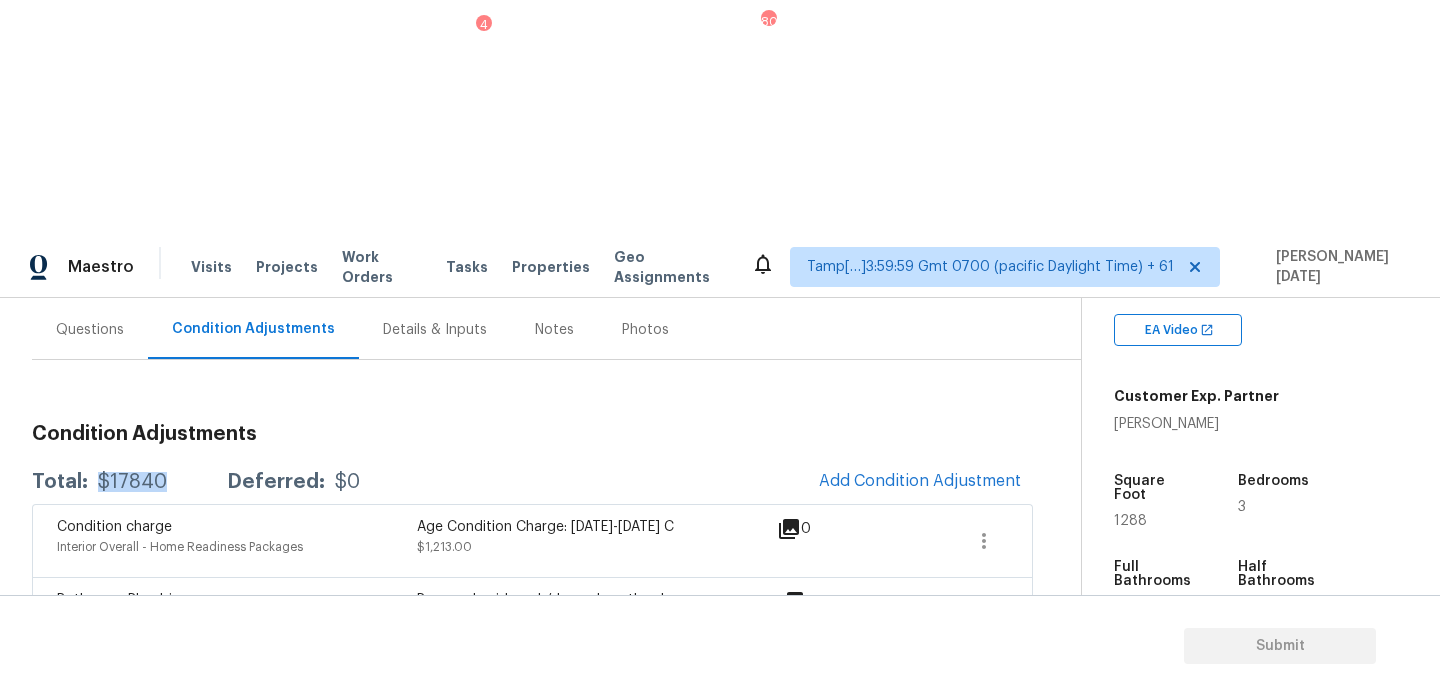 scroll, scrollTop: 133, scrollLeft: 0, axis: vertical 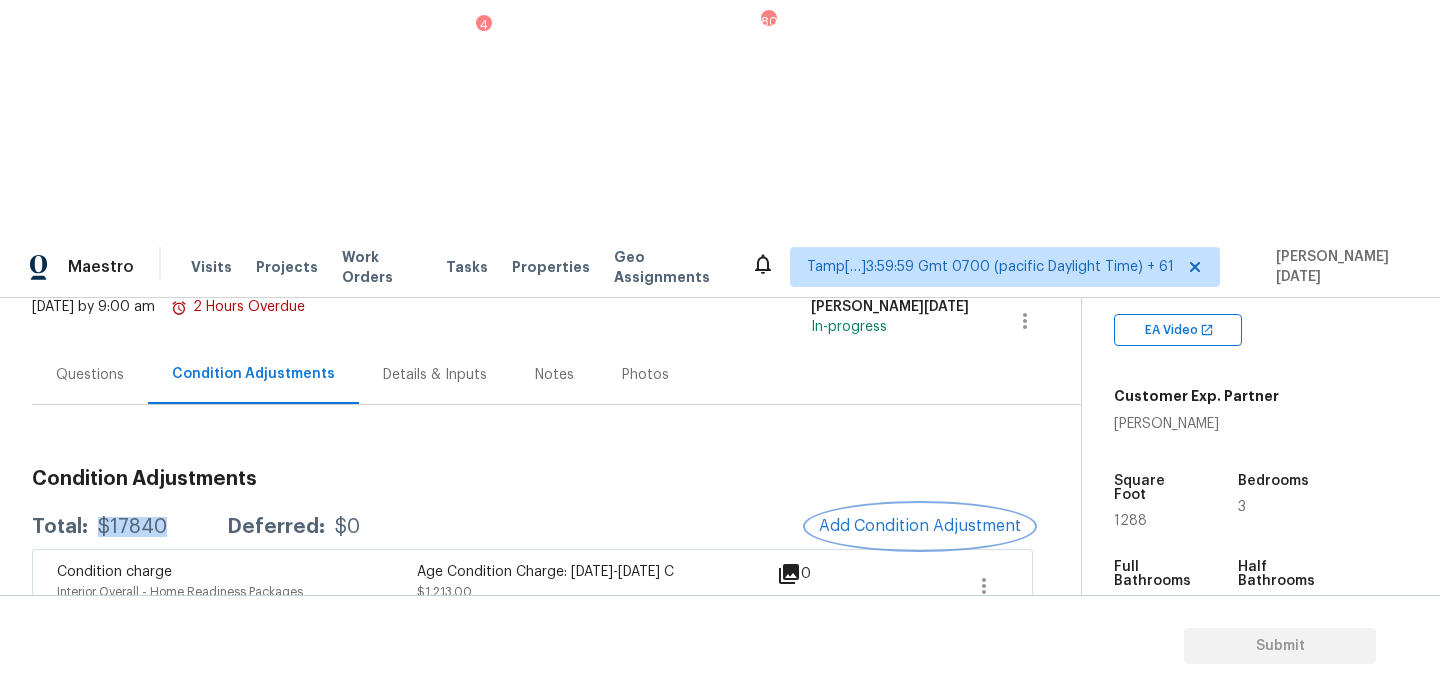 click on "Add Condition Adjustment" at bounding box center (920, 526) 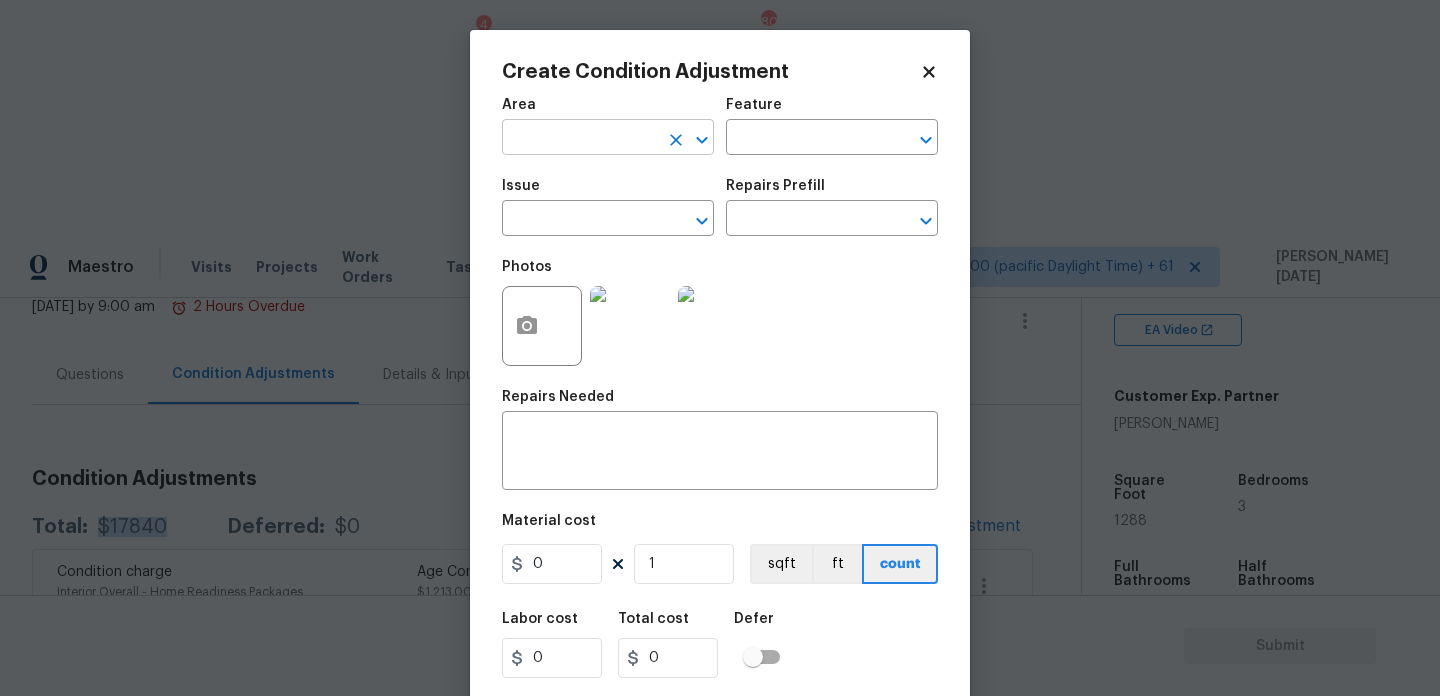click at bounding box center [580, 139] 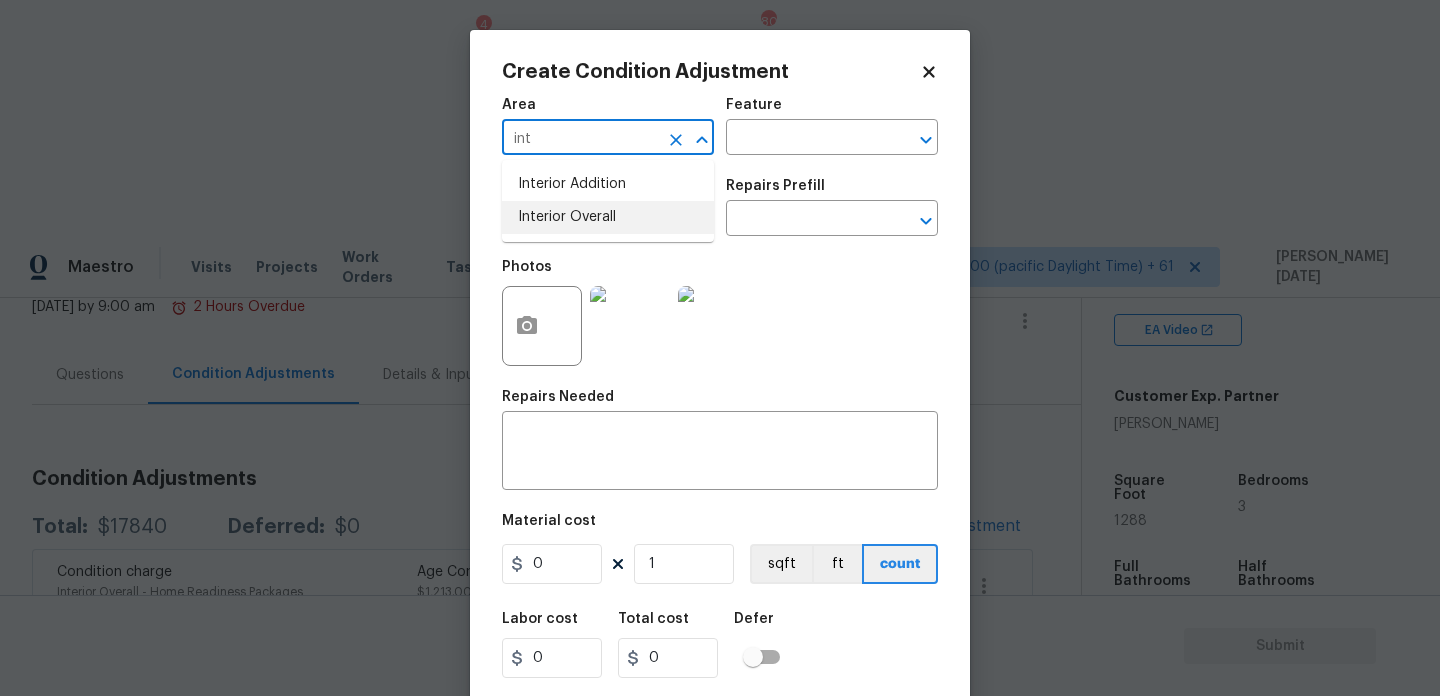 click on "Interior Overall" at bounding box center (608, 217) 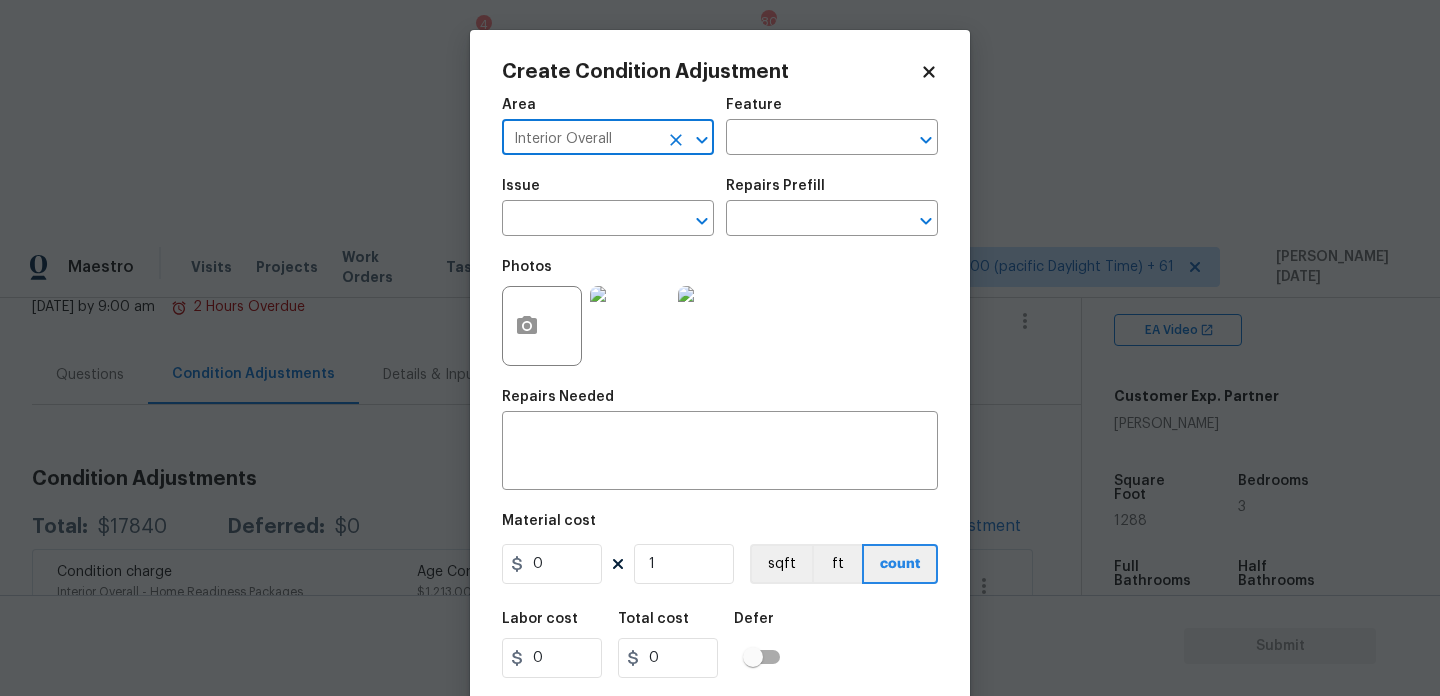 type on "Interior Overall" 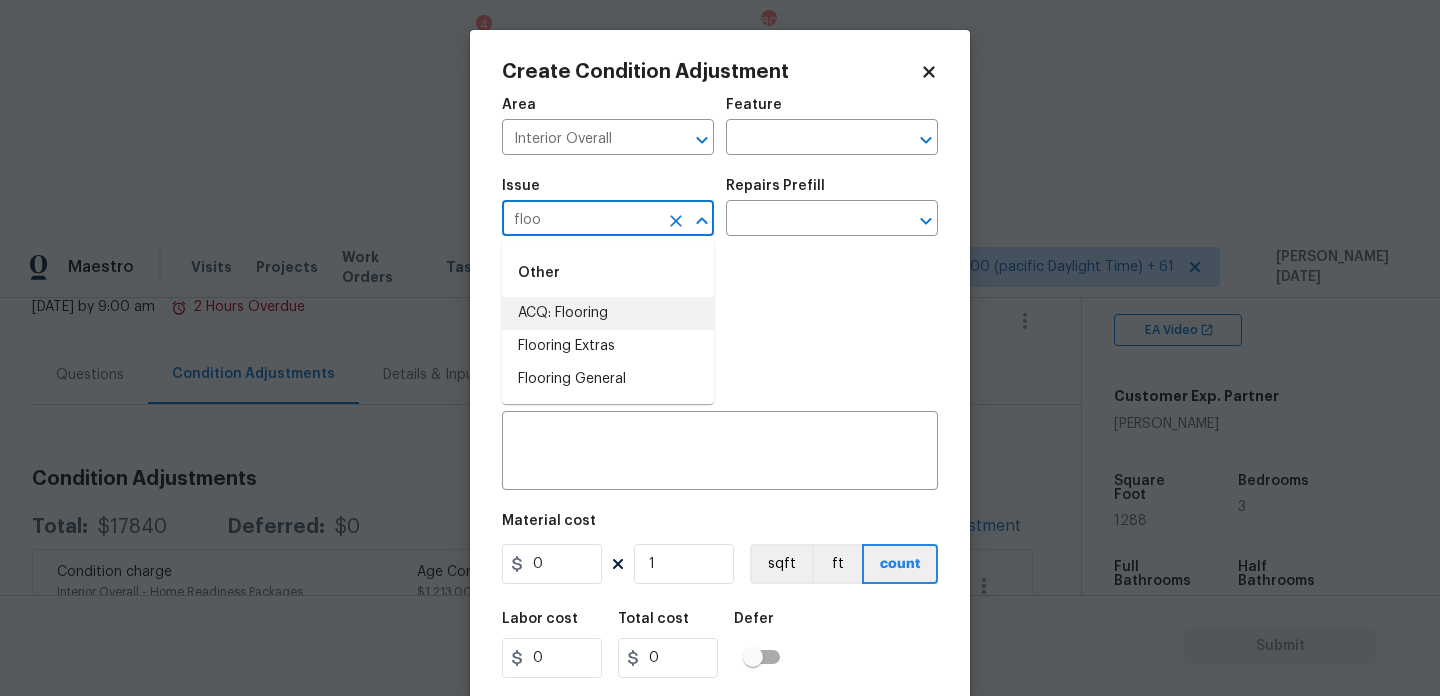 click on "ACQ: Flooring" at bounding box center (608, 313) 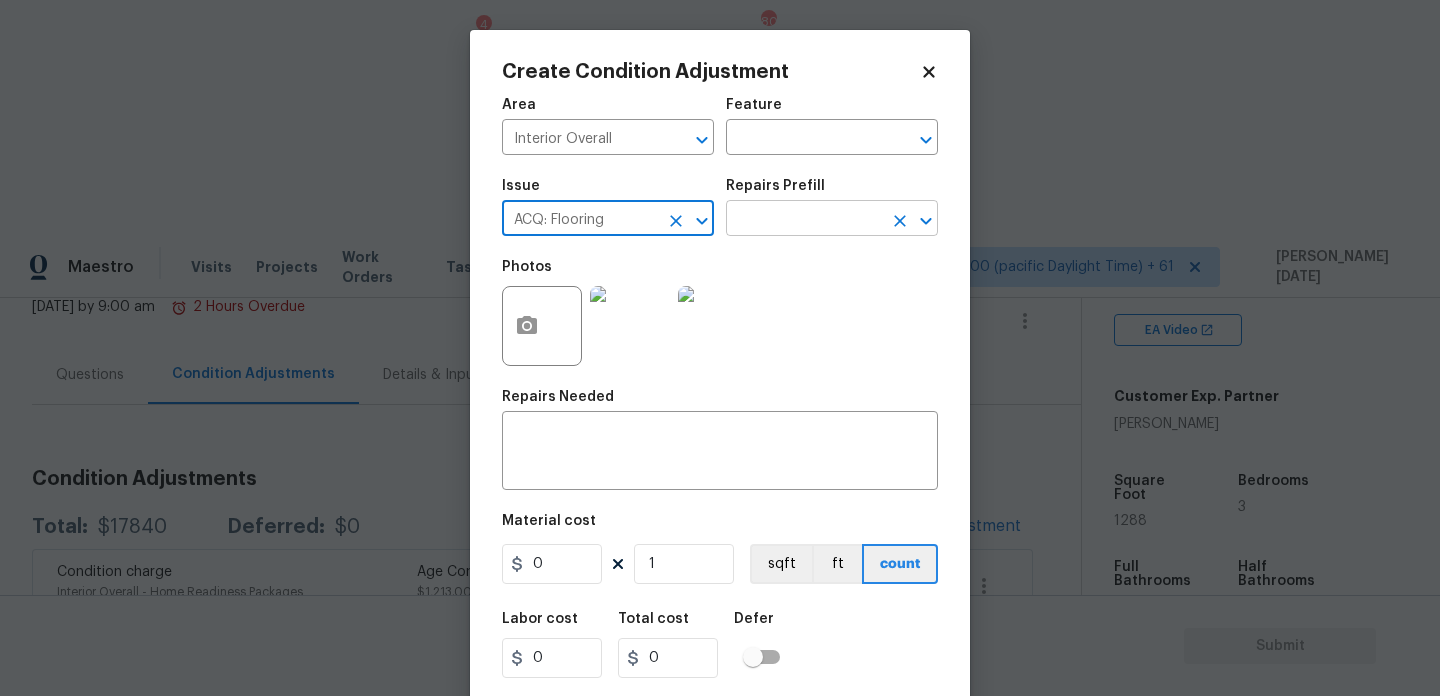 type on "ACQ: Flooring" 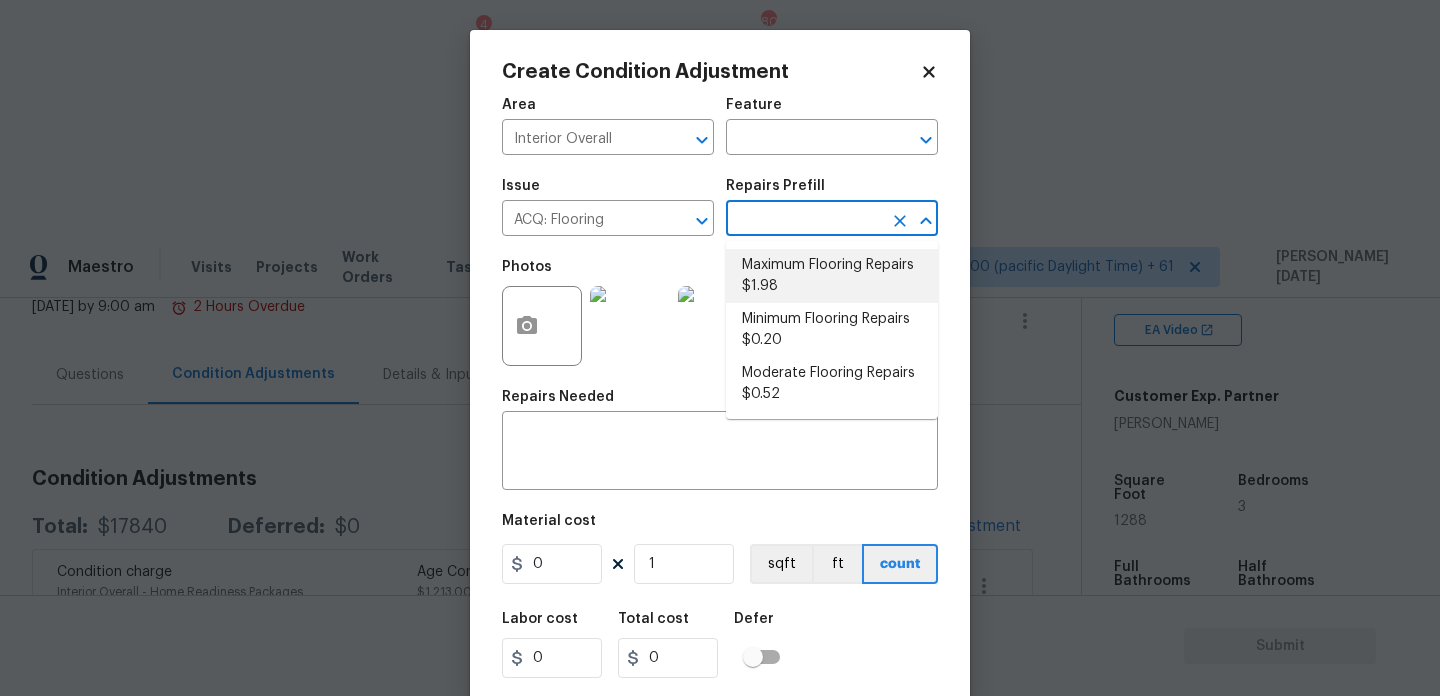 click on "Minimum Flooring Repairs $0.20" at bounding box center (832, 330) 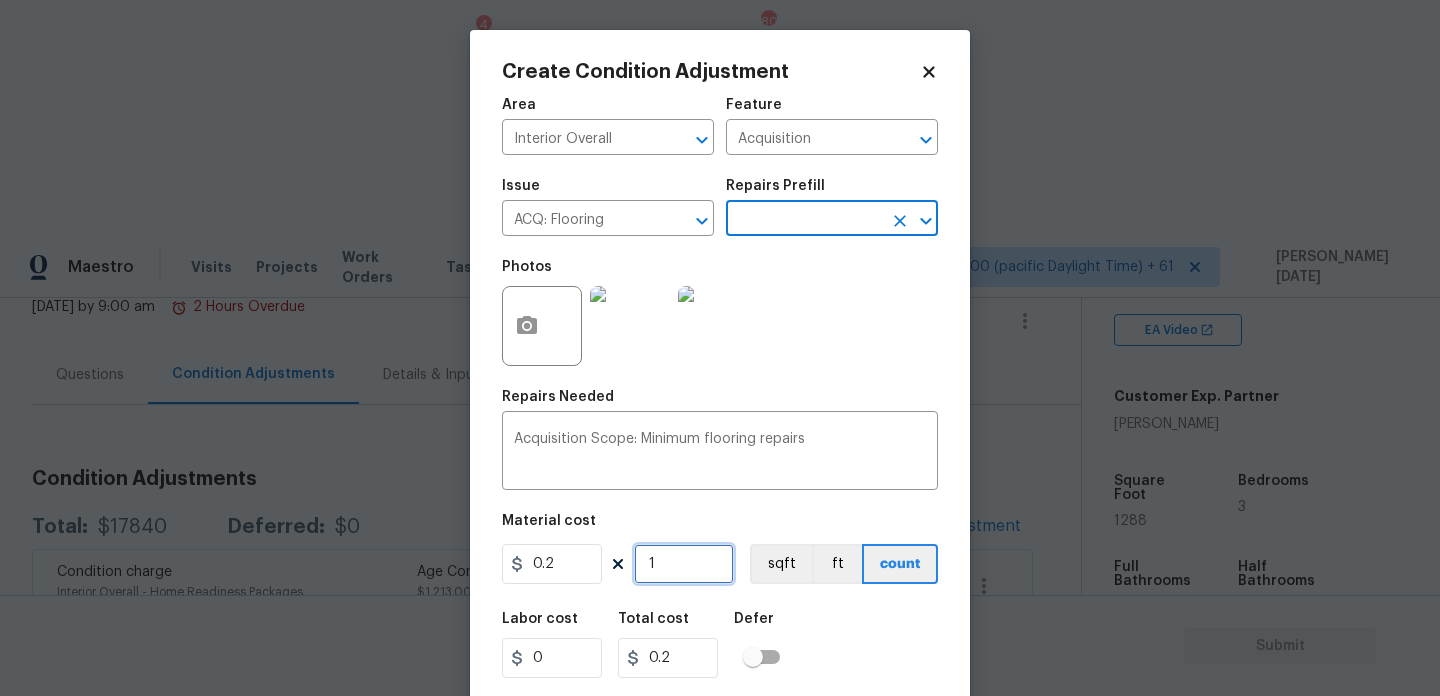 click on "1" at bounding box center [684, 564] 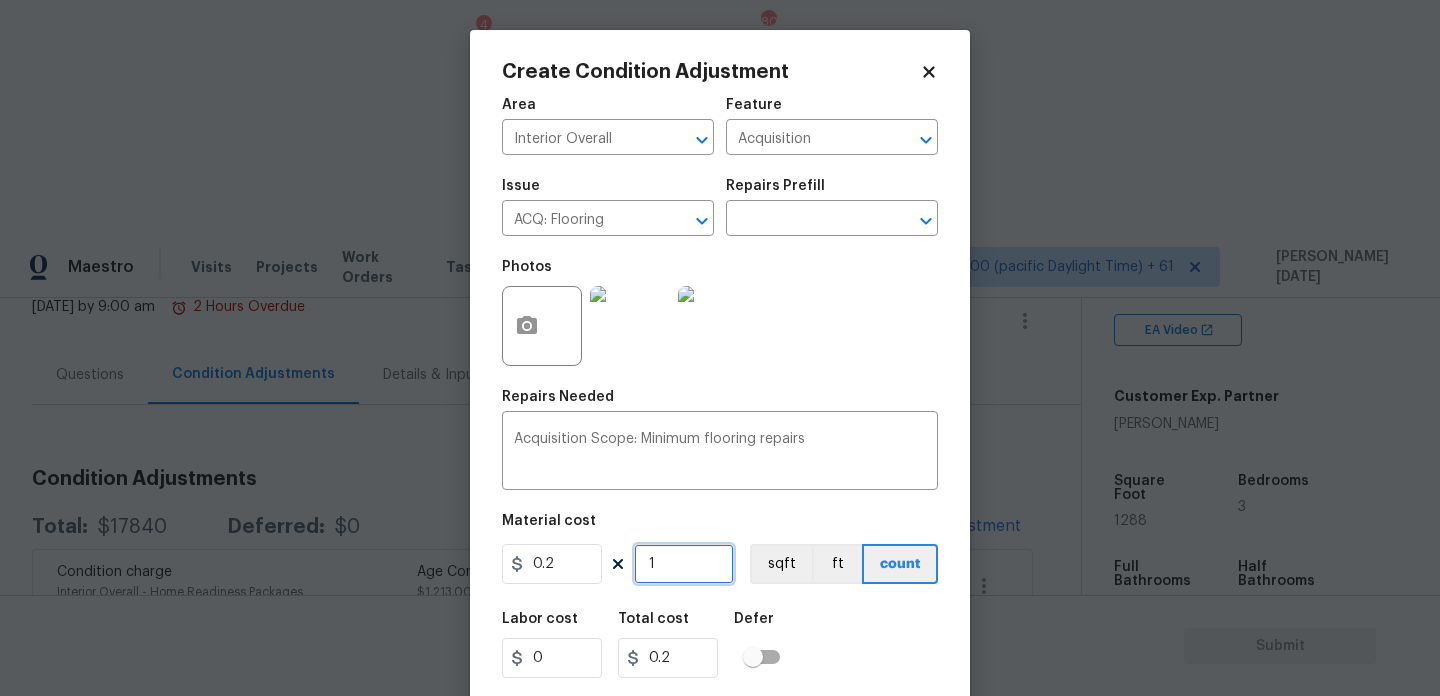 type on "0" 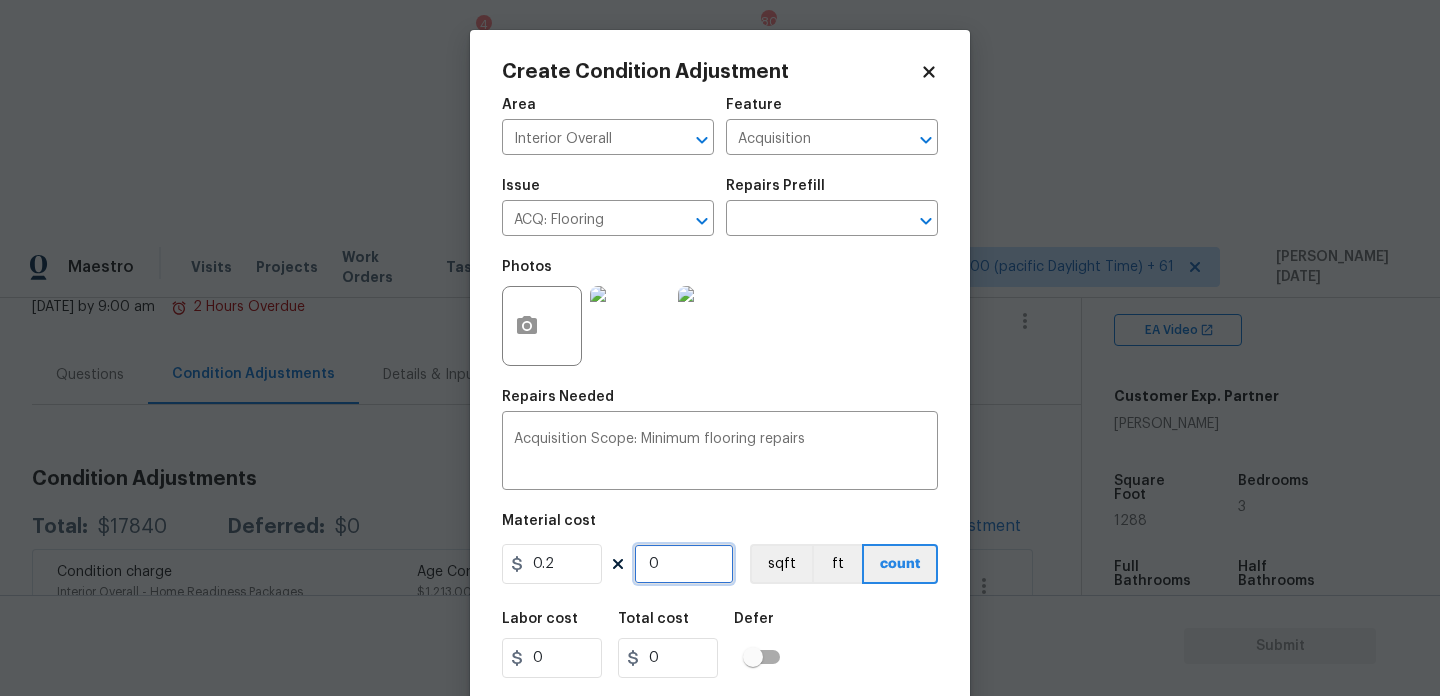 paste 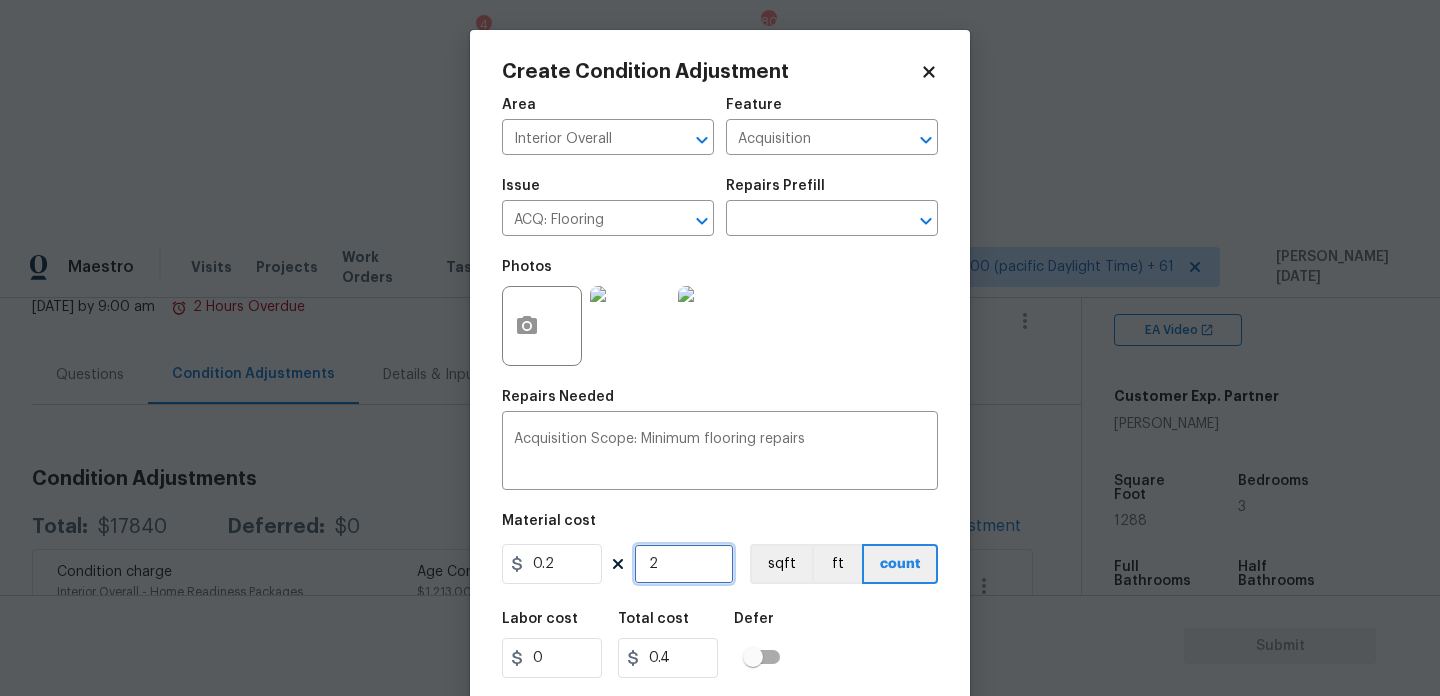 type on "20" 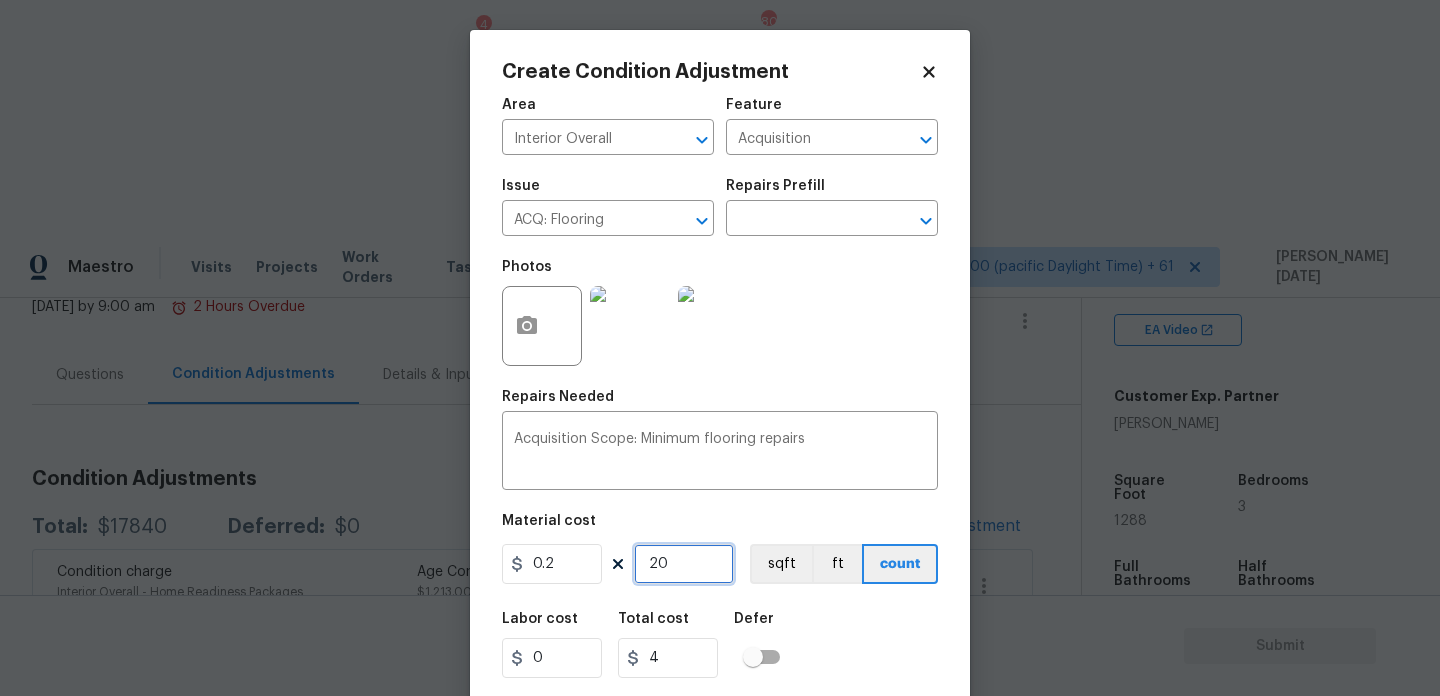 type on "2" 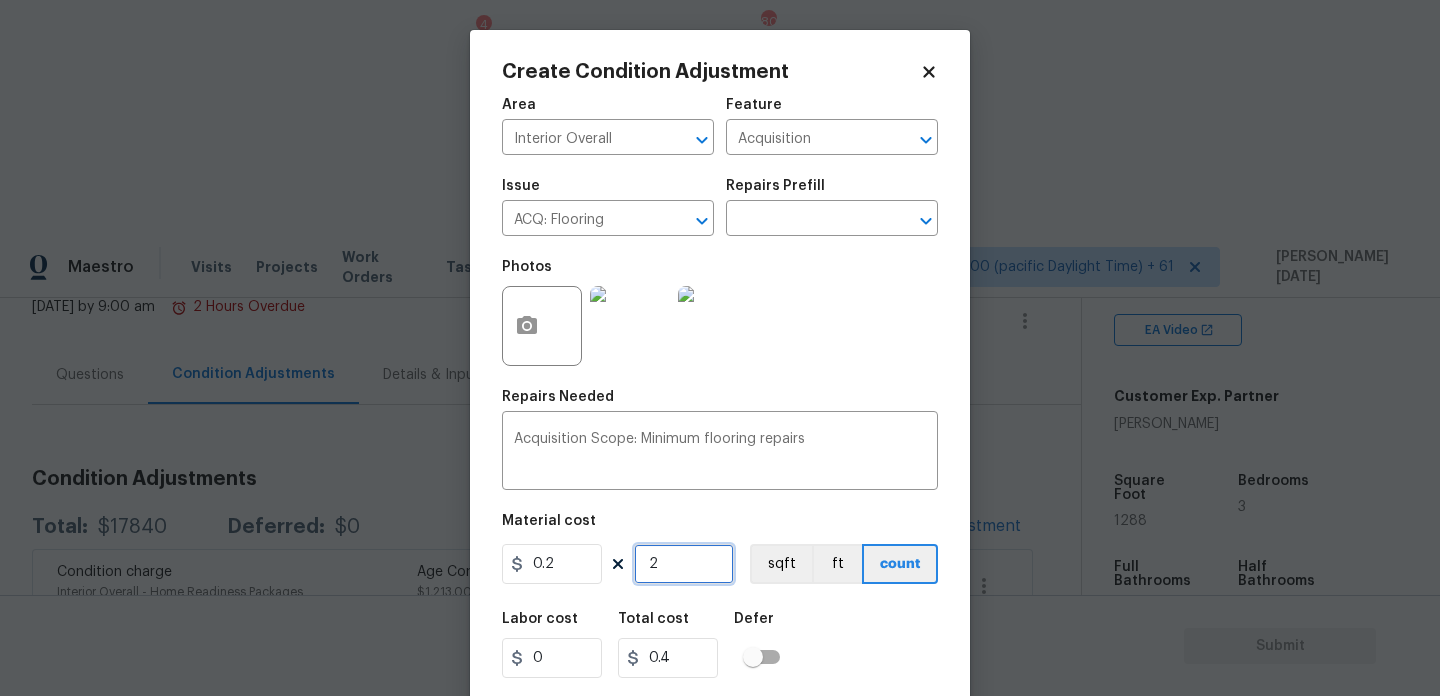 type on "0" 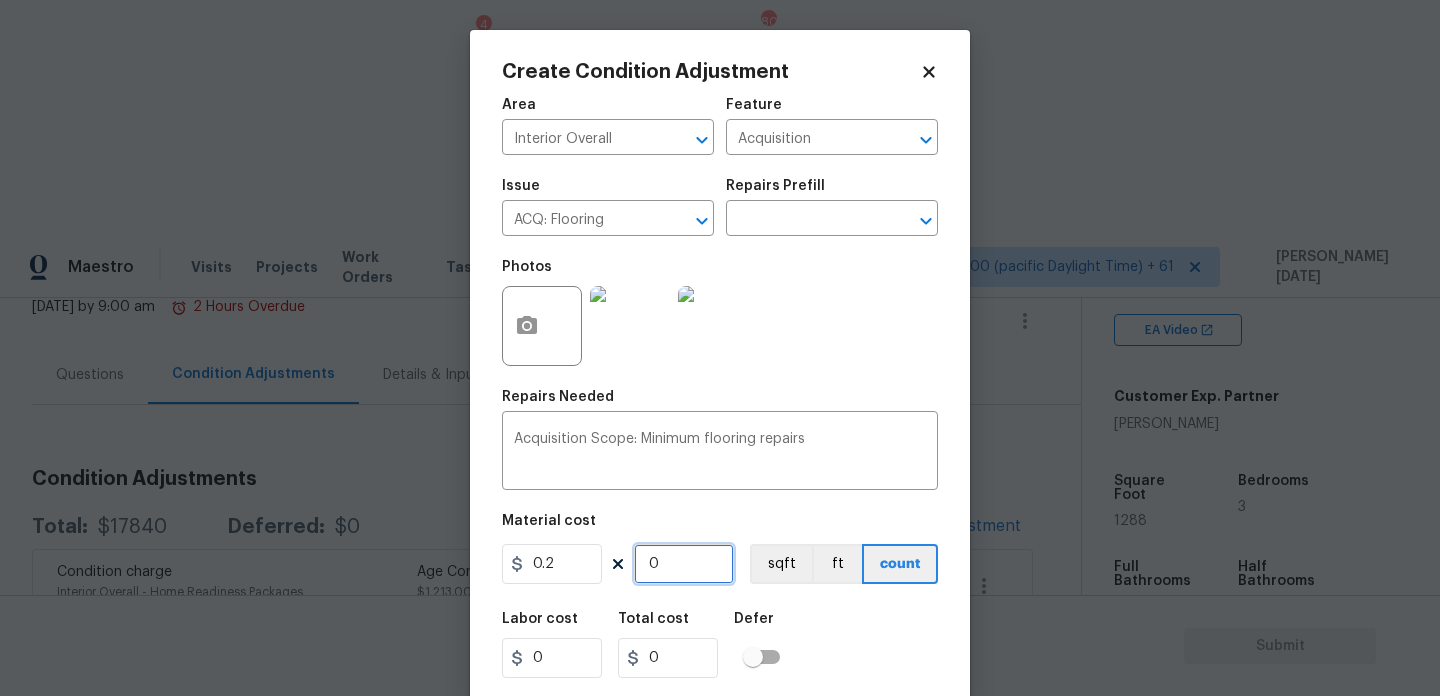 type on "1" 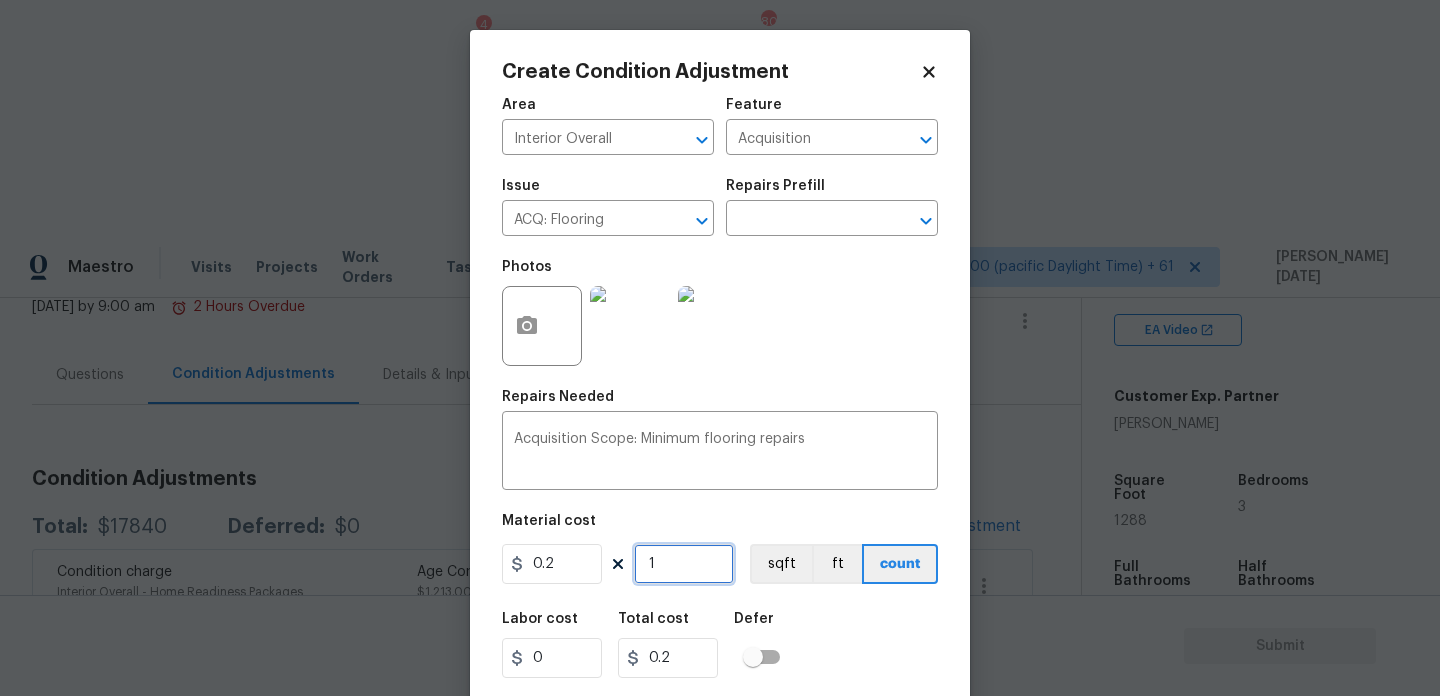 type on "12" 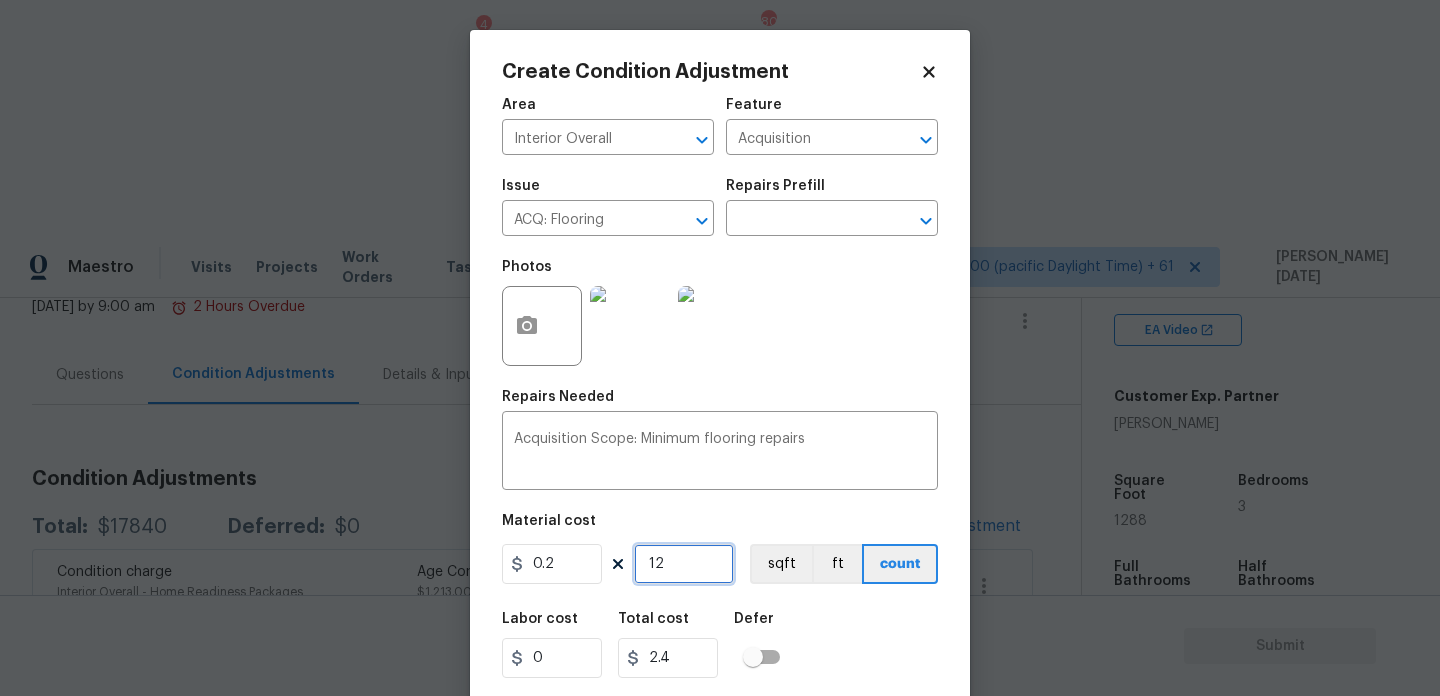 type on "129" 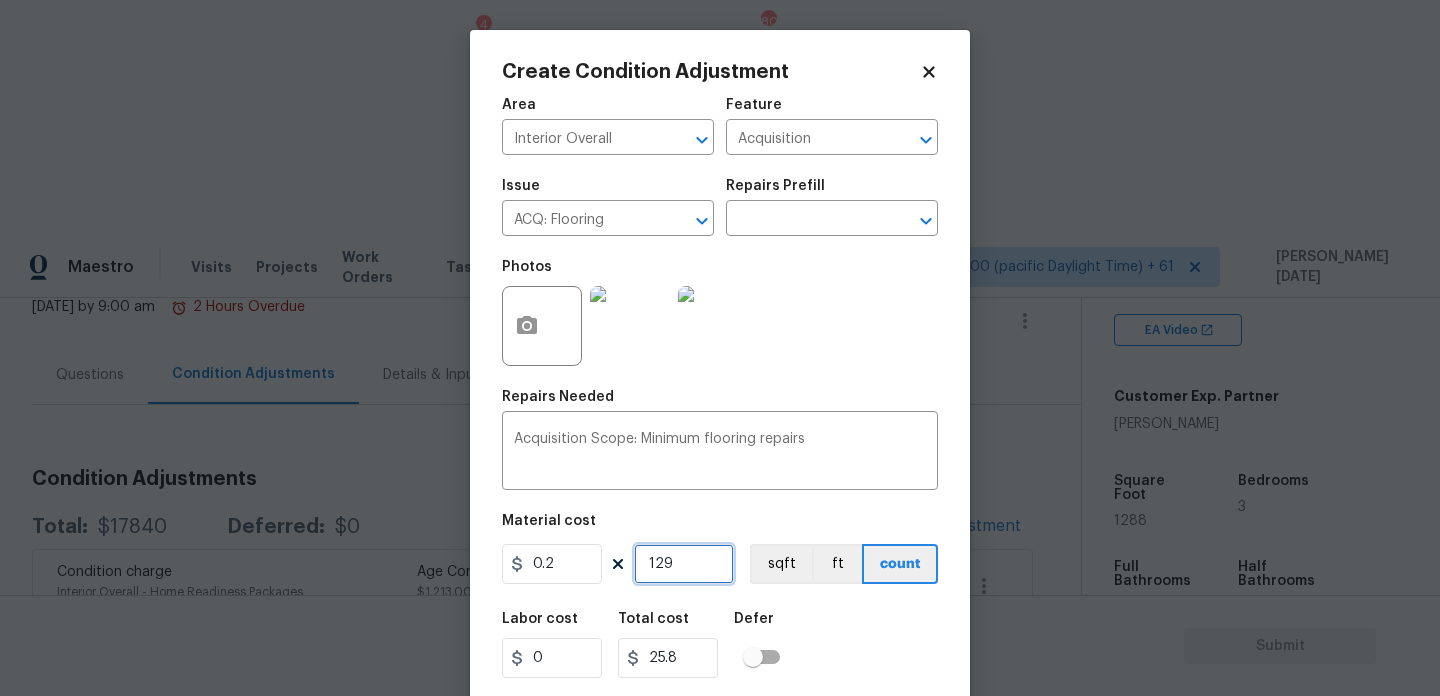 type on "1299" 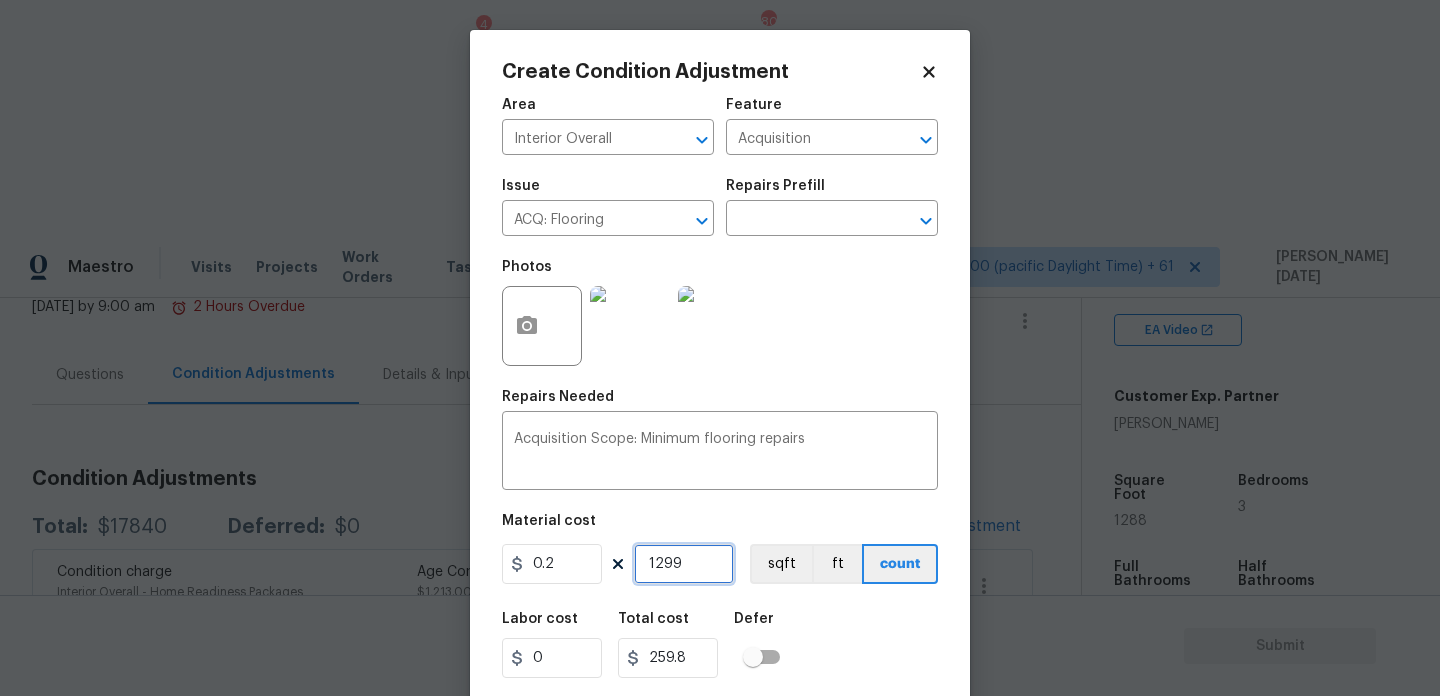 type on "129" 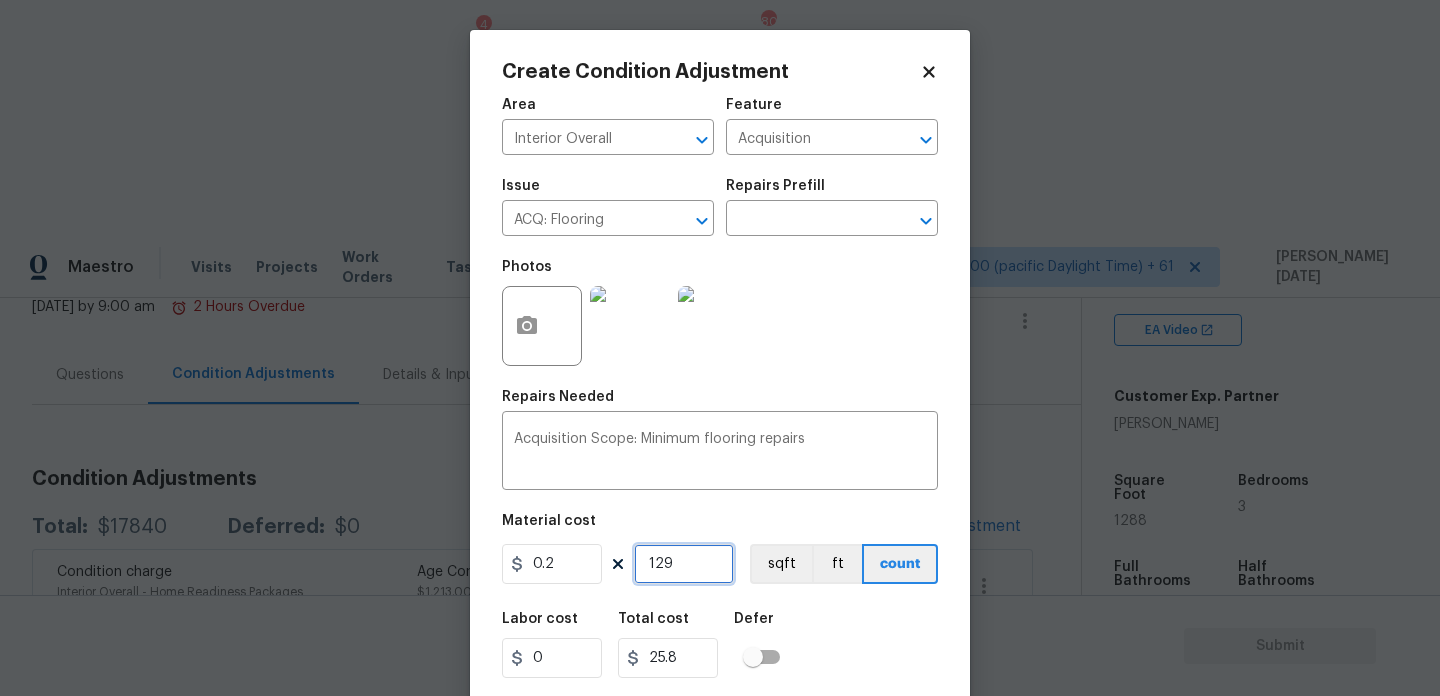 type on "12" 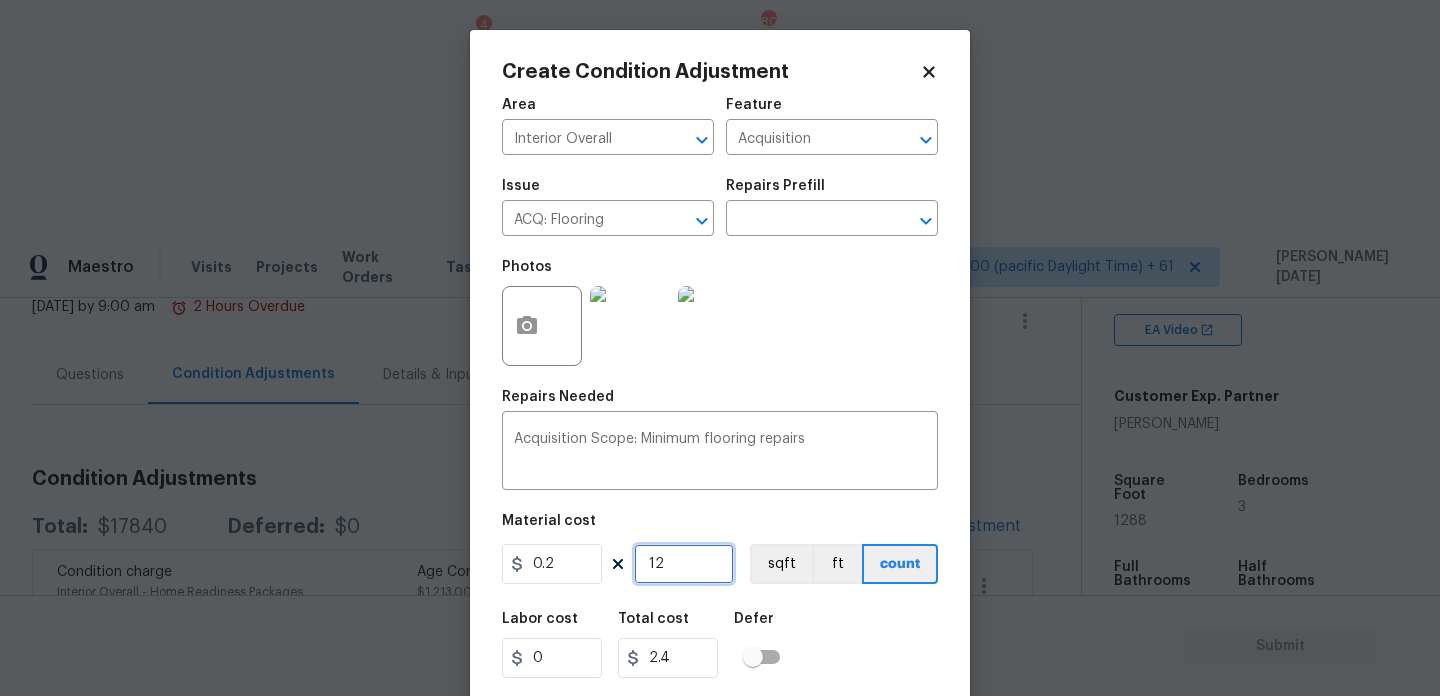 type on "128" 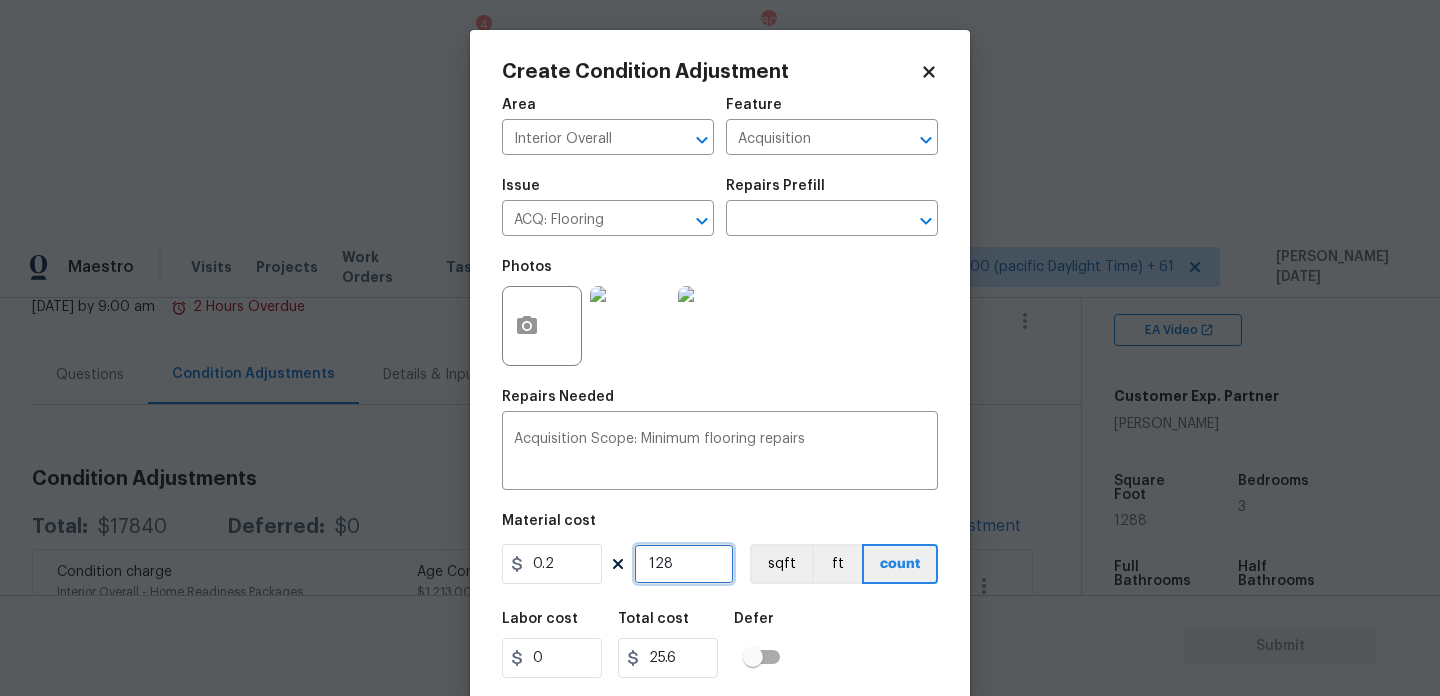 type on "1288" 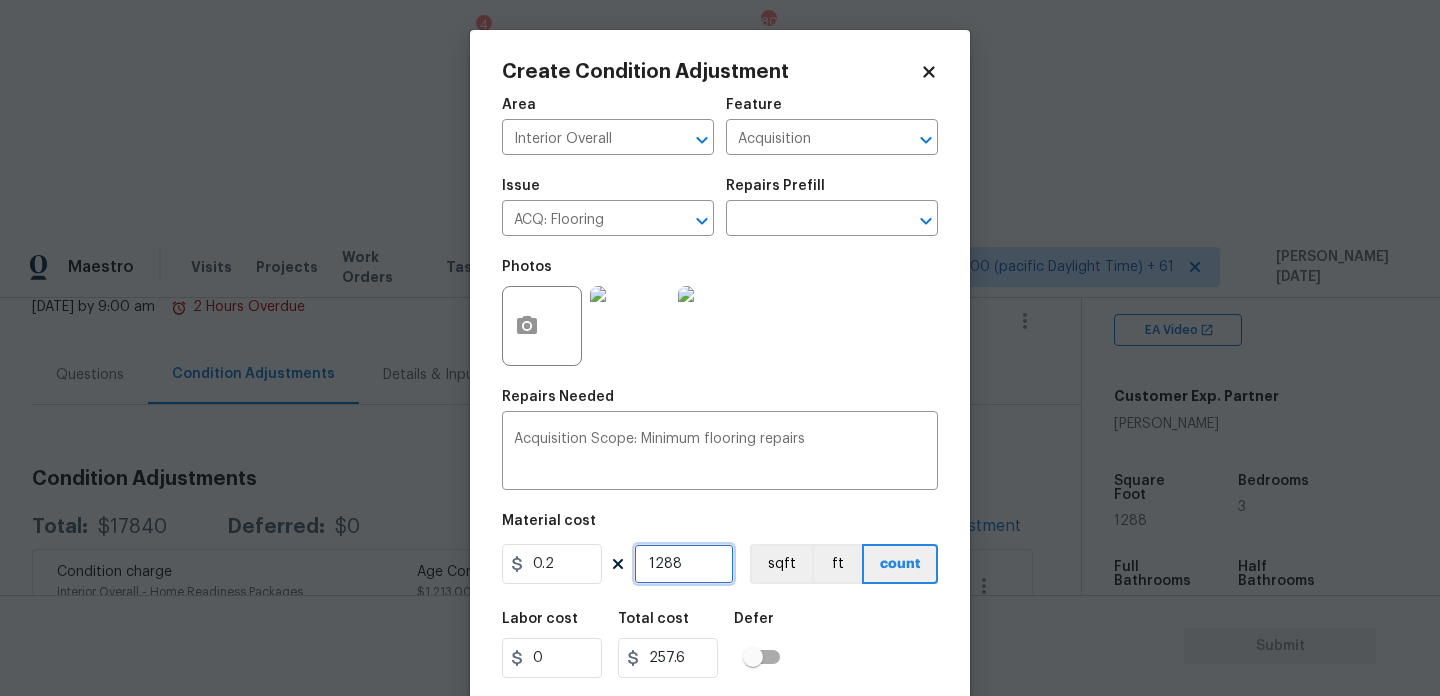 type on "1288" 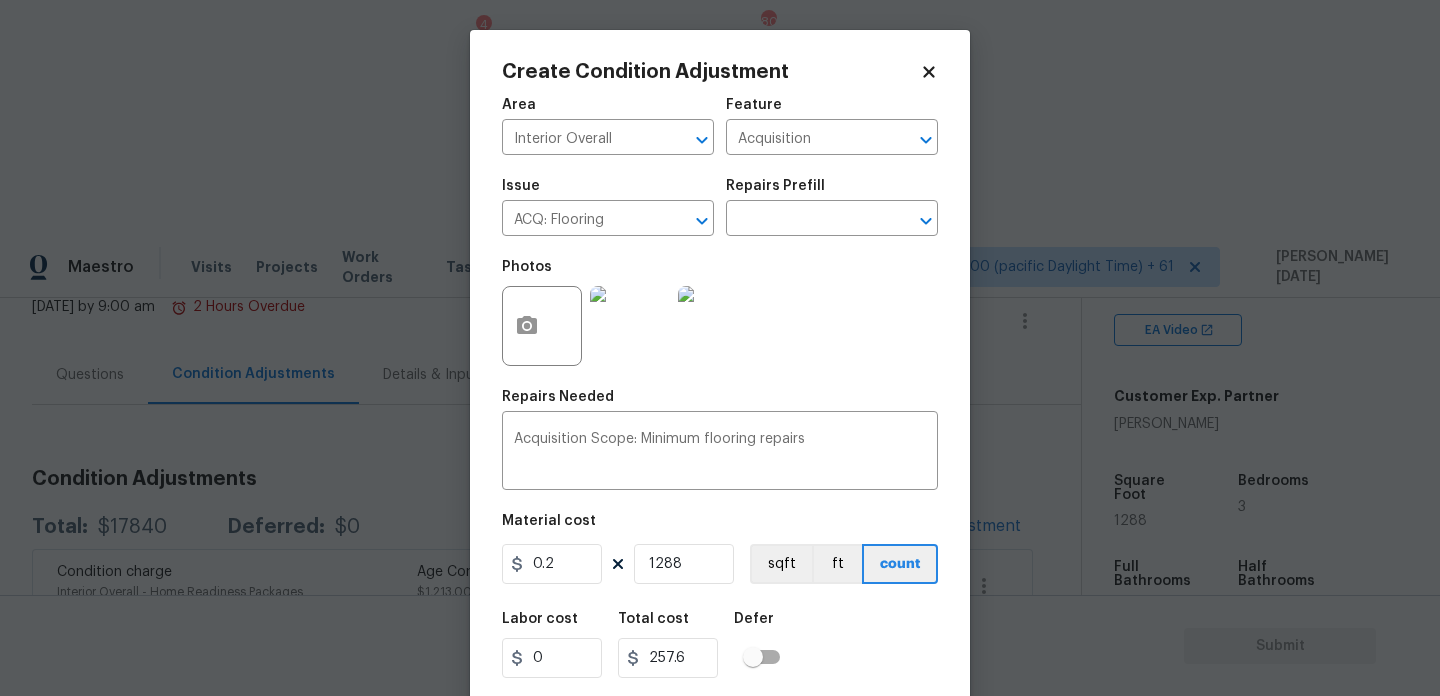 click on "Area Interior Overall ​ Feature Acquisition ​ Issue ACQ: Flooring ​ Repairs Prefill ​ Photos Repairs Needed Acquisition Scope: Minimum flooring repairs x ​ Material cost 0.2 1288 sqft ft count Labor cost 0 Total cost 257.6 Defer Cancel Create" at bounding box center [720, 416] 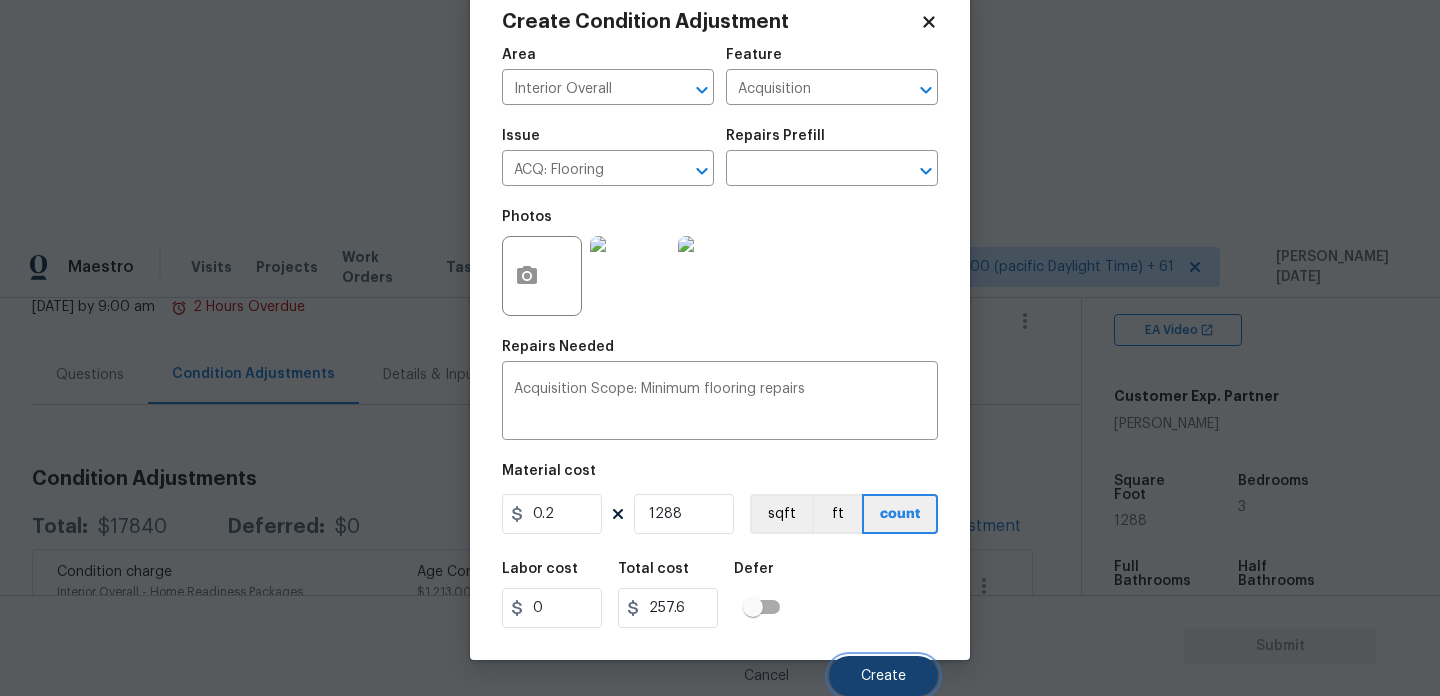 click on "Create" at bounding box center [883, 676] 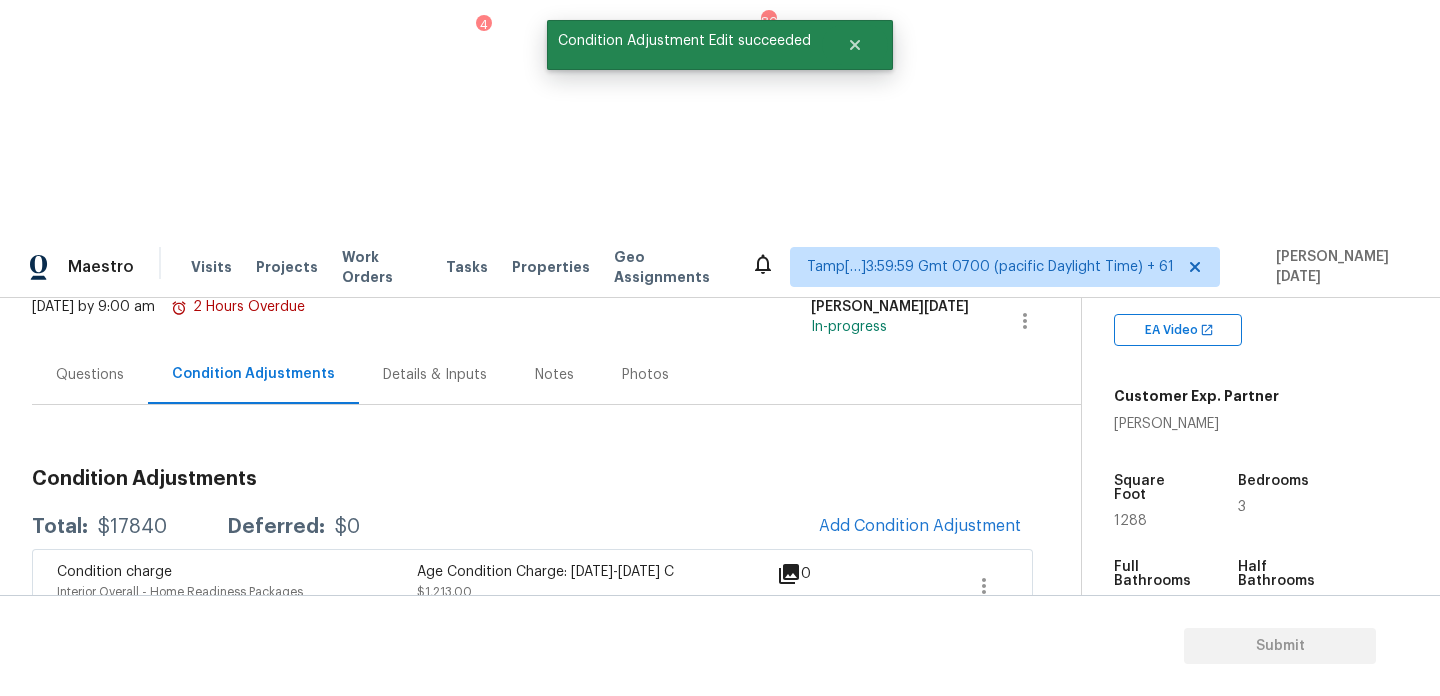 scroll, scrollTop: 44, scrollLeft: 0, axis: vertical 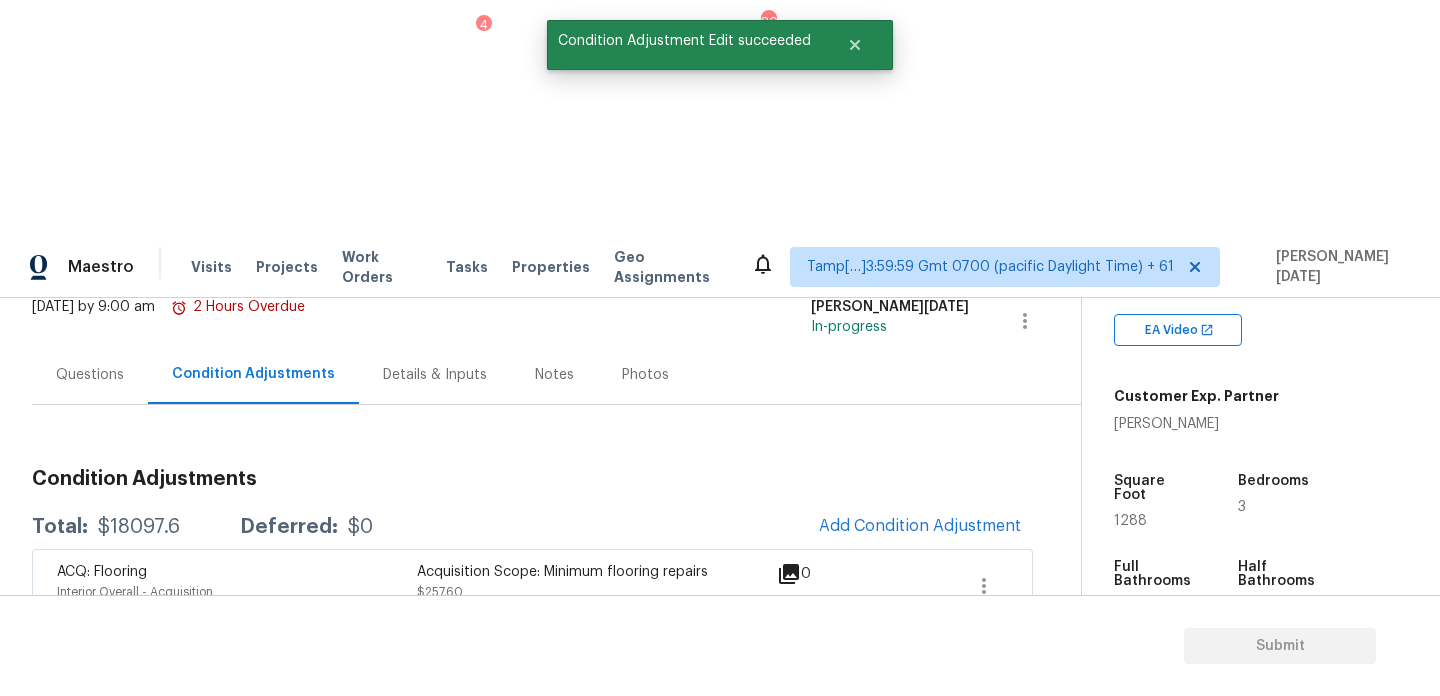drag, startPoint x: 550, startPoint y: 484, endPoint x: 767, endPoint y: 484, distance: 217 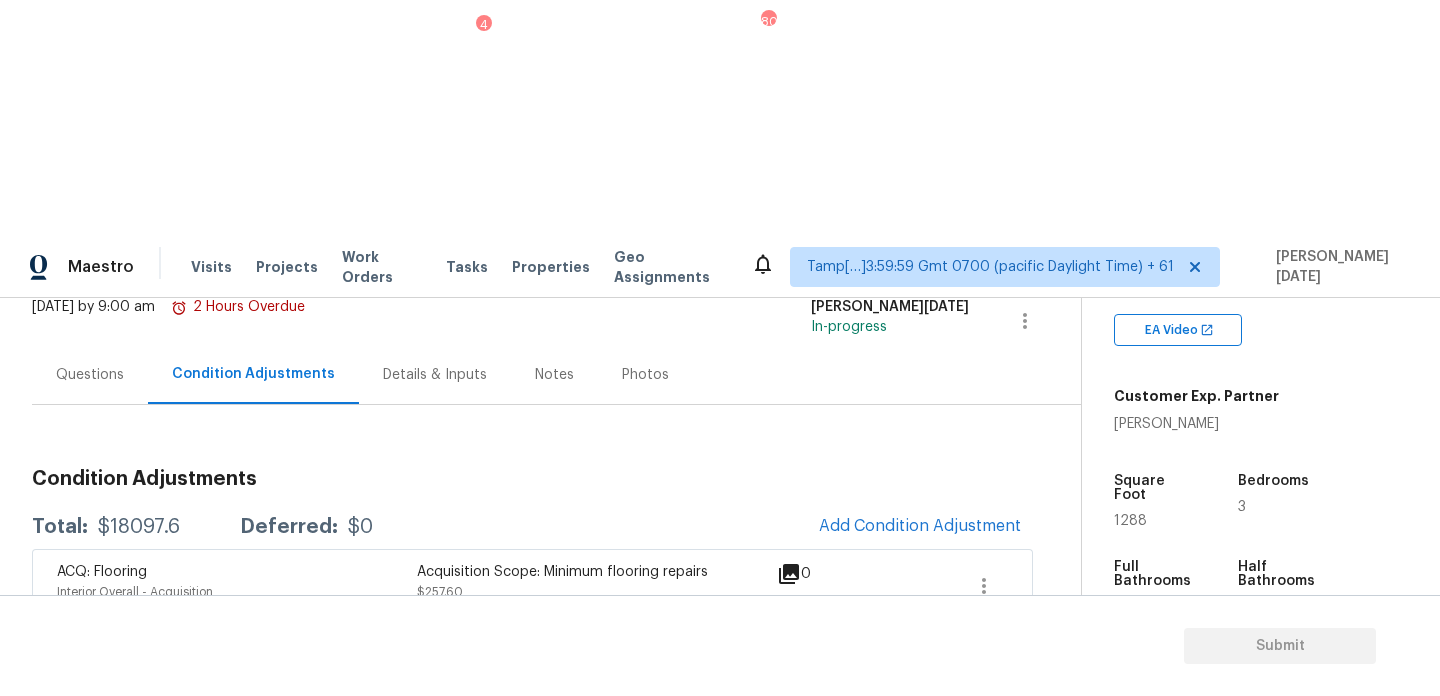 copy on "deep clean the shower pan." 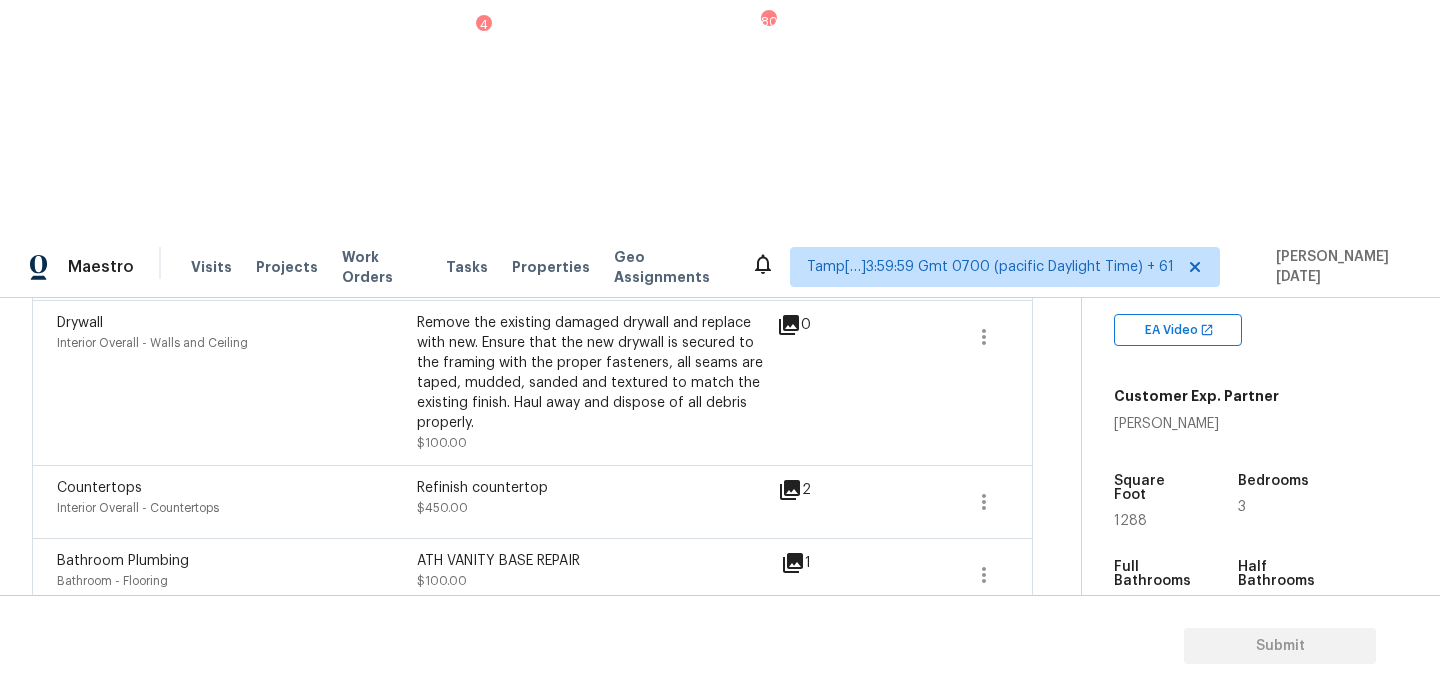 scroll, scrollTop: 748, scrollLeft: 0, axis: vertical 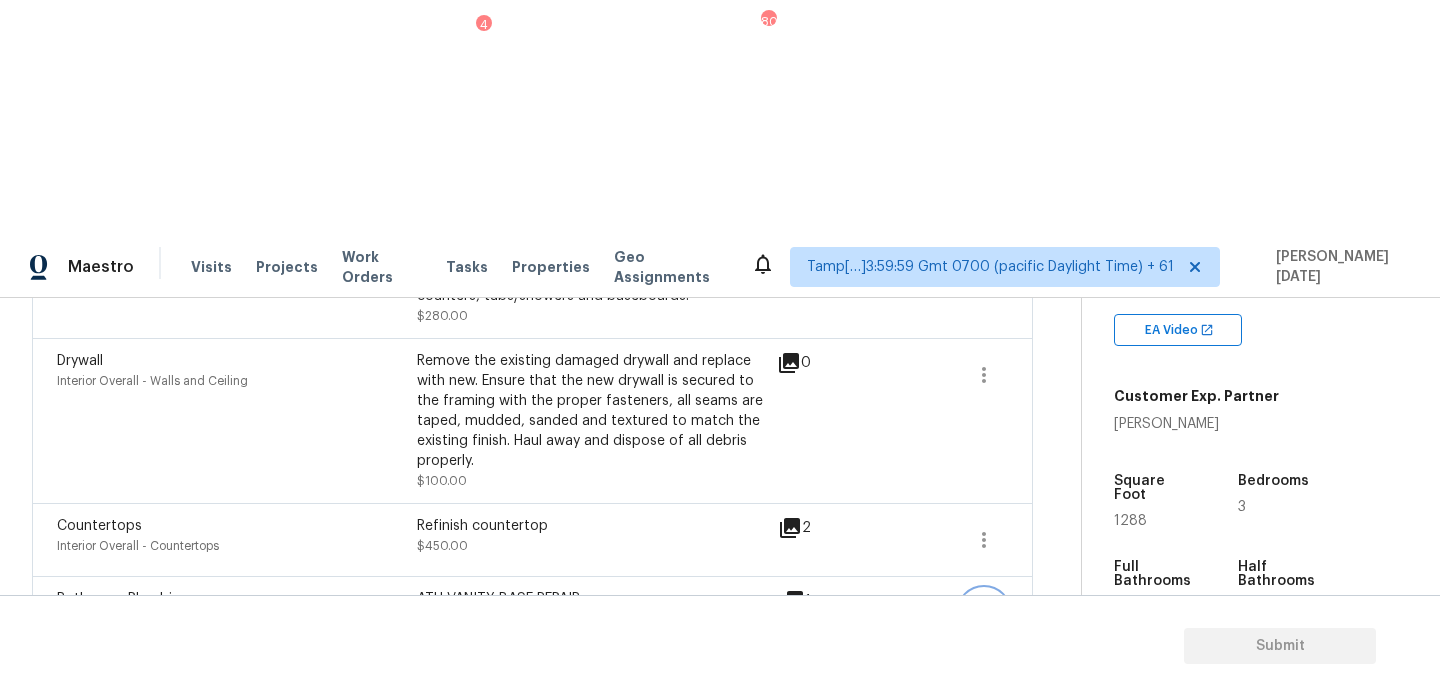 click 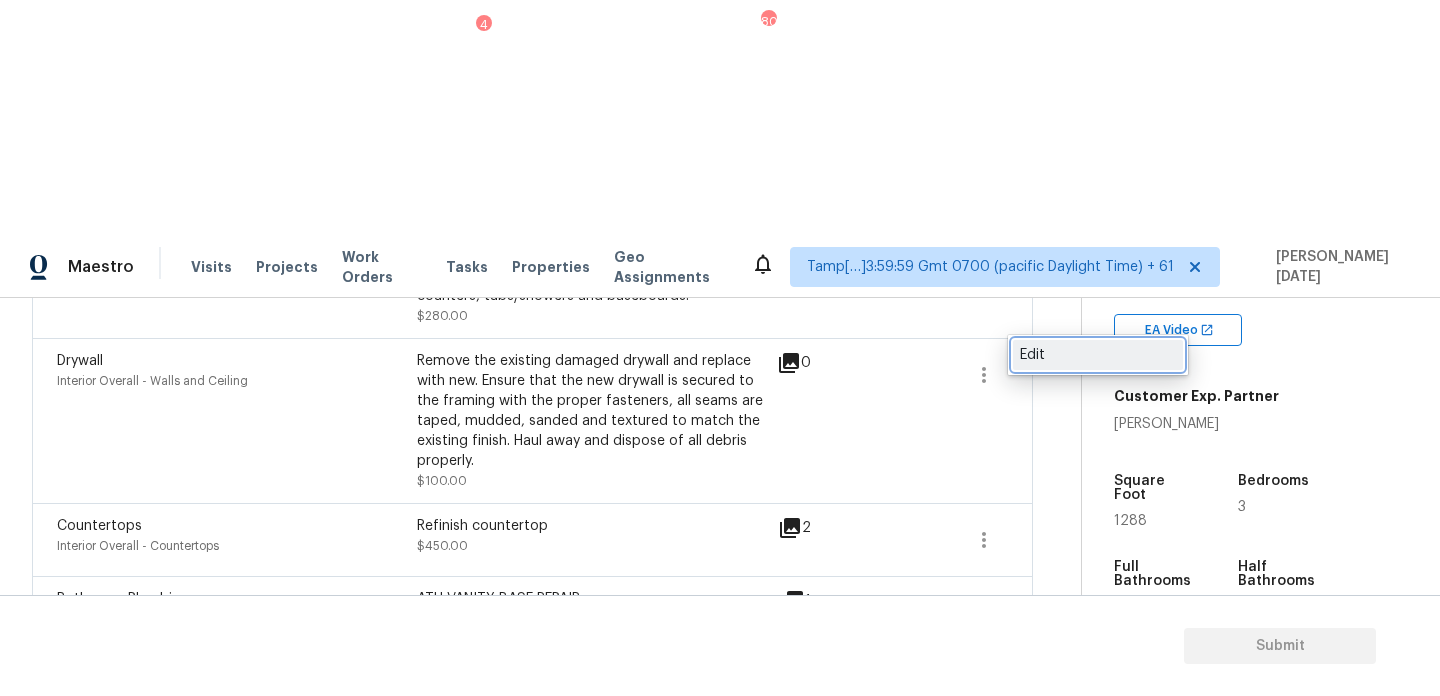 click on "Edit" at bounding box center [1098, 355] 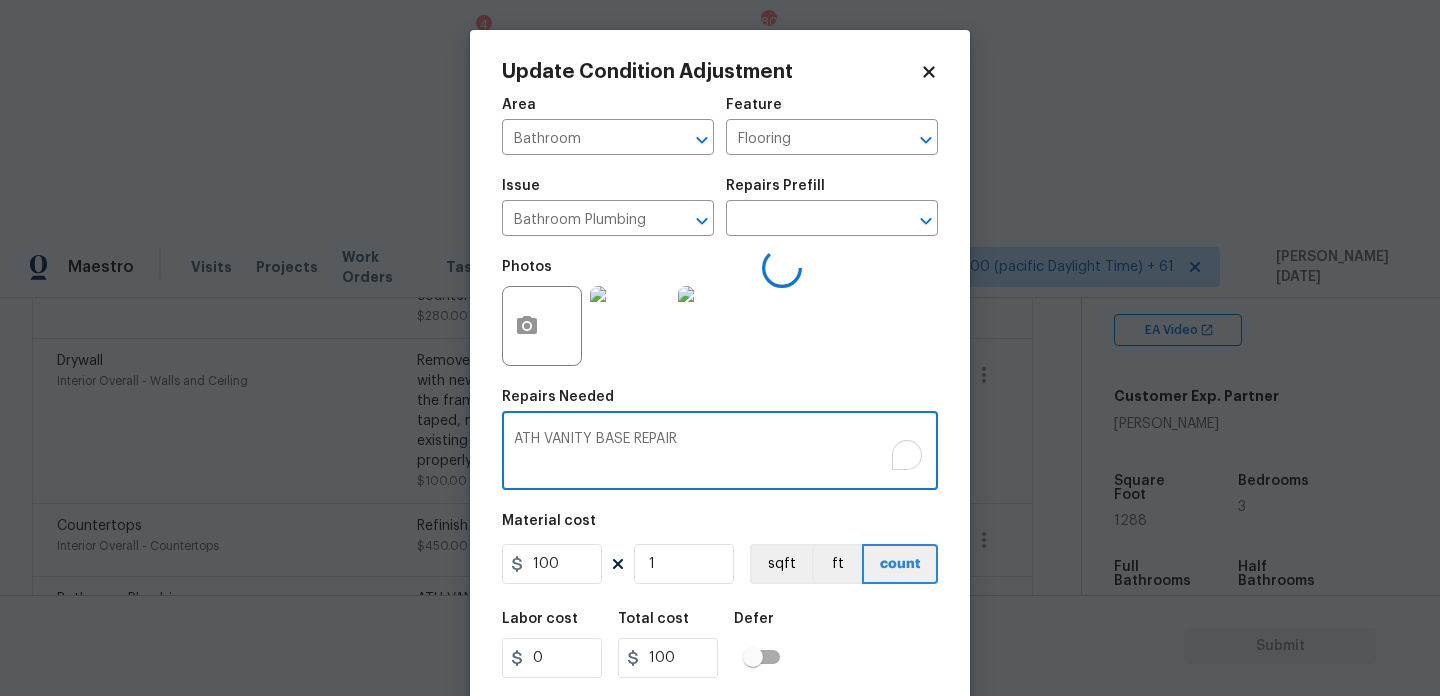 drag, startPoint x: 543, startPoint y: 441, endPoint x: 458, endPoint y: 430, distance: 85.70881 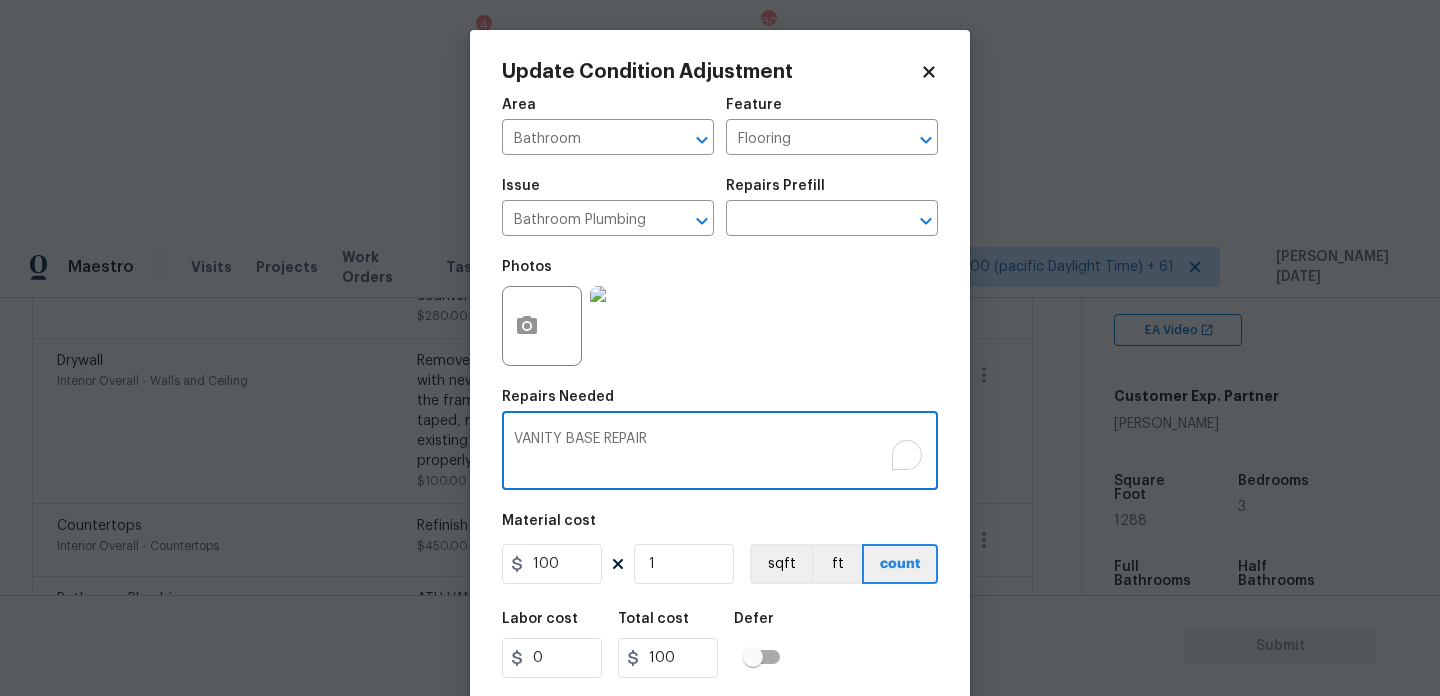 scroll, scrollTop: 51, scrollLeft: 0, axis: vertical 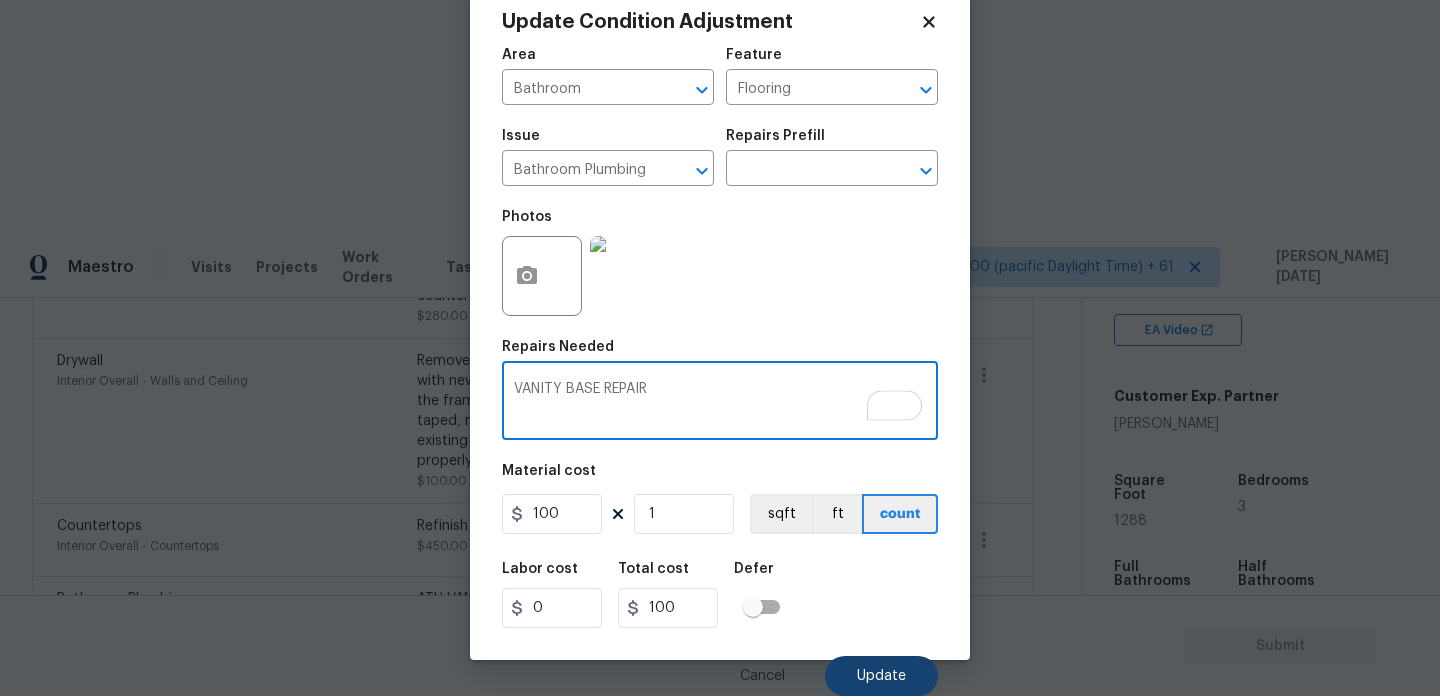 type on "VANITY BASE REPAIR" 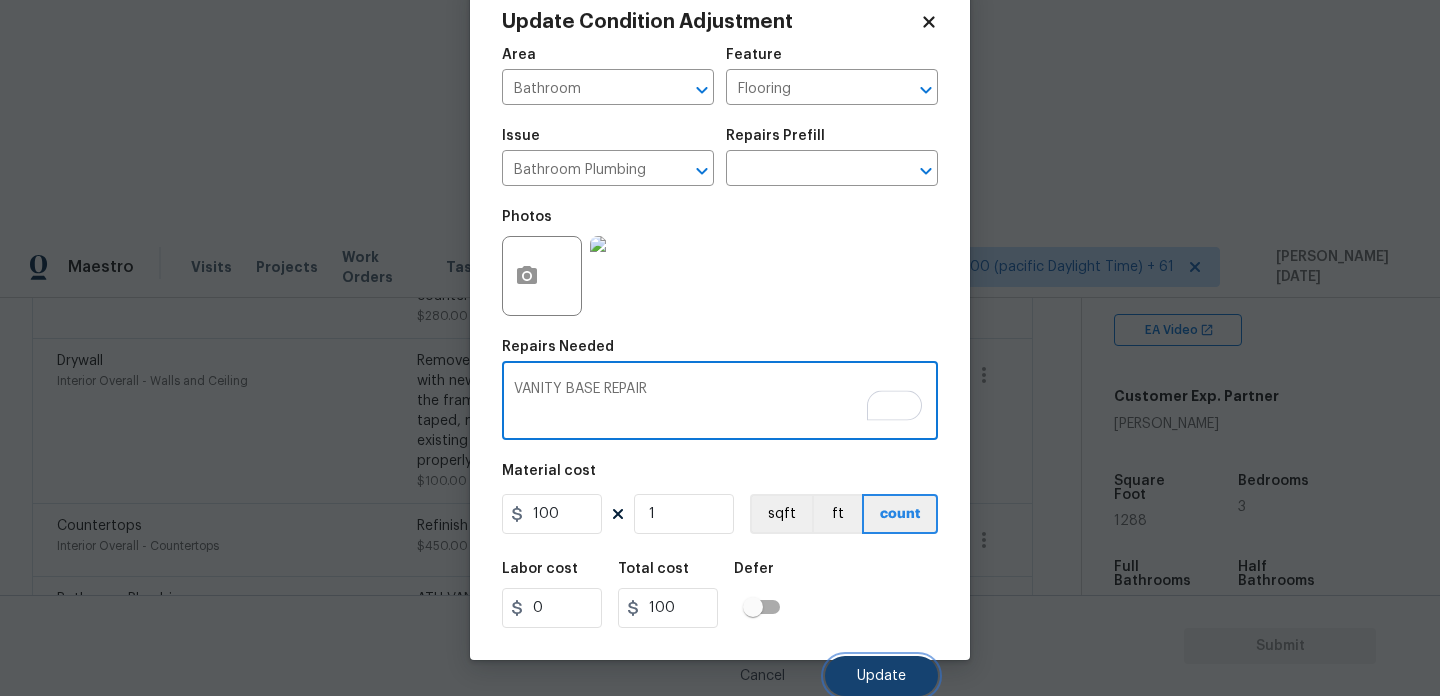 click on "Update" at bounding box center [881, 676] 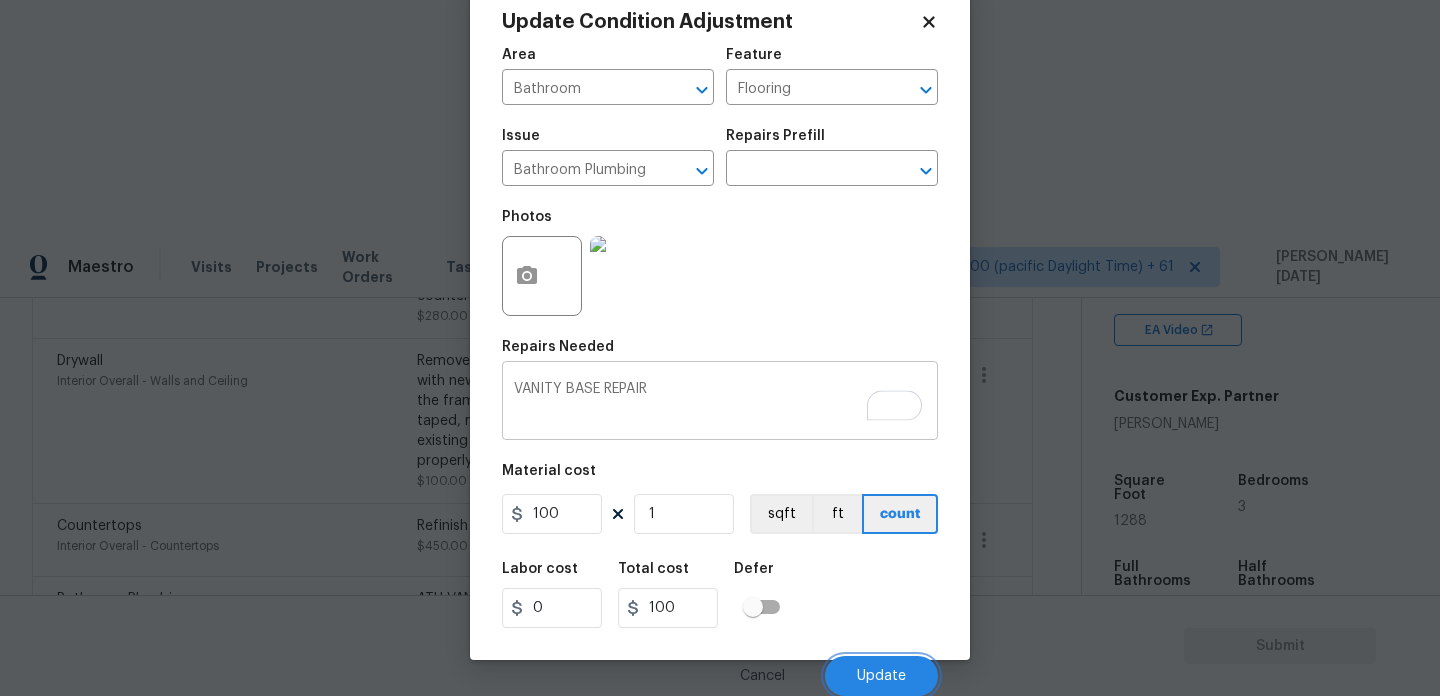 scroll, scrollTop: 748, scrollLeft: 0, axis: vertical 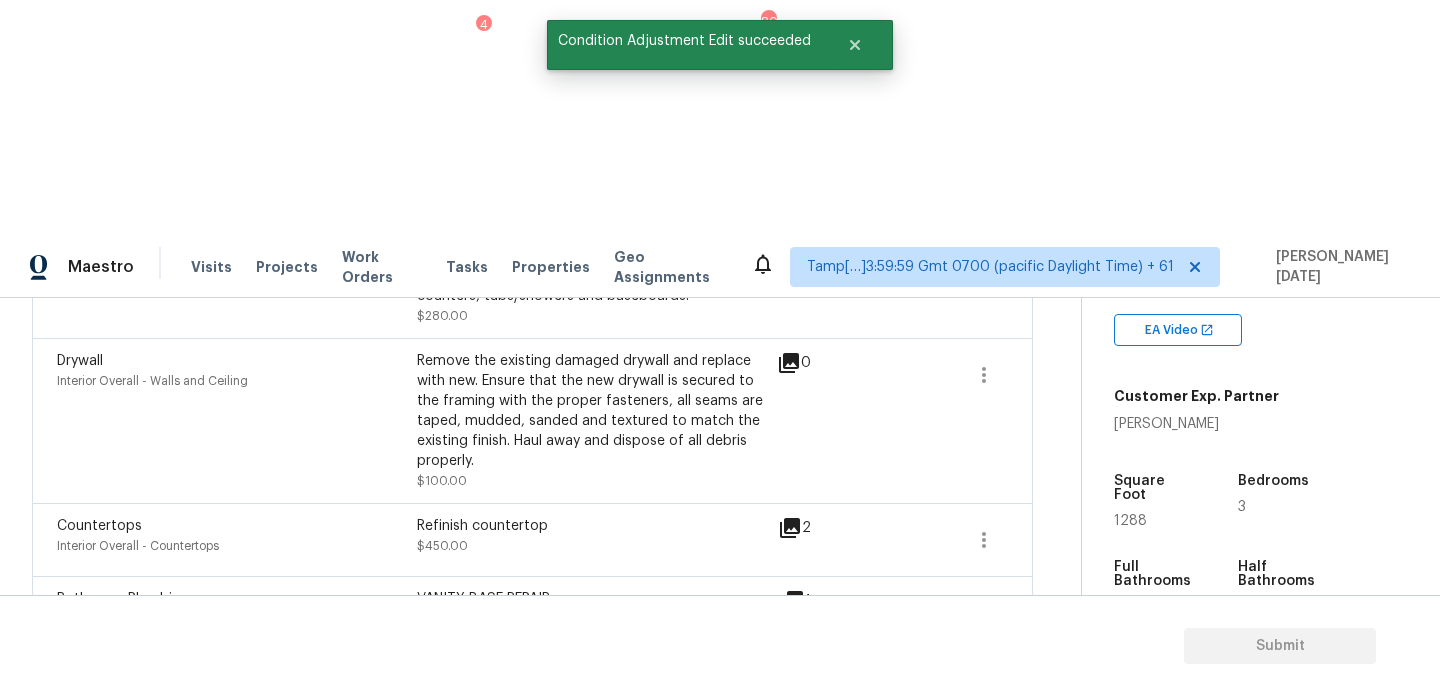 click on "Refinish countertop" at bounding box center [597, 526] 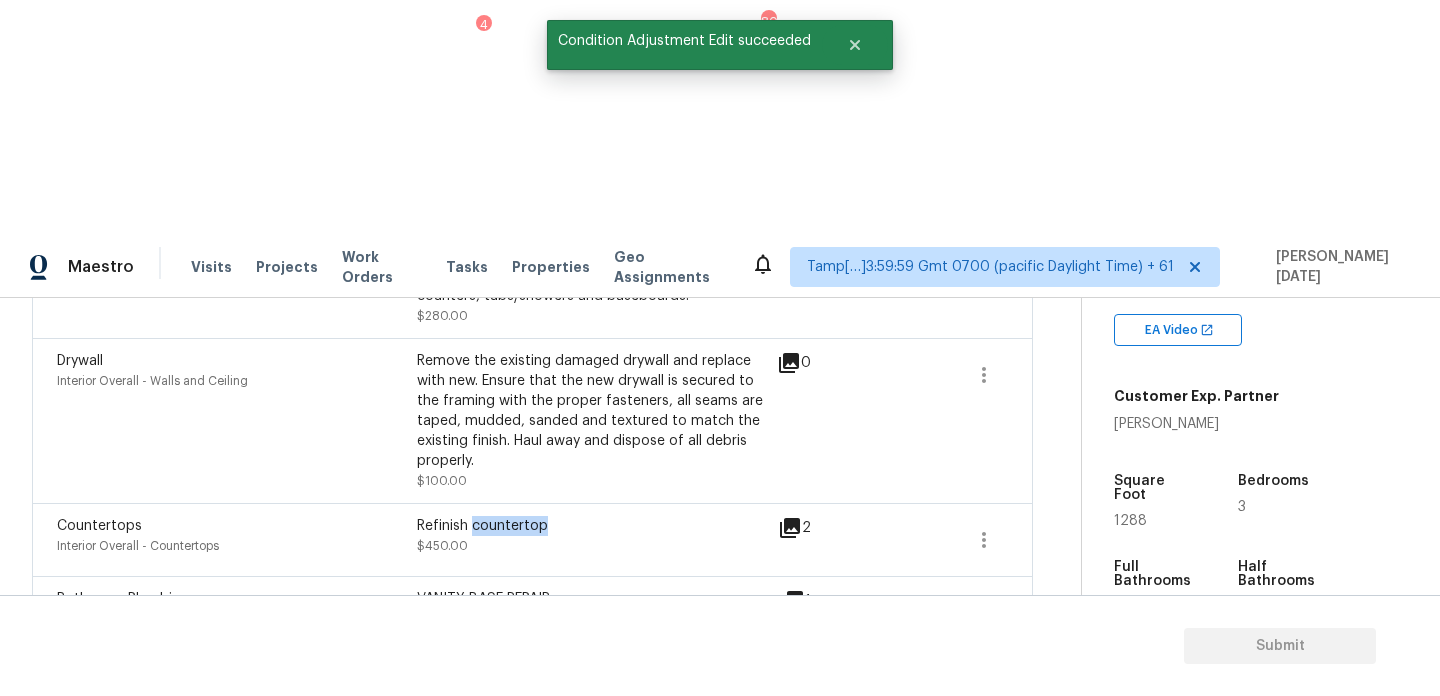 click on "Refinish countertop" at bounding box center [597, 526] 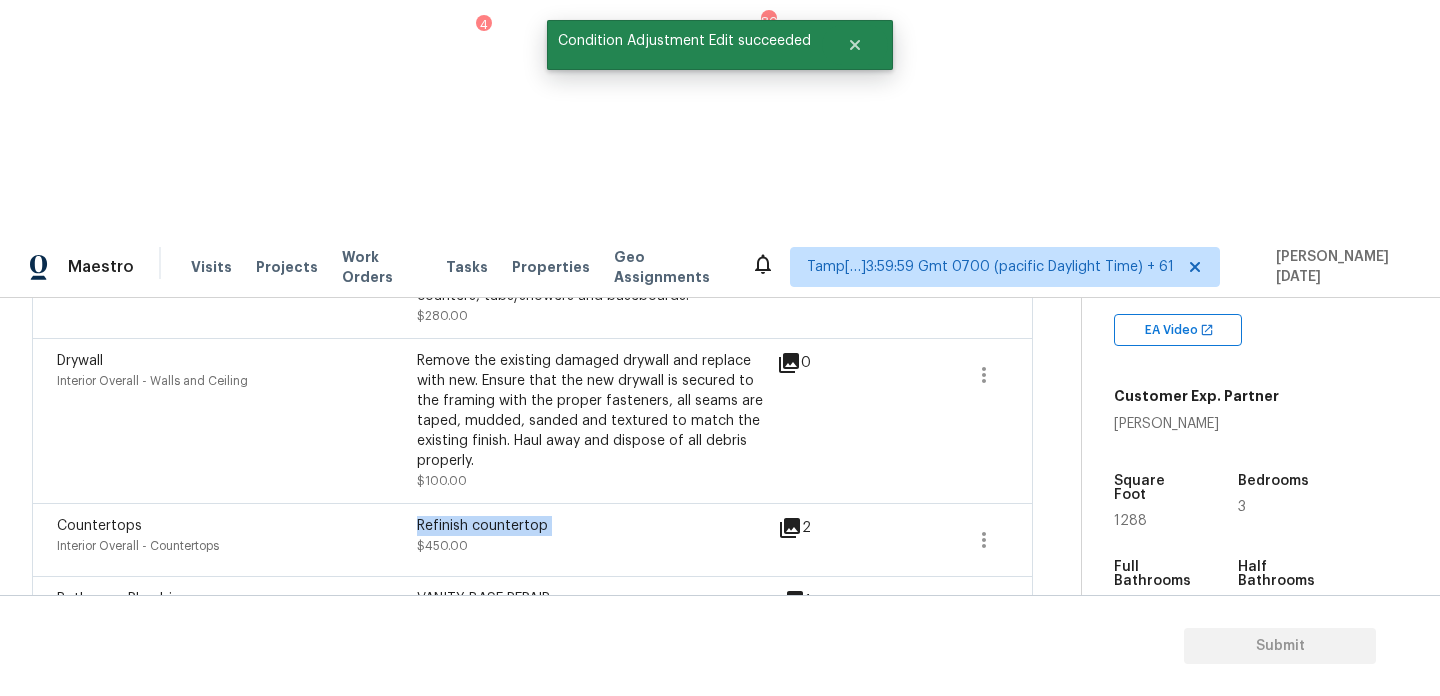 copy on "Refinish countertop" 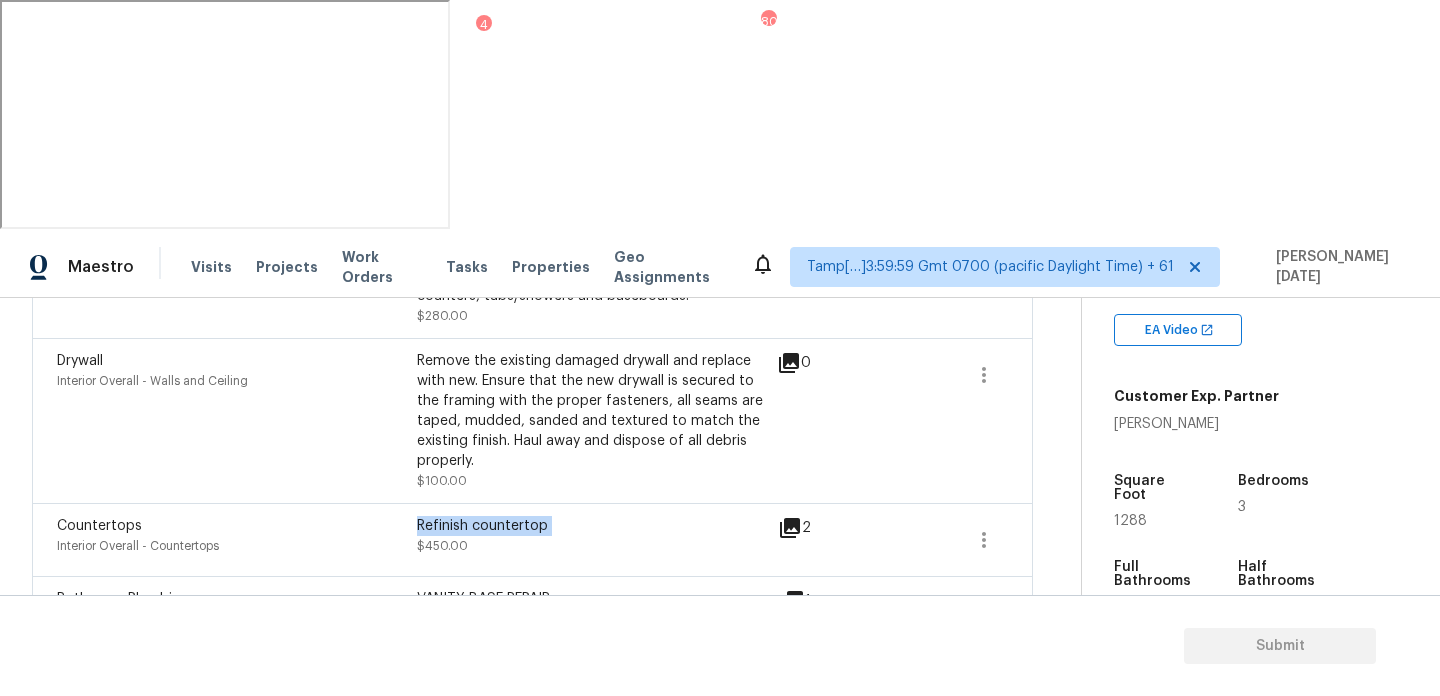 scroll, scrollTop: 0, scrollLeft: 0, axis: both 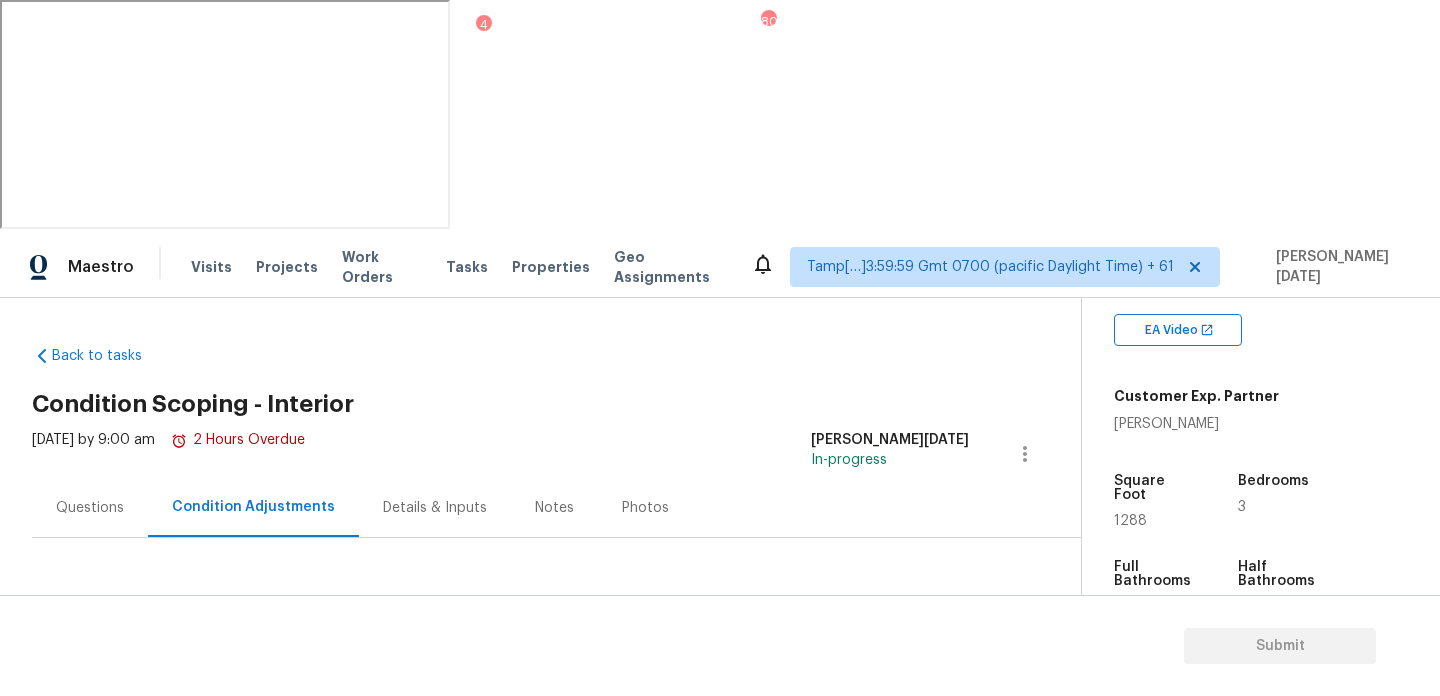 click on "Questions" at bounding box center [90, 508] 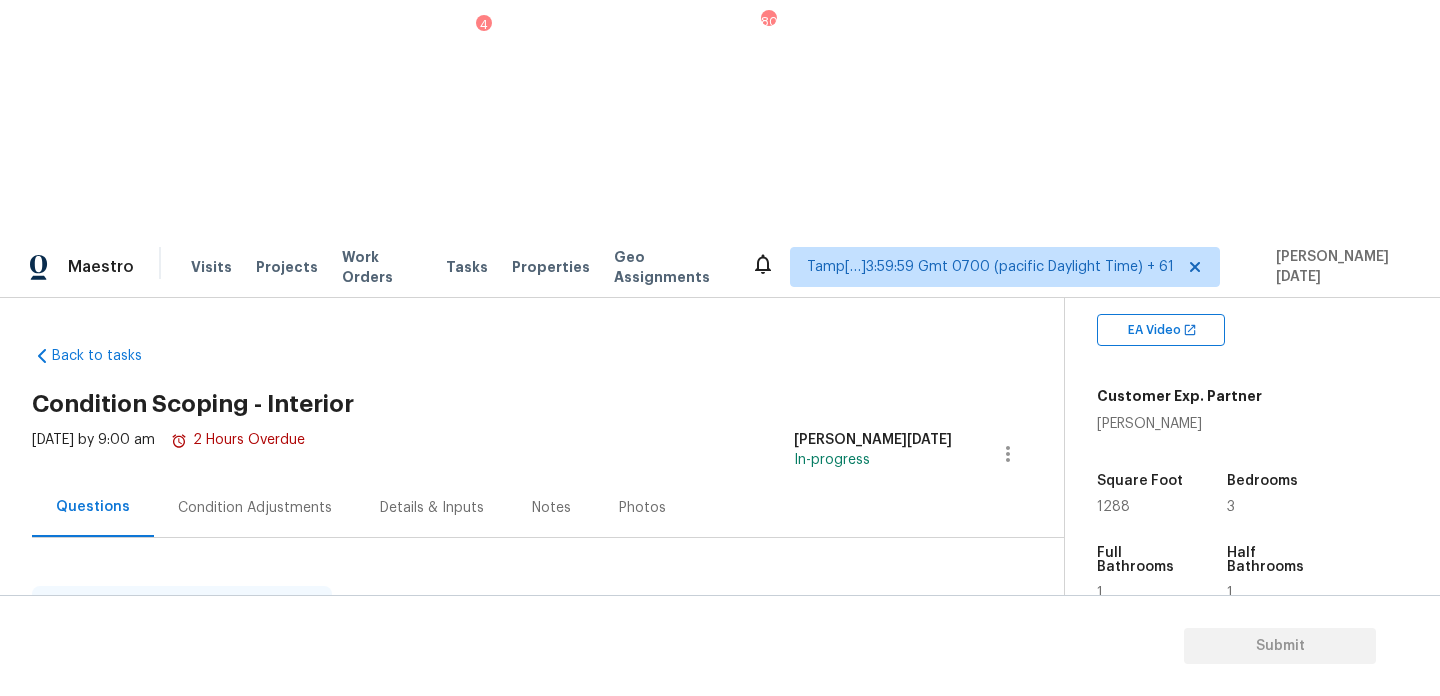 scroll, scrollTop: 54, scrollLeft: 0, axis: vertical 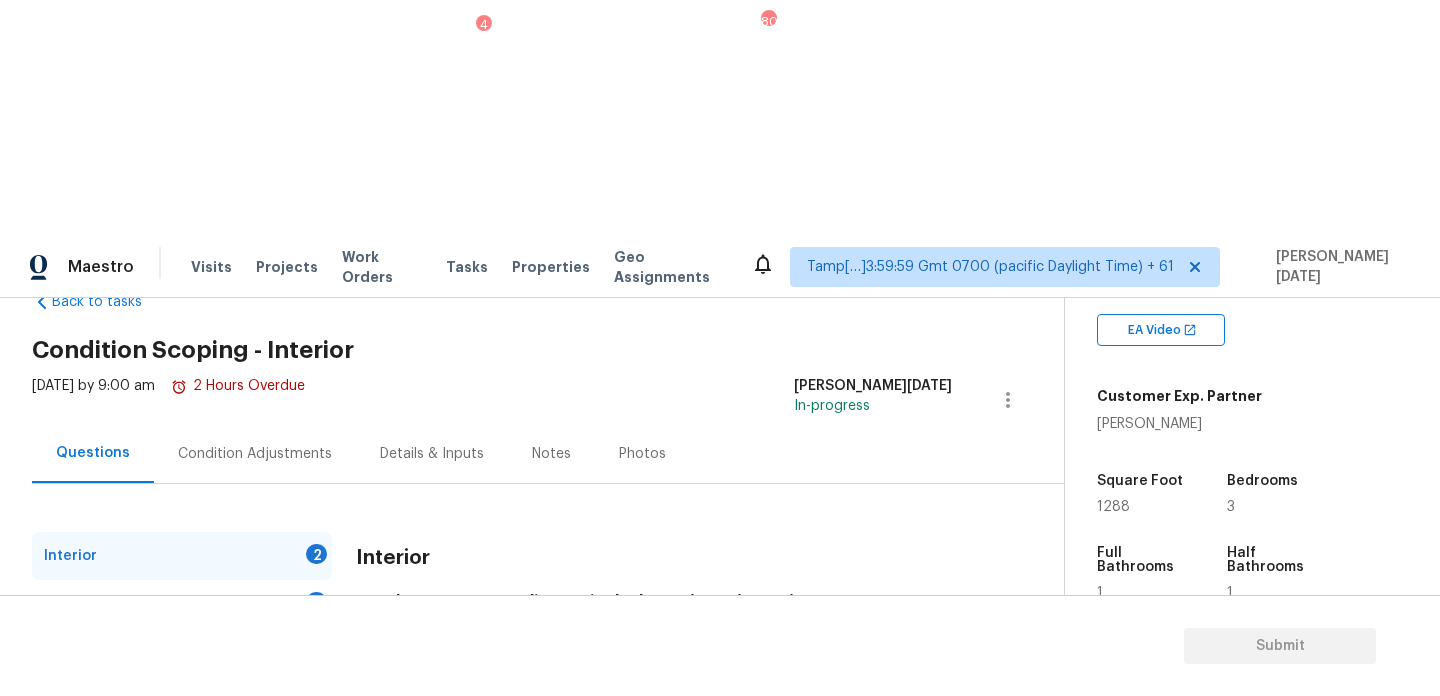 click on "Yes" at bounding box center [366, 669] 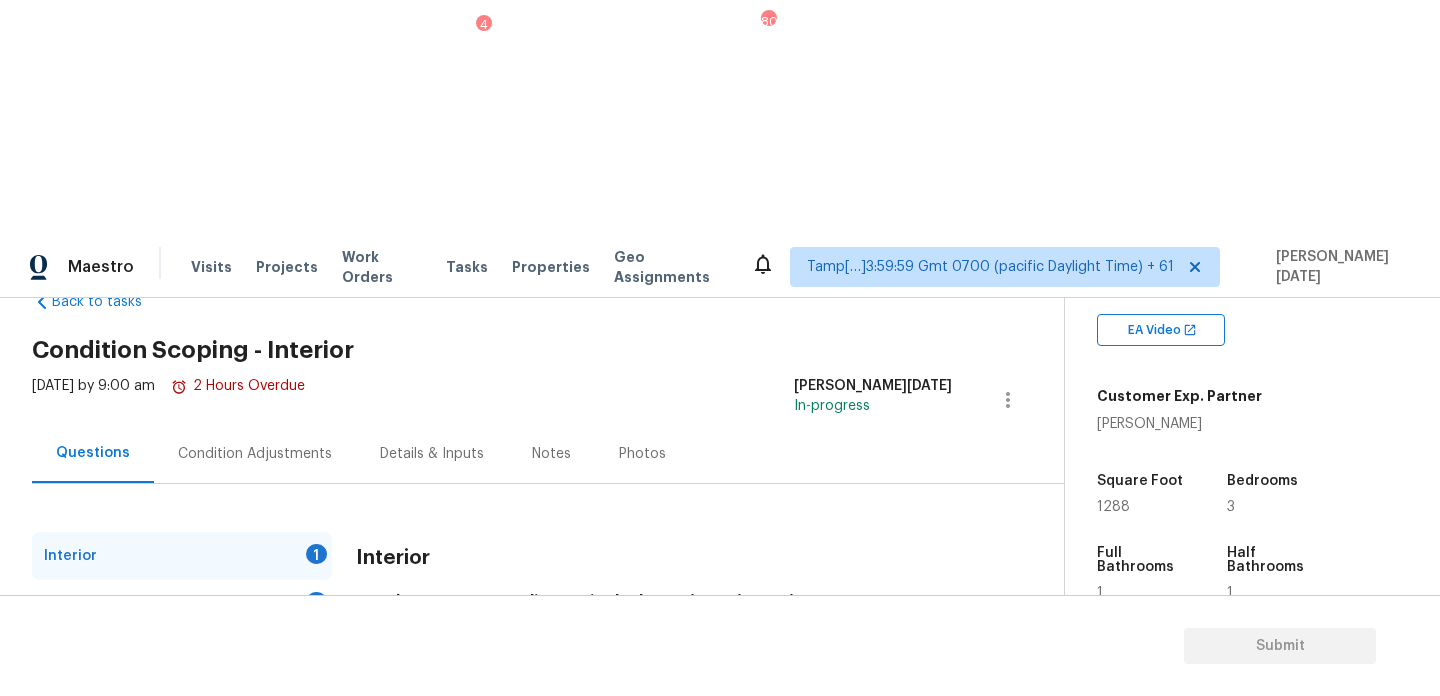click on "Should this home be escalated to your manager?  *" at bounding box center (654, 730) 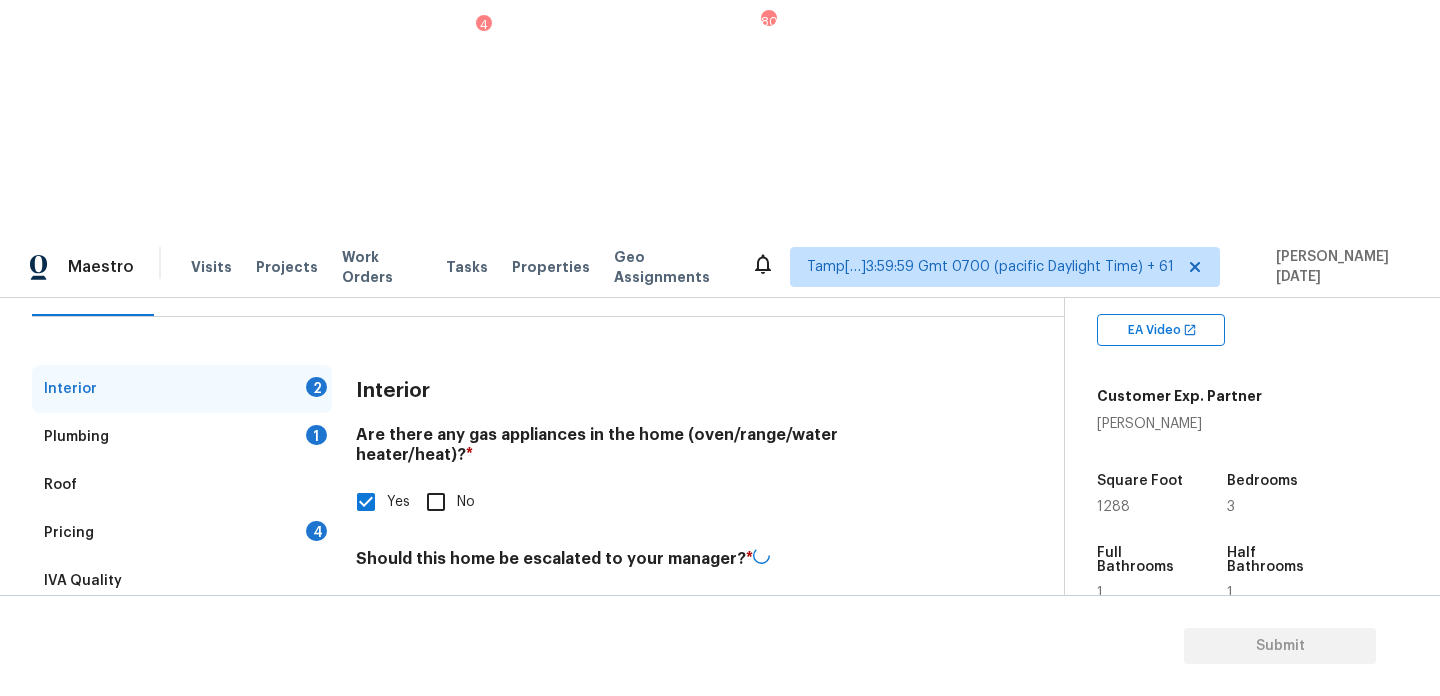 scroll, scrollTop: 219, scrollLeft: 0, axis: vertical 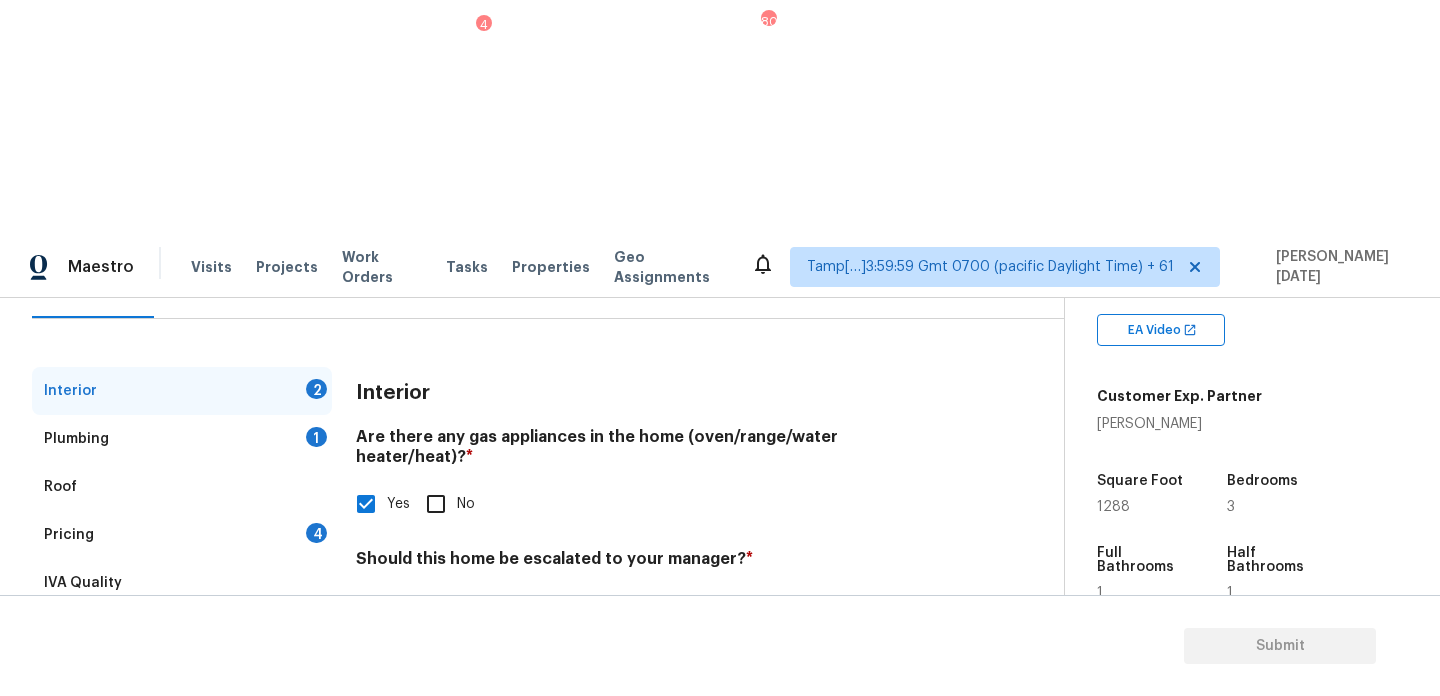 click at bounding box center (381, 764) 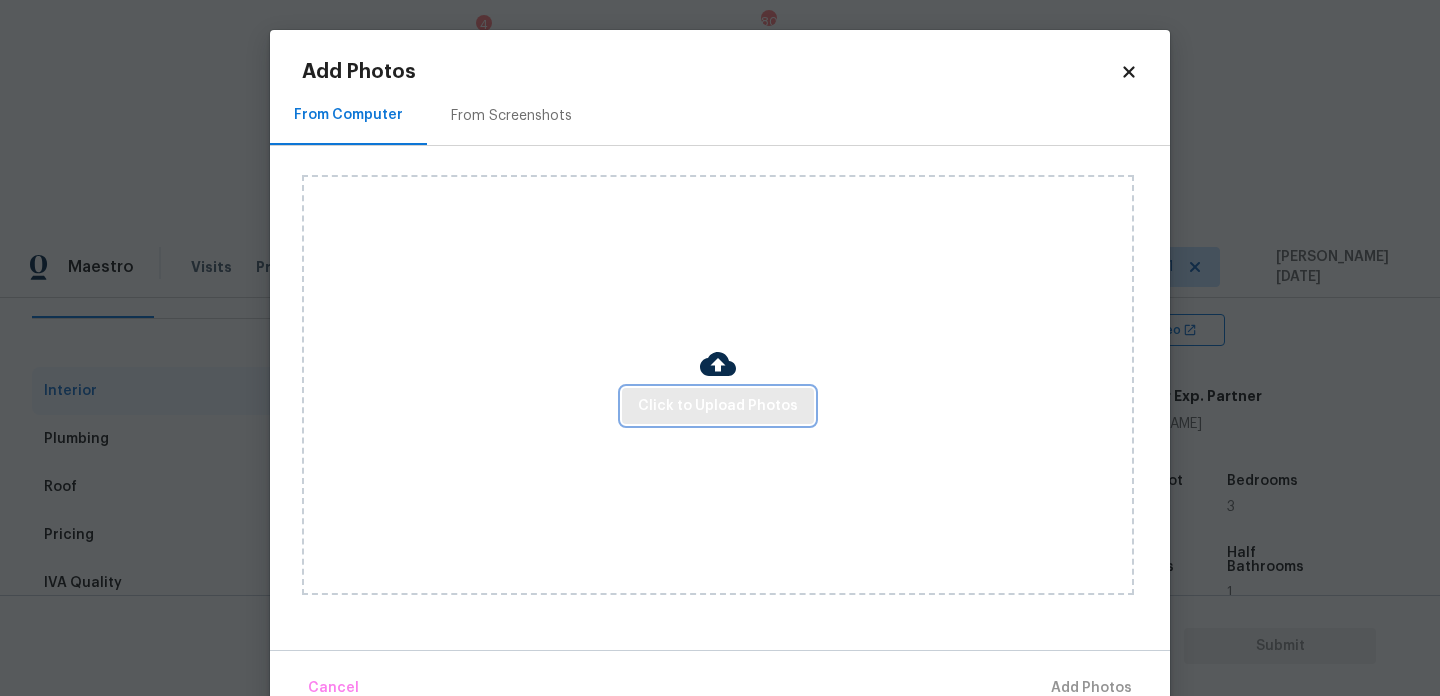 click on "Click to Upload Photos" at bounding box center [718, 406] 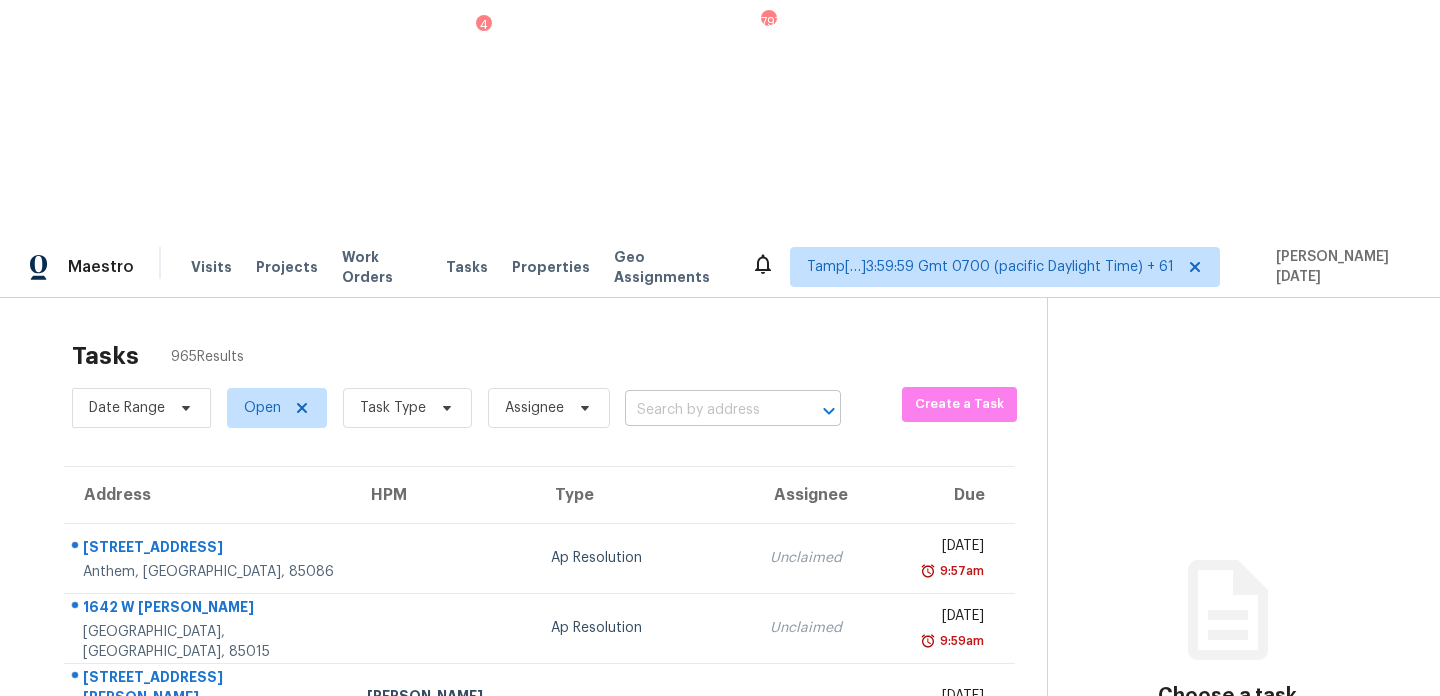 click at bounding box center (705, 410) 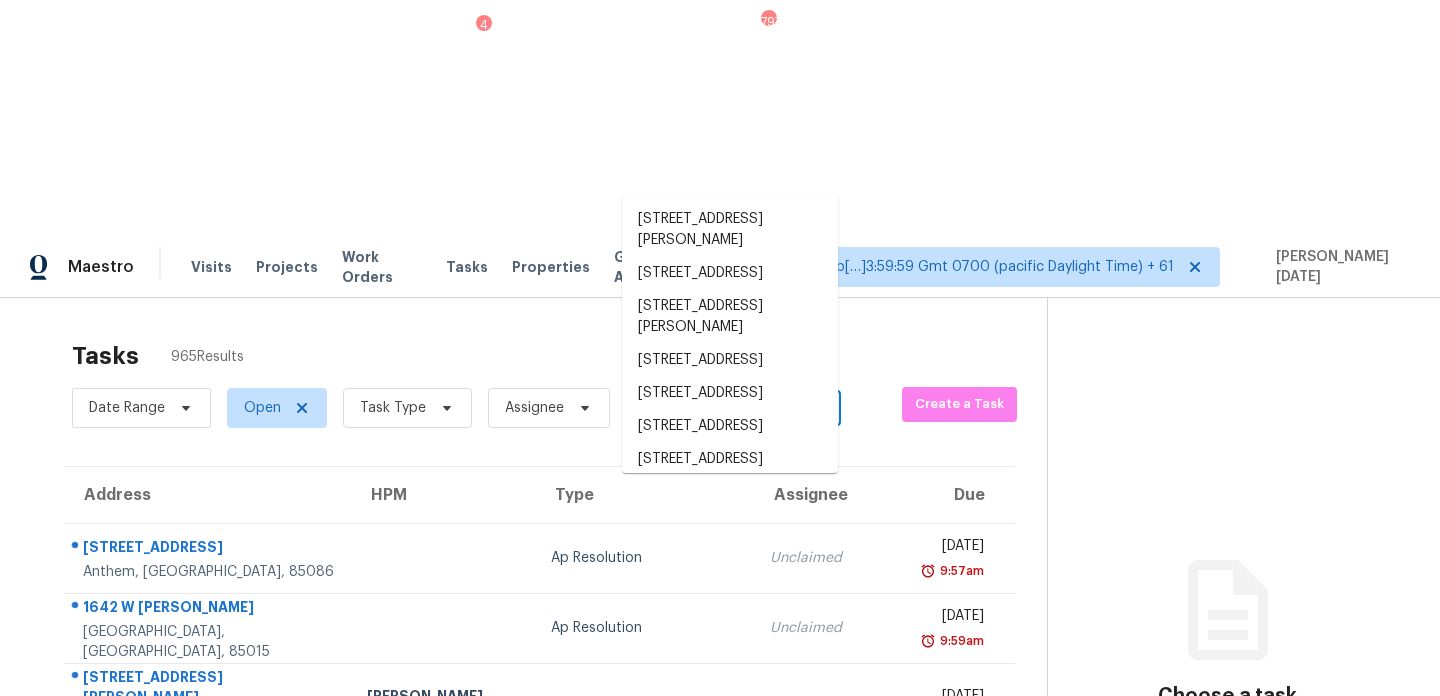 paste on "[STREET_ADDRESS][PERSON_NAME]" 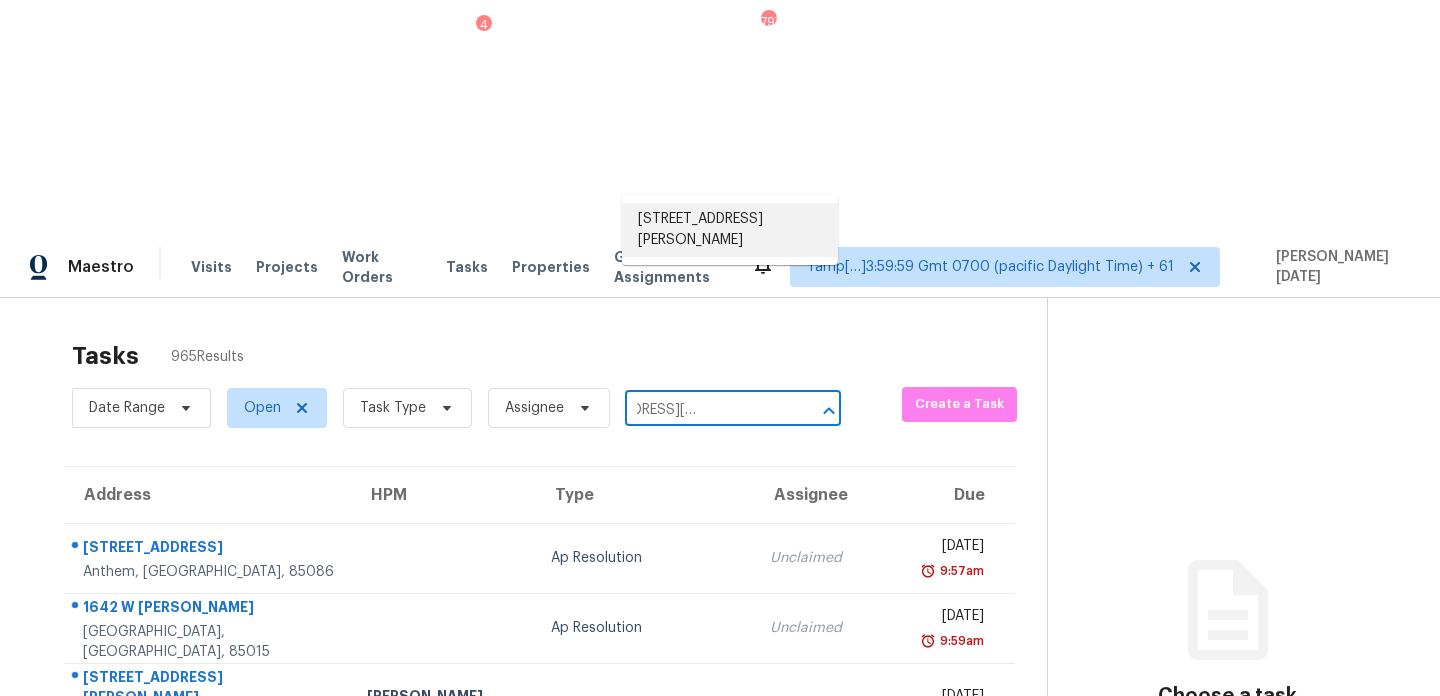 click on "[STREET_ADDRESS][PERSON_NAME]" at bounding box center (730, 230) 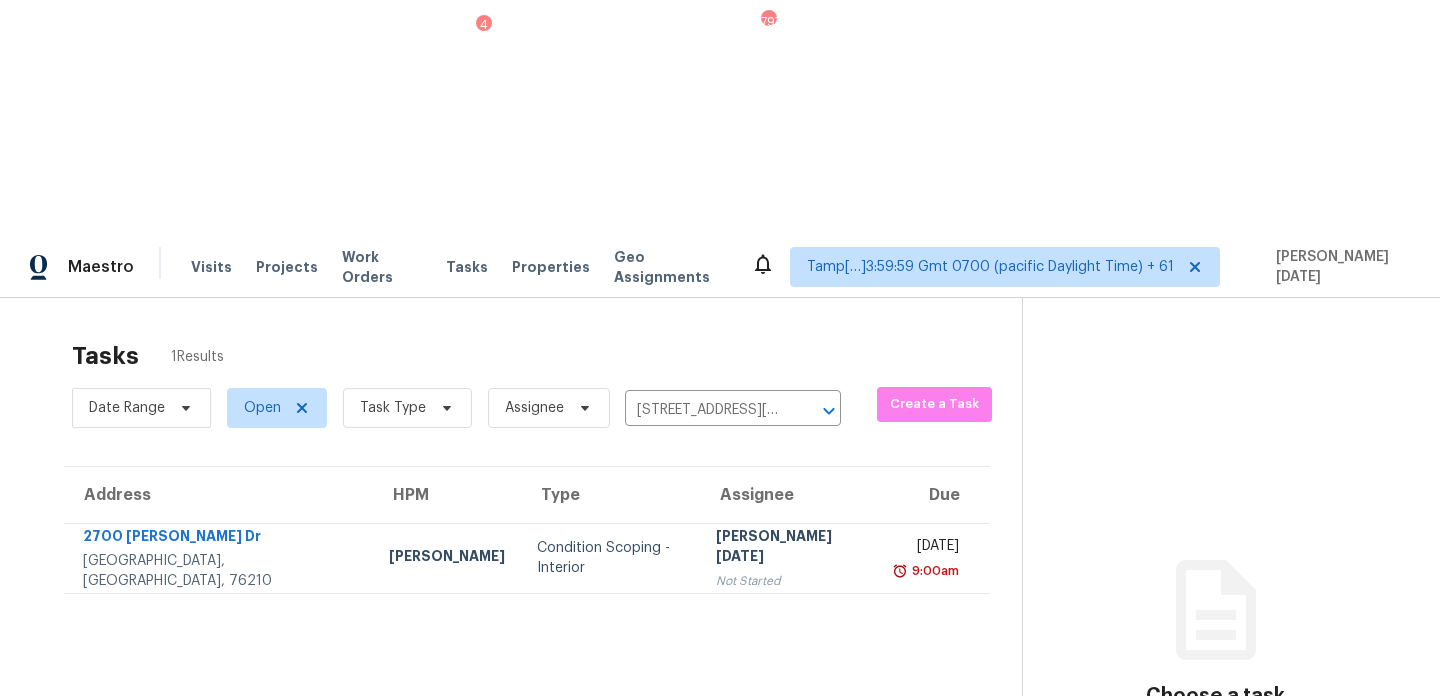 click on "[DATE]" at bounding box center [928, 548] 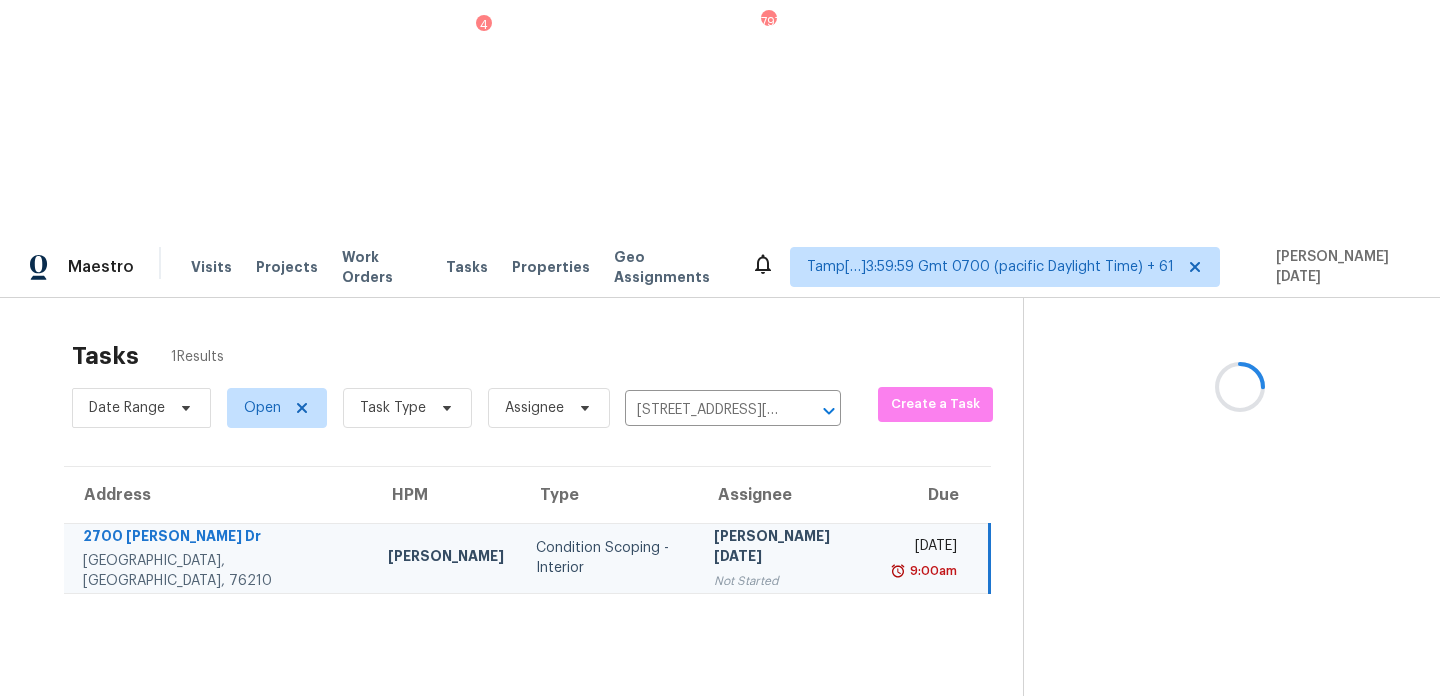 click on "[DATE]" at bounding box center (926, 548) 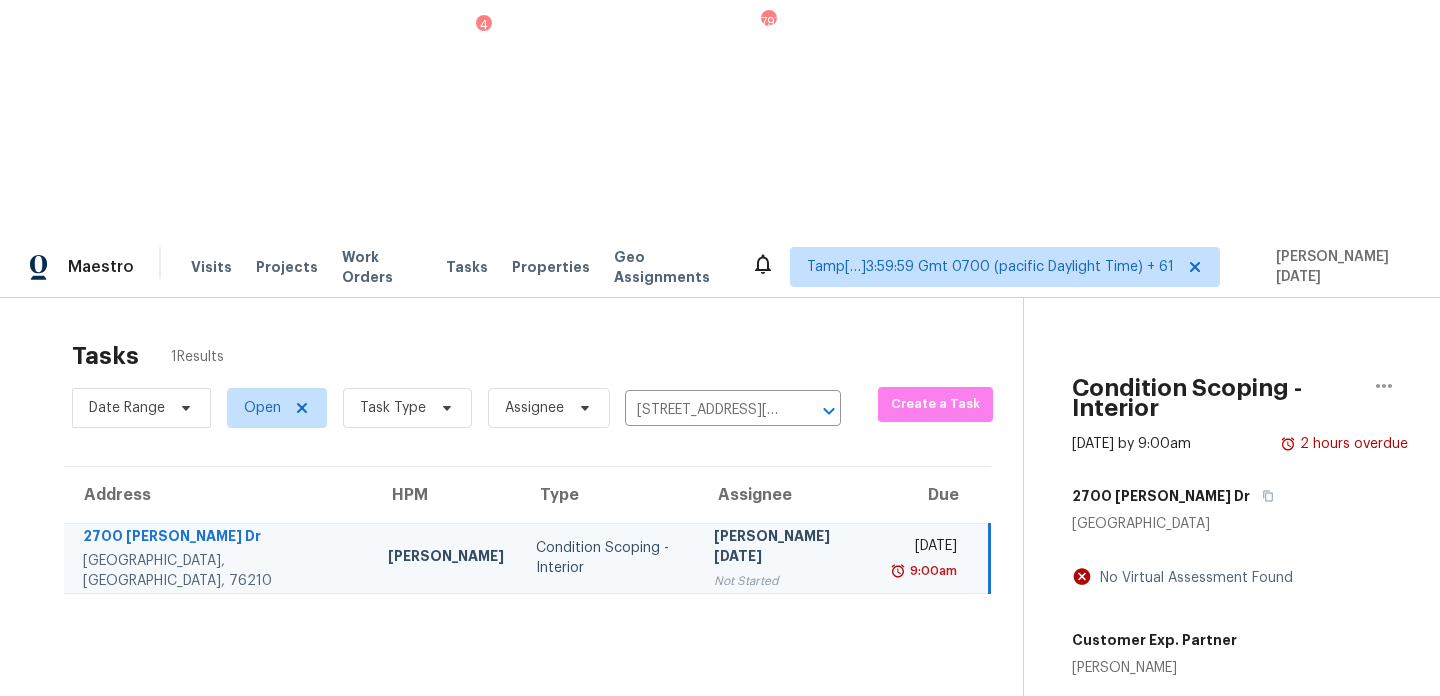 click on "Start Assessment" at bounding box center [1240, 862] 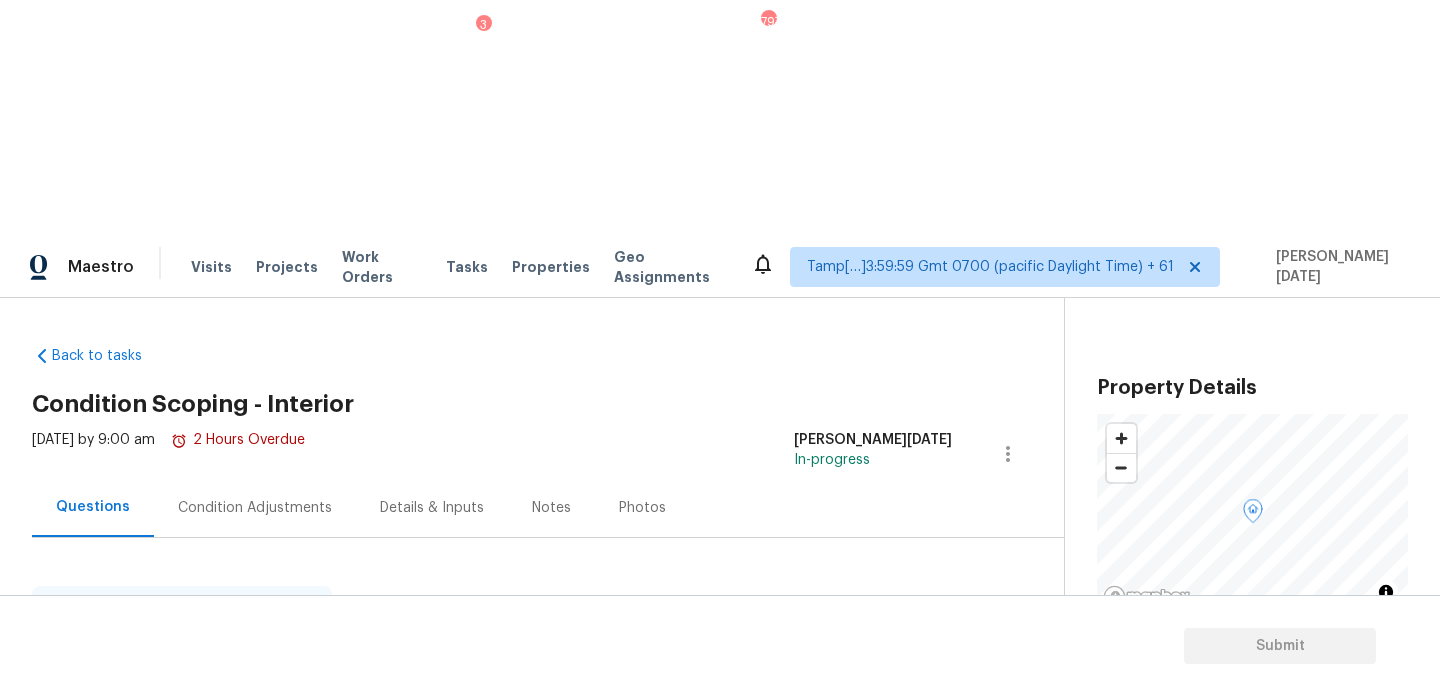 click on "Condition Adjustments" at bounding box center (255, 508) 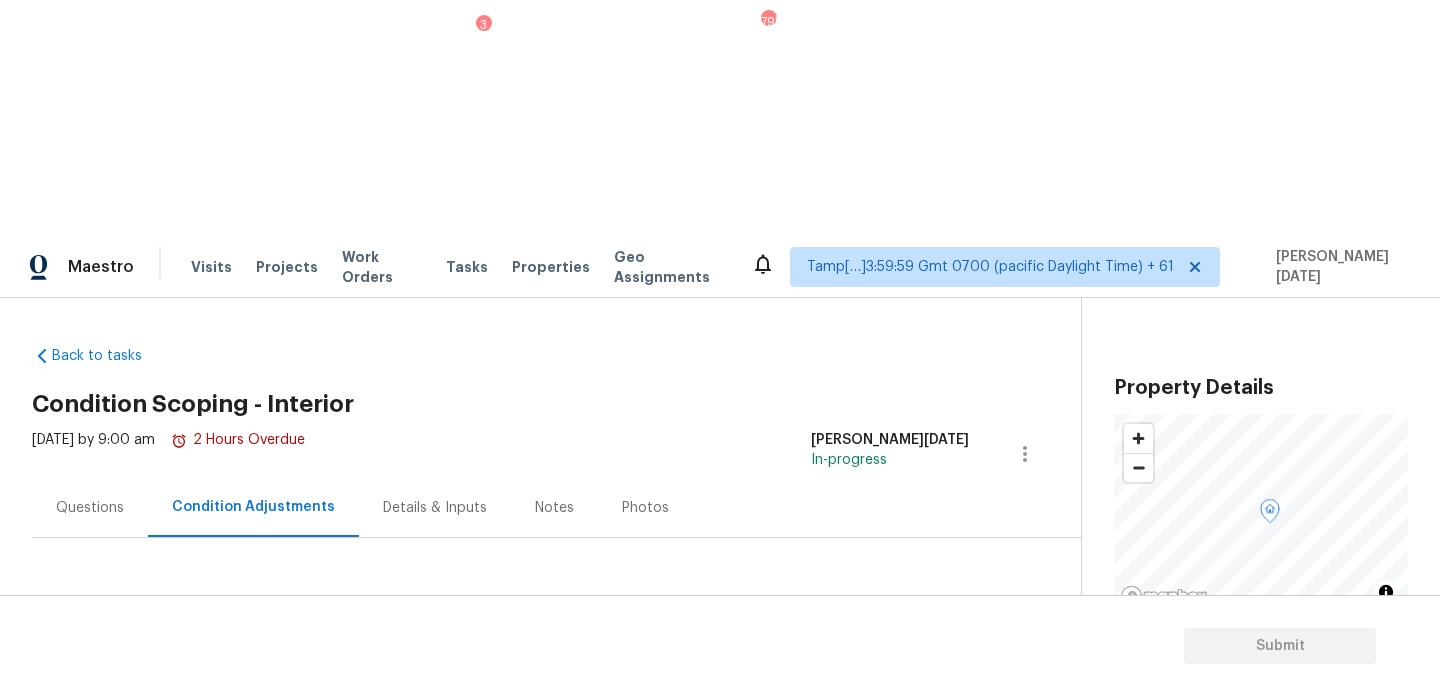 click on "Add Condition Adjustment" at bounding box center (920, 659) 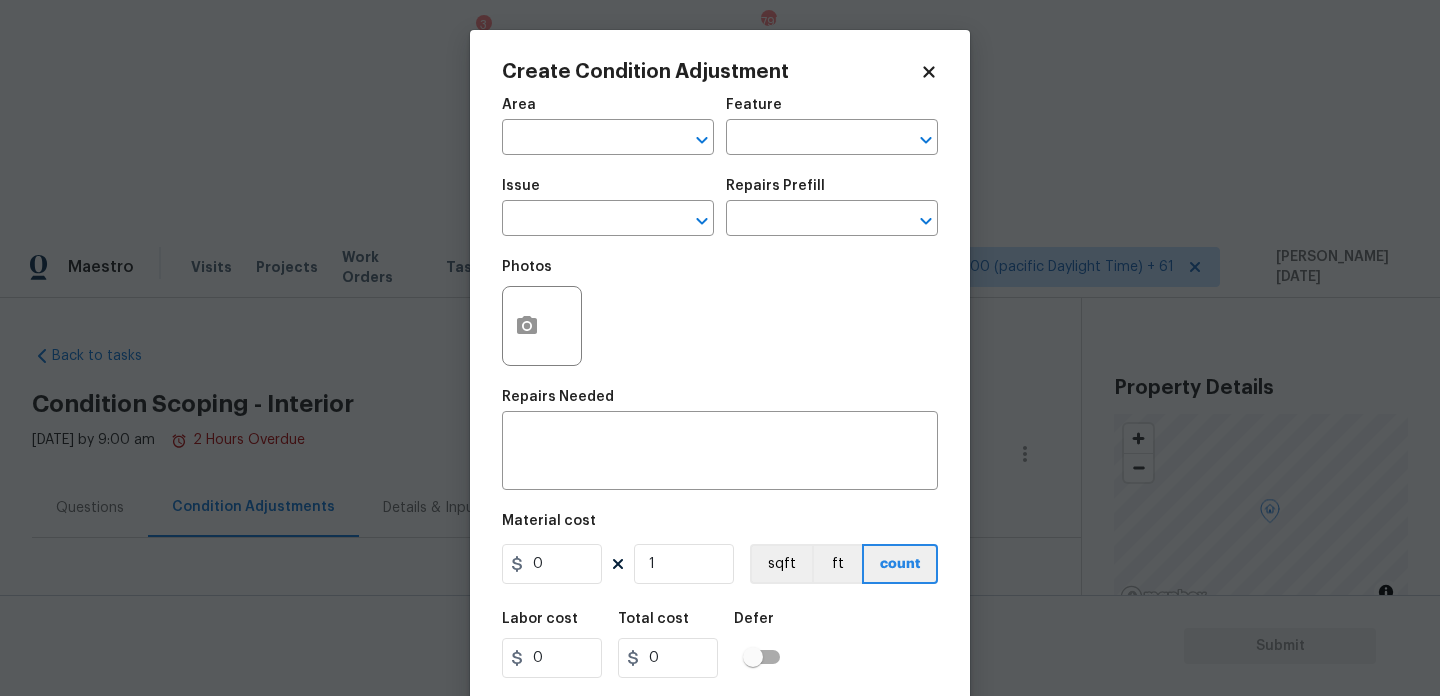 click on "Maestro Visits Projects Work Orders Tasks 3 Properties Geo Assignments 795 Tamp[…]3:59:59 Gmt 0700 (pacific Daylight Time) + 61 [PERSON_NAME][DATE] Back to tasks Condition Scoping - Interior [DATE] by 9:00 am   2 Hours Overdue [PERSON_NAME][DATE] In-progress Questions Condition Adjustments Details & Inputs Notes Photos Condition Adjustments Total:  $29634.97 Deferred:  $0 Add Condition Adjustment ACQ: Water Leak Exterior Overall - Acquisition Acquisition Scope: Possible slab leak  $5,000.00   1 Siding Exterior Overall - Siding Remove the existing trim and replace with new. Ensure that the new trim matches in size/style and is secured to the structure properly. Caulk all terminations/joints, haul away and dispose of all debris. $143.75   2 Exterior Paint Exterior Overall - Overall Paint Paint. Chimney  $250.00   1 ACQ: Foundation Exterior Overall - Acquisition $10,000.00   5 Drywall Exterior Overall - Walls and Ceiling $250.00   5 Exterior Door Pre-Hung Exterior Overall - Interior Door $465.00   1 Kitchen Cabinets" at bounding box center [720, 583] 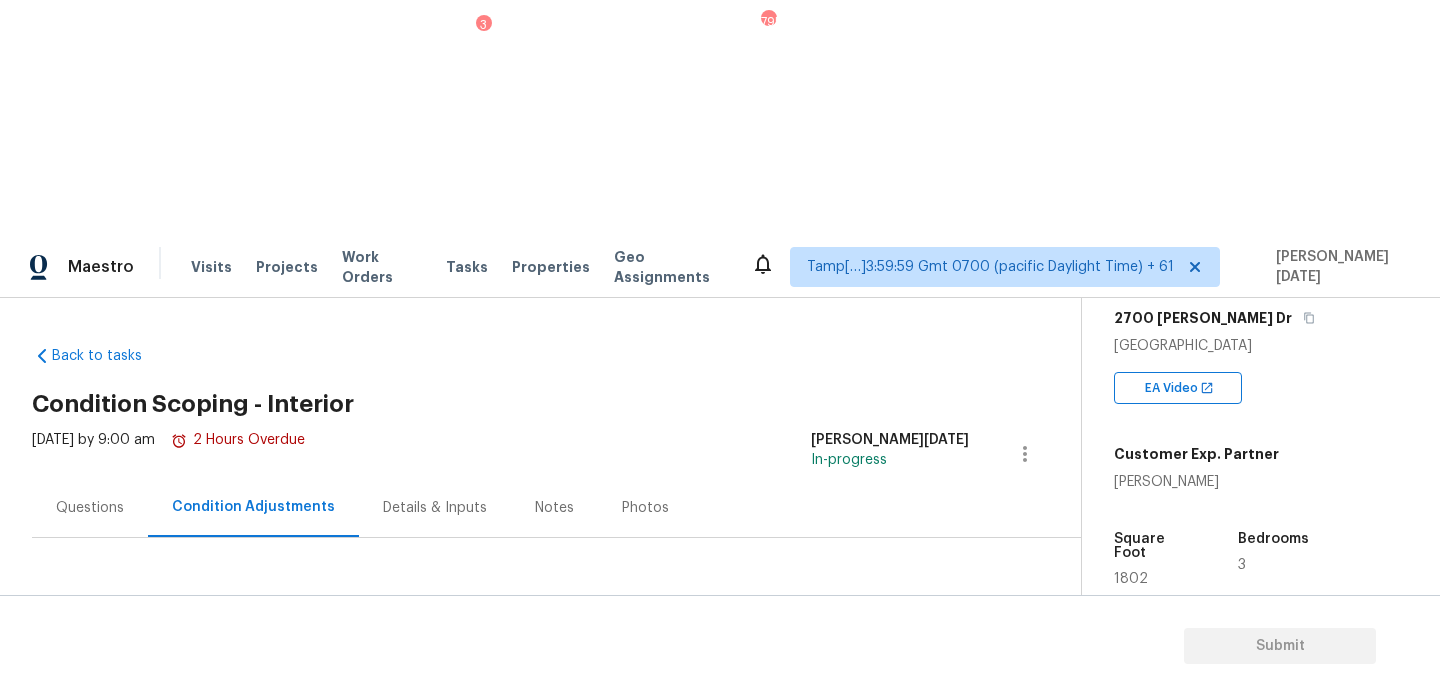 scroll, scrollTop: 332, scrollLeft: 0, axis: vertical 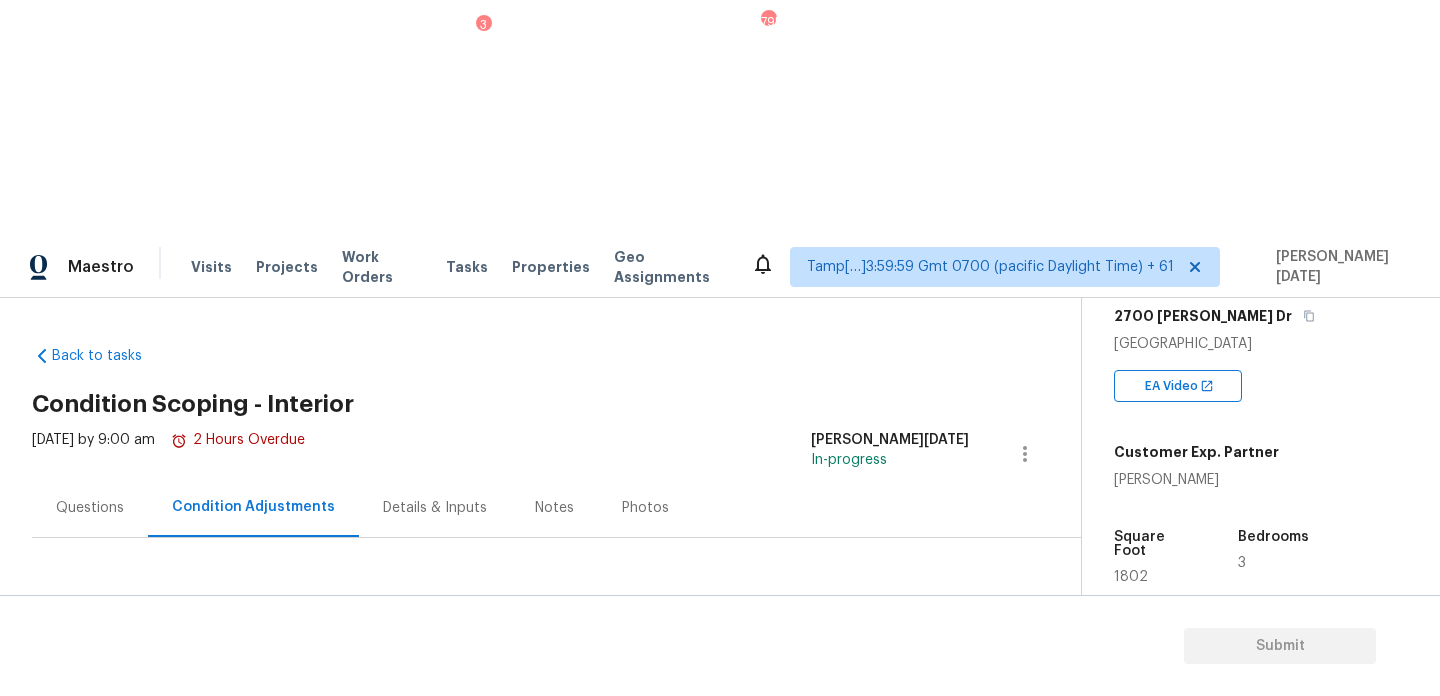click on "Questions" at bounding box center (90, 508) 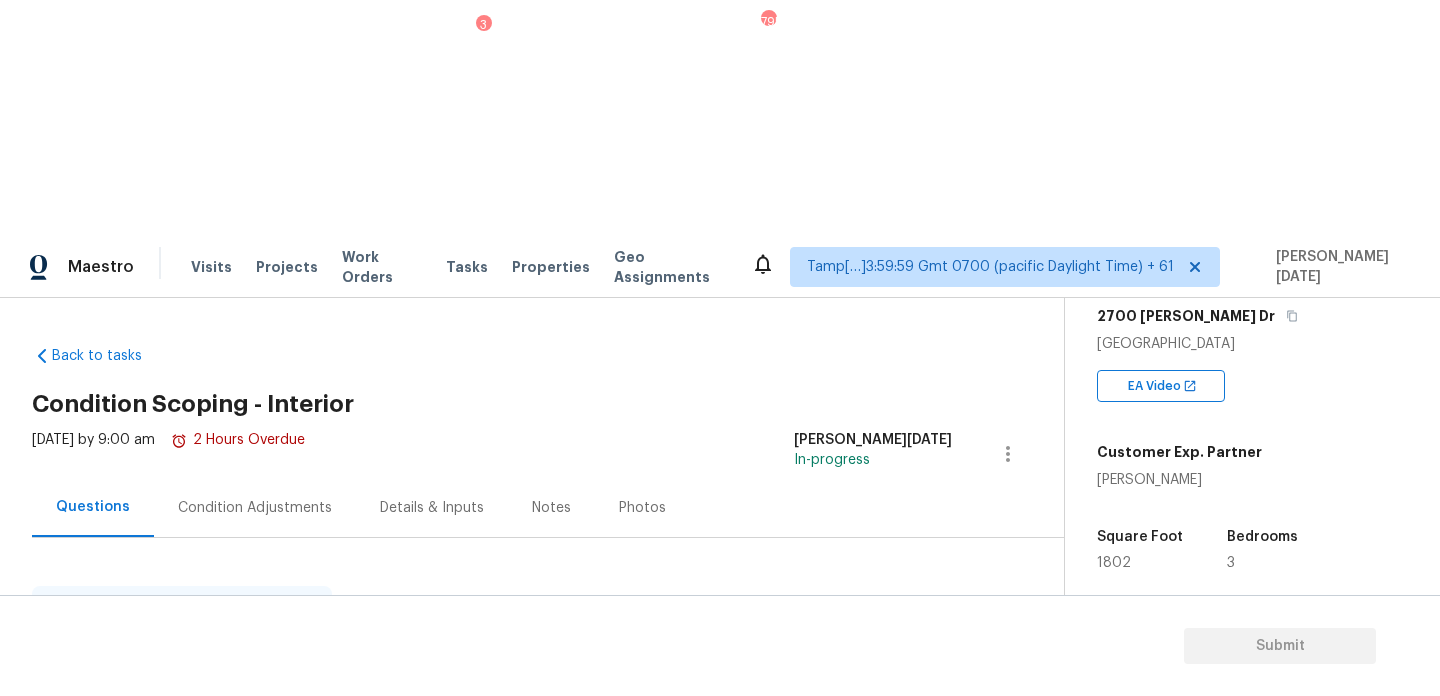 scroll, scrollTop: 54, scrollLeft: 0, axis: vertical 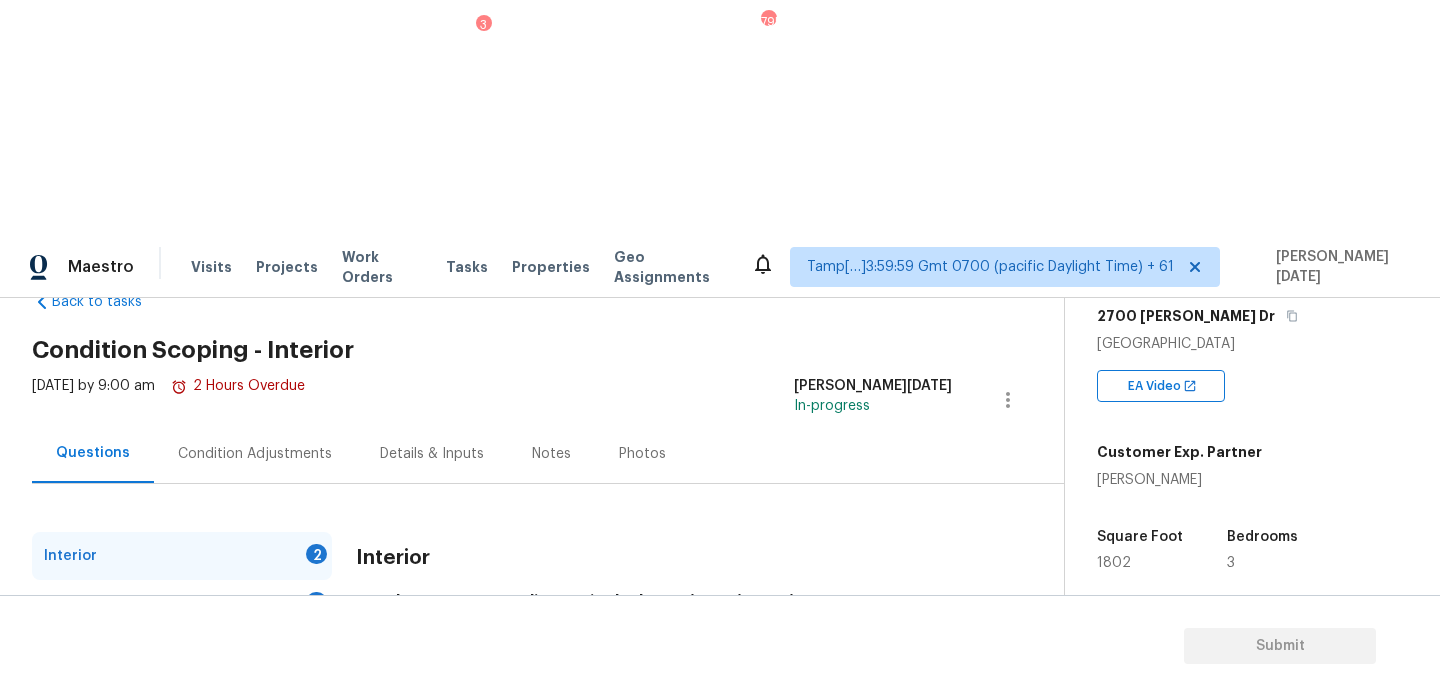 click on "Yes" at bounding box center [366, 771] 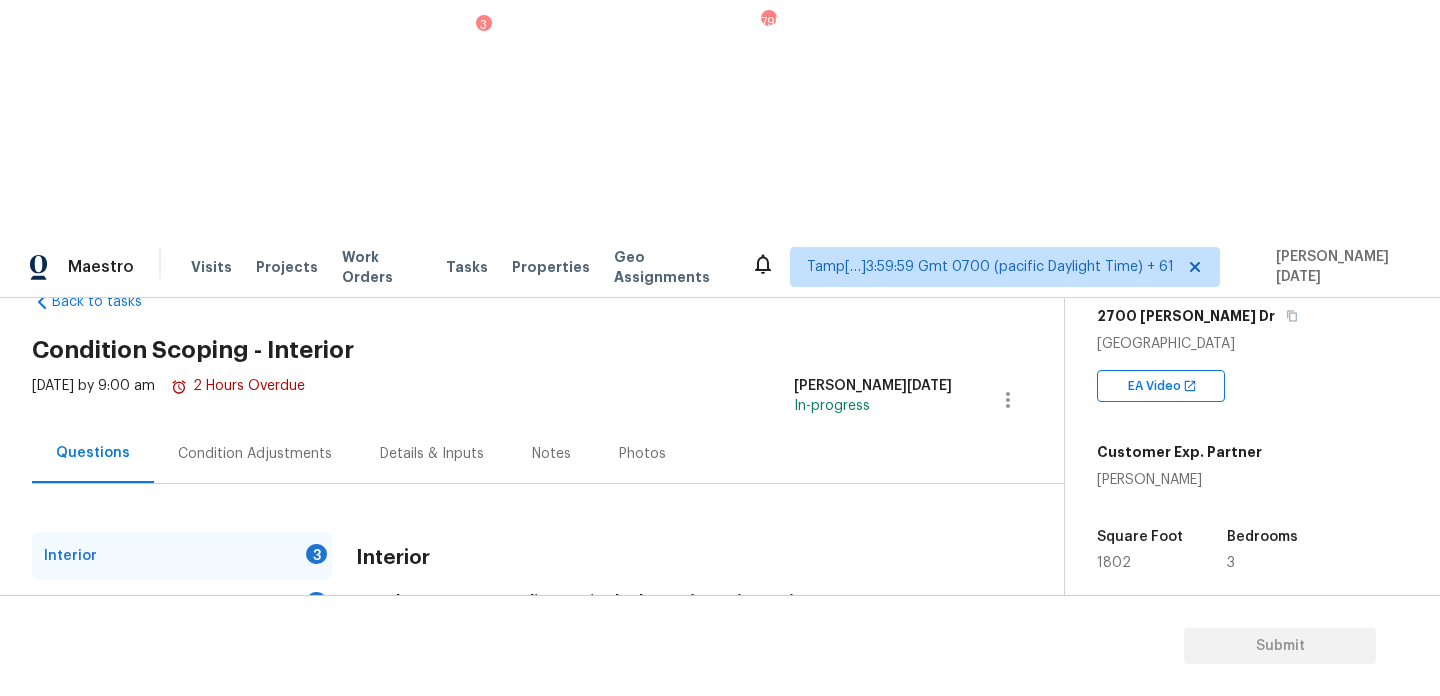 click on "Condition Adjustments" at bounding box center [255, 454] 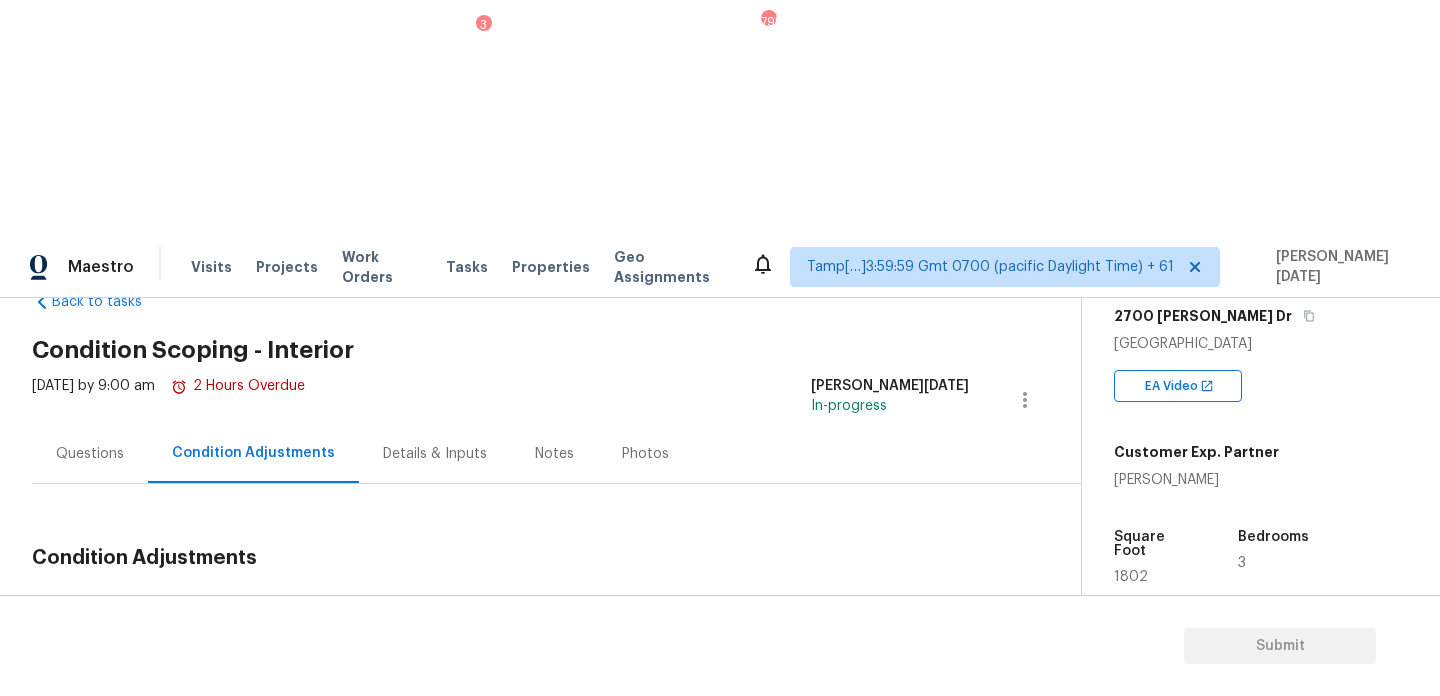 click 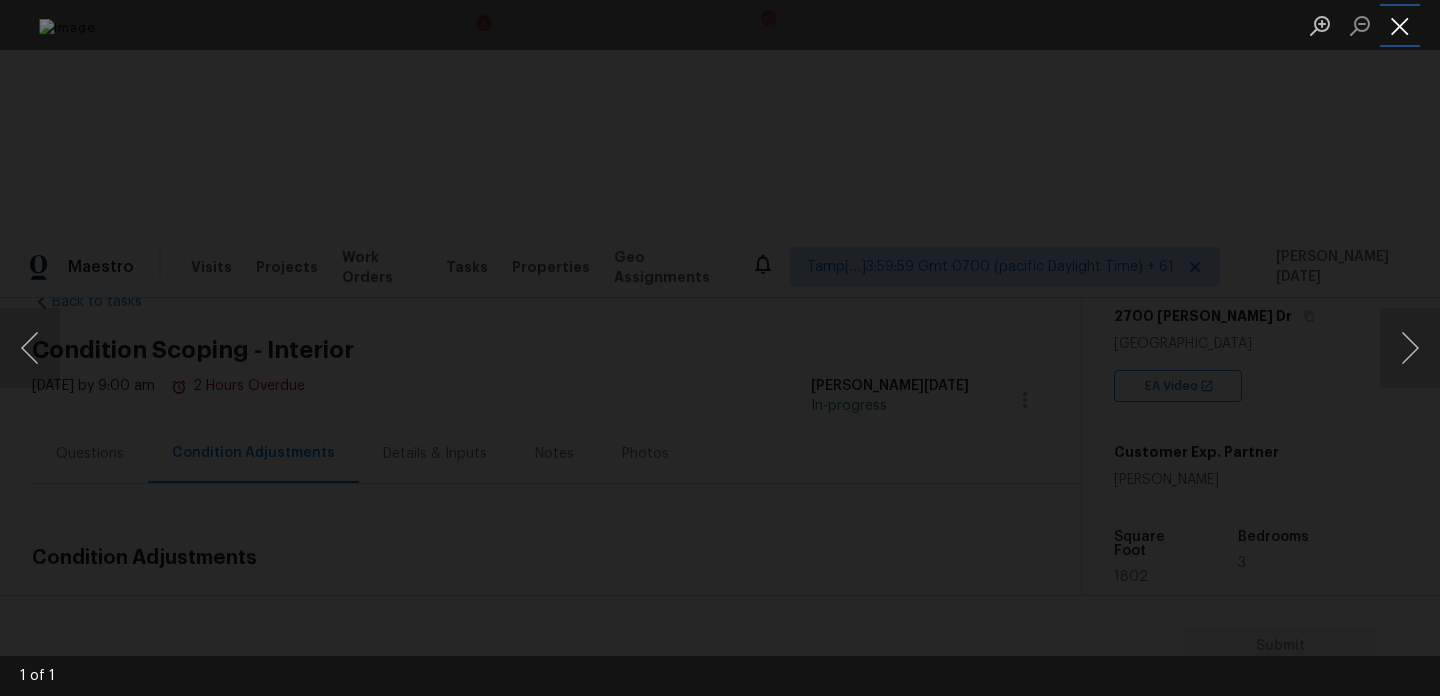 click at bounding box center (1400, 25) 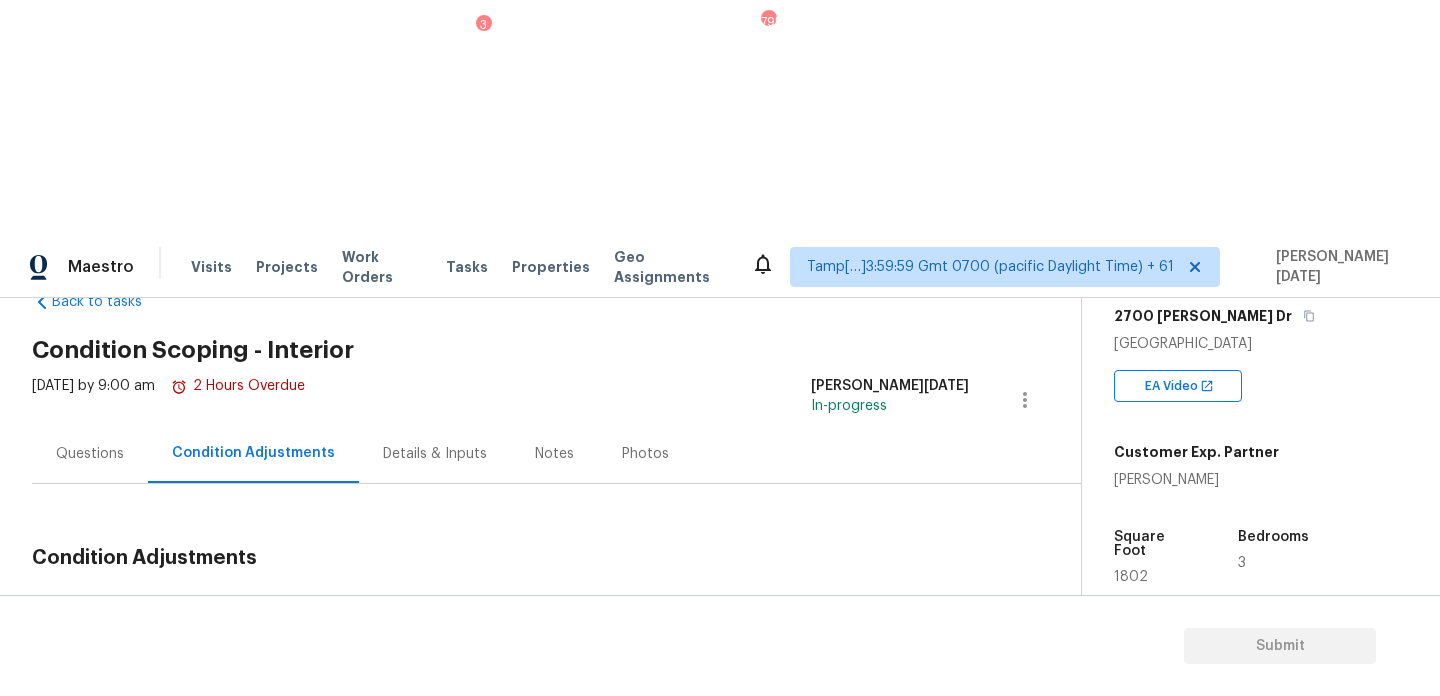 click on "Questions" at bounding box center (90, 454) 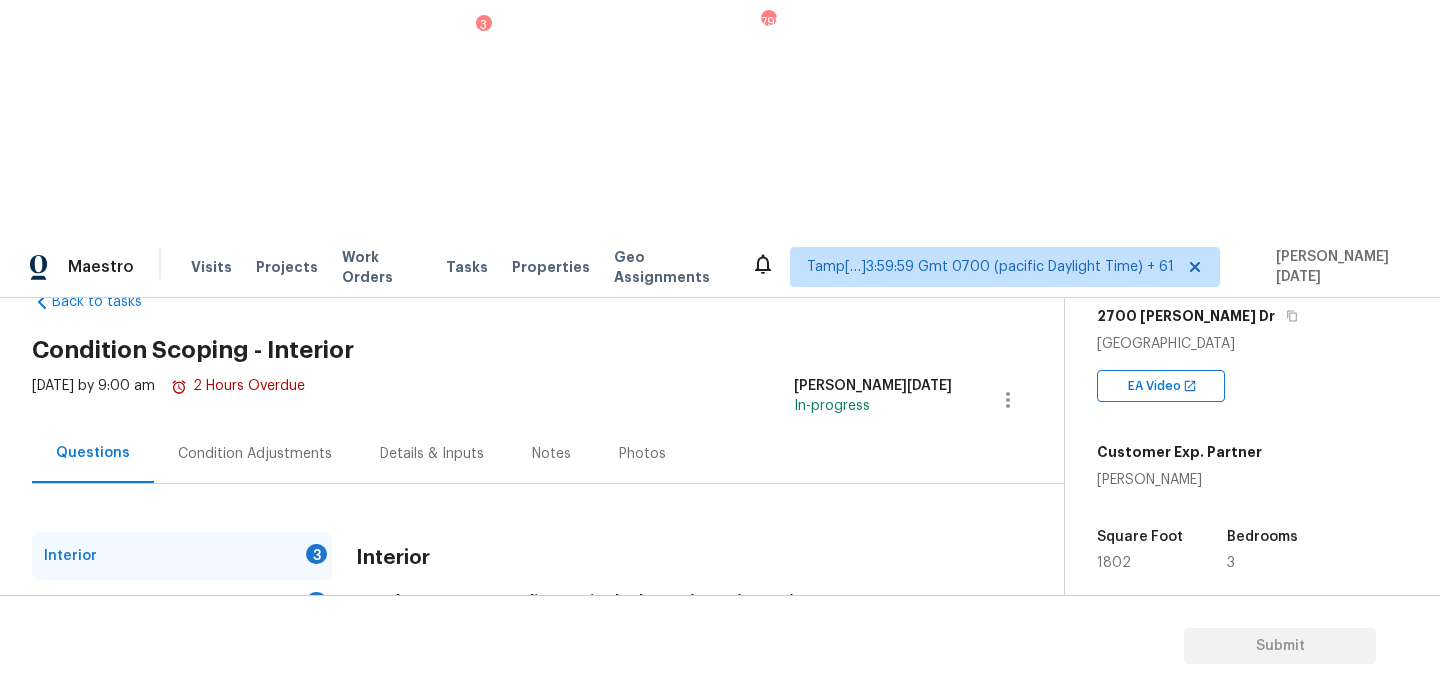 scroll, scrollTop: 219, scrollLeft: 0, axis: vertical 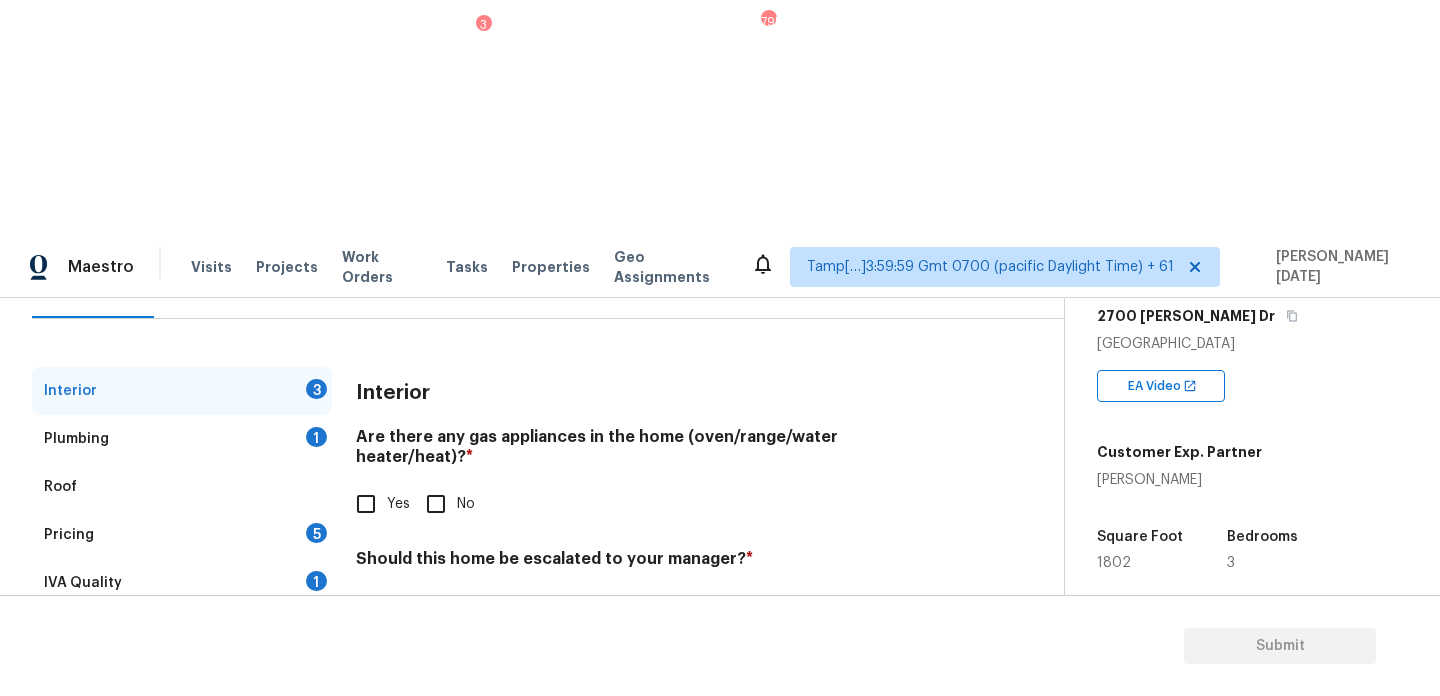 click at bounding box center [381, 764] 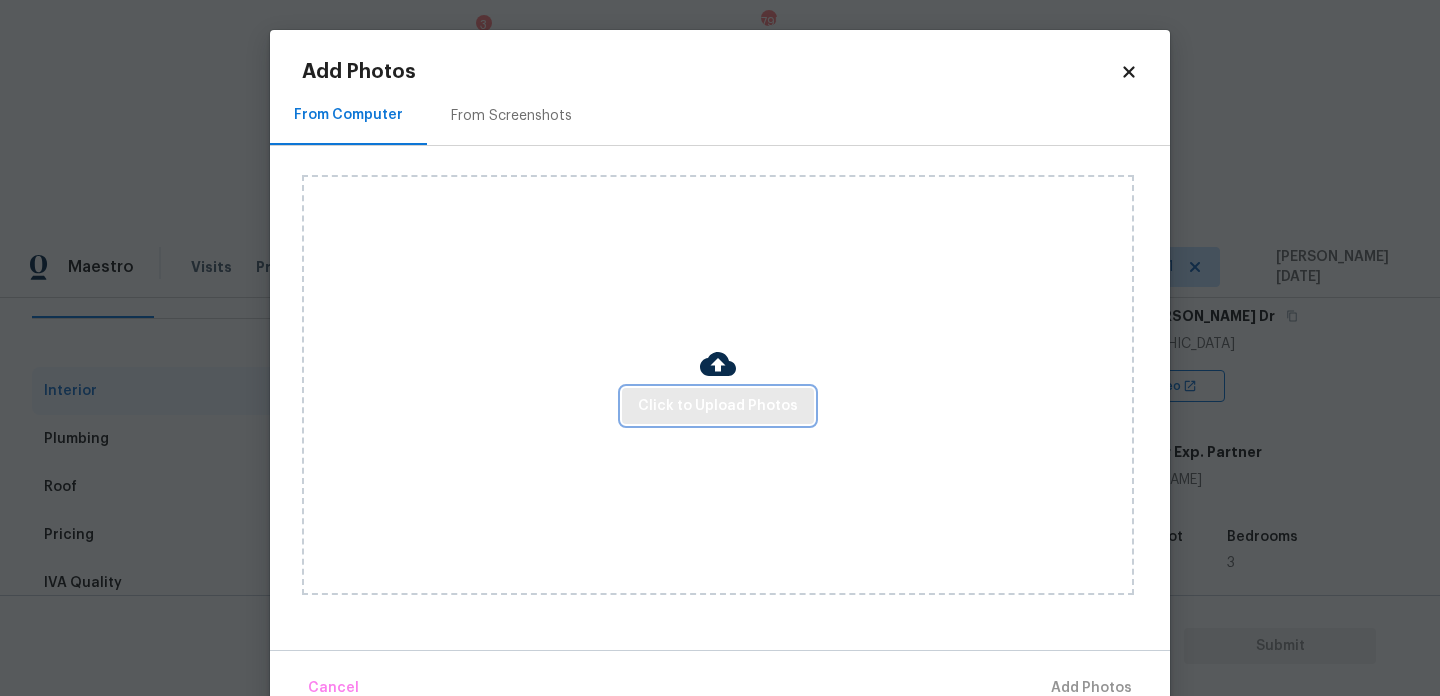 click on "Click to Upload Photos" at bounding box center (718, 406) 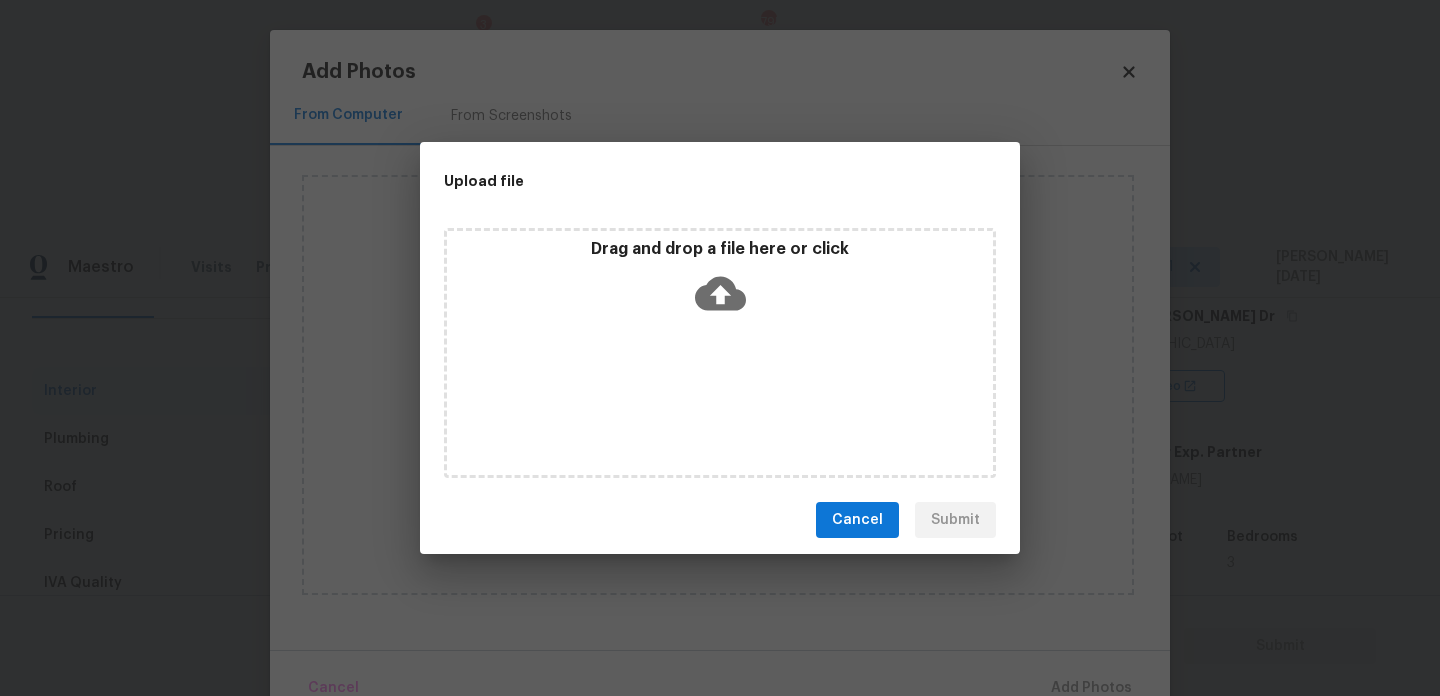 click on "Drag and drop a file here or click" at bounding box center (720, 353) 